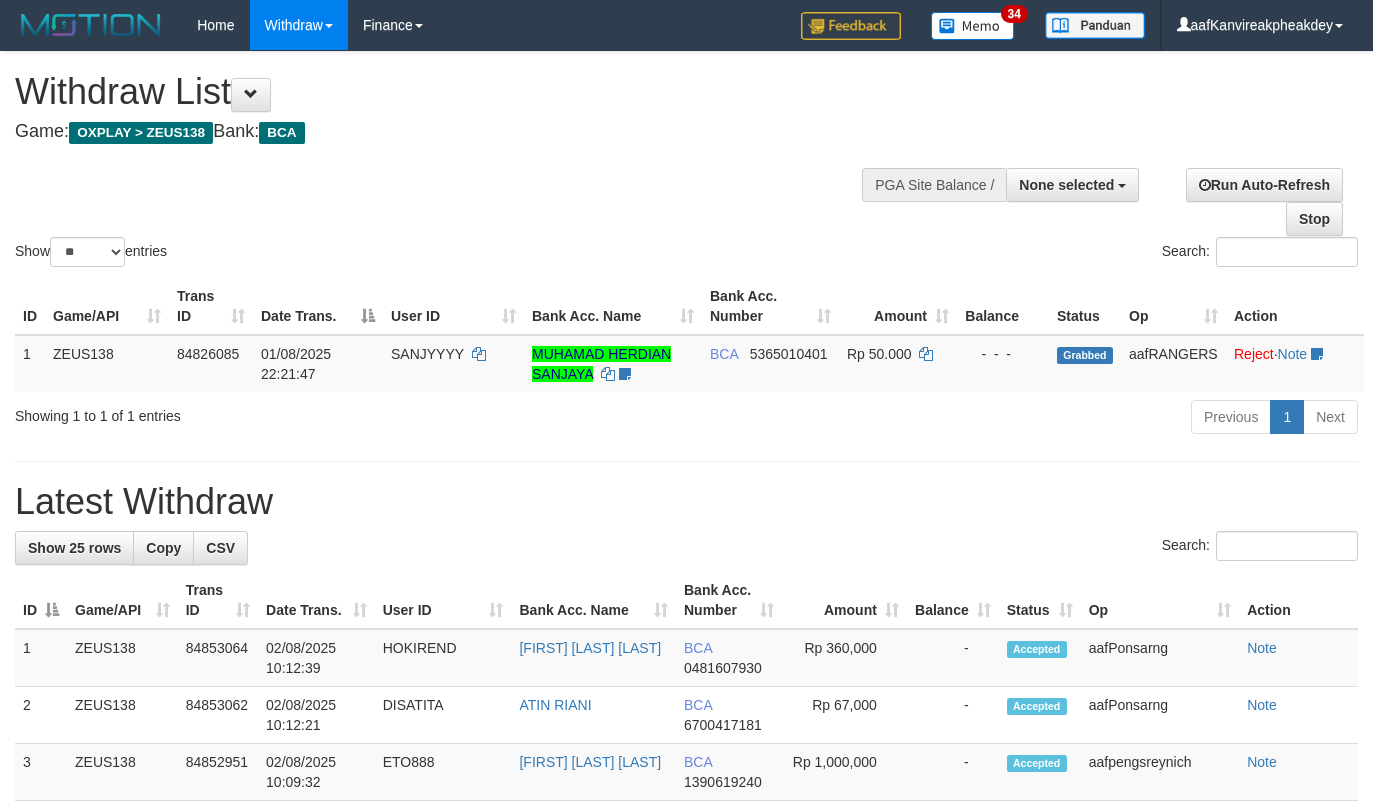 select 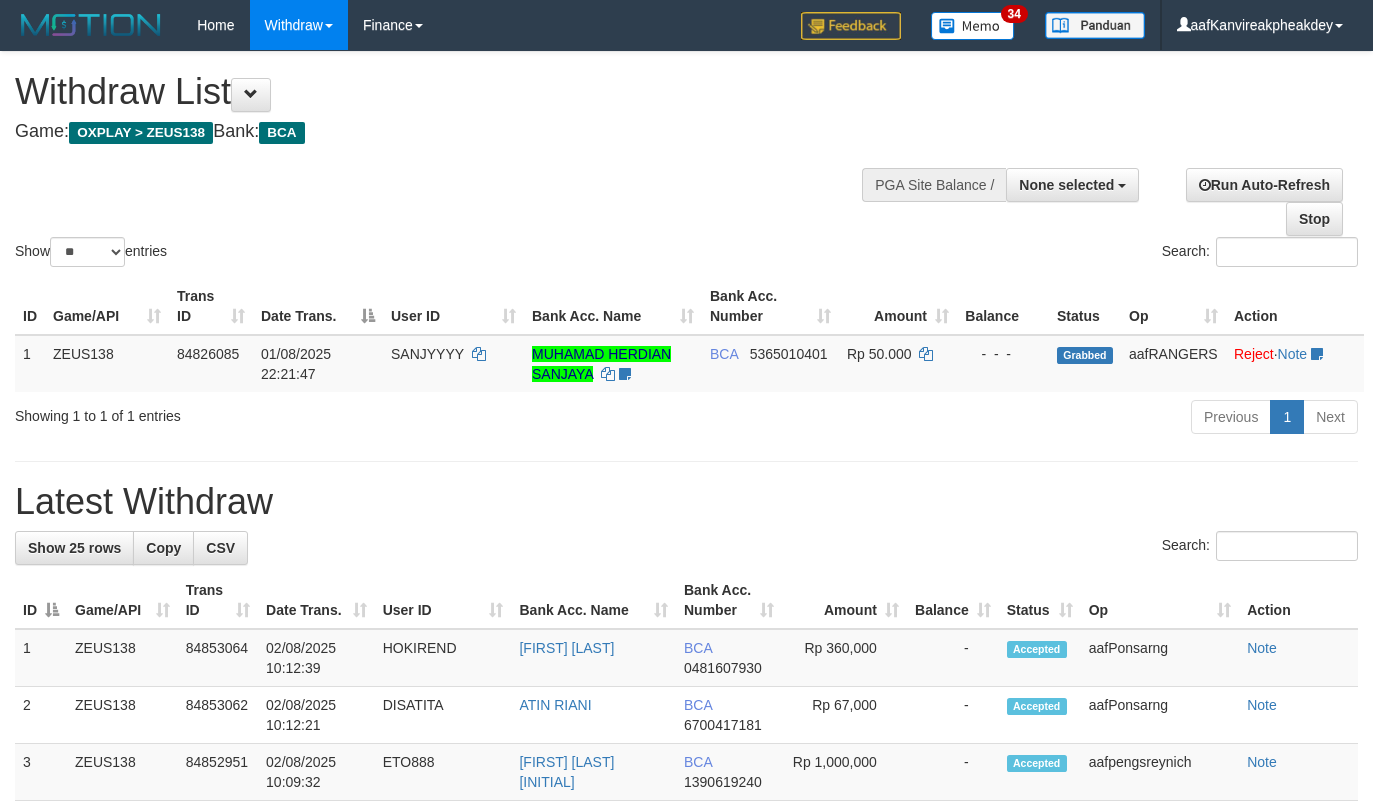 select 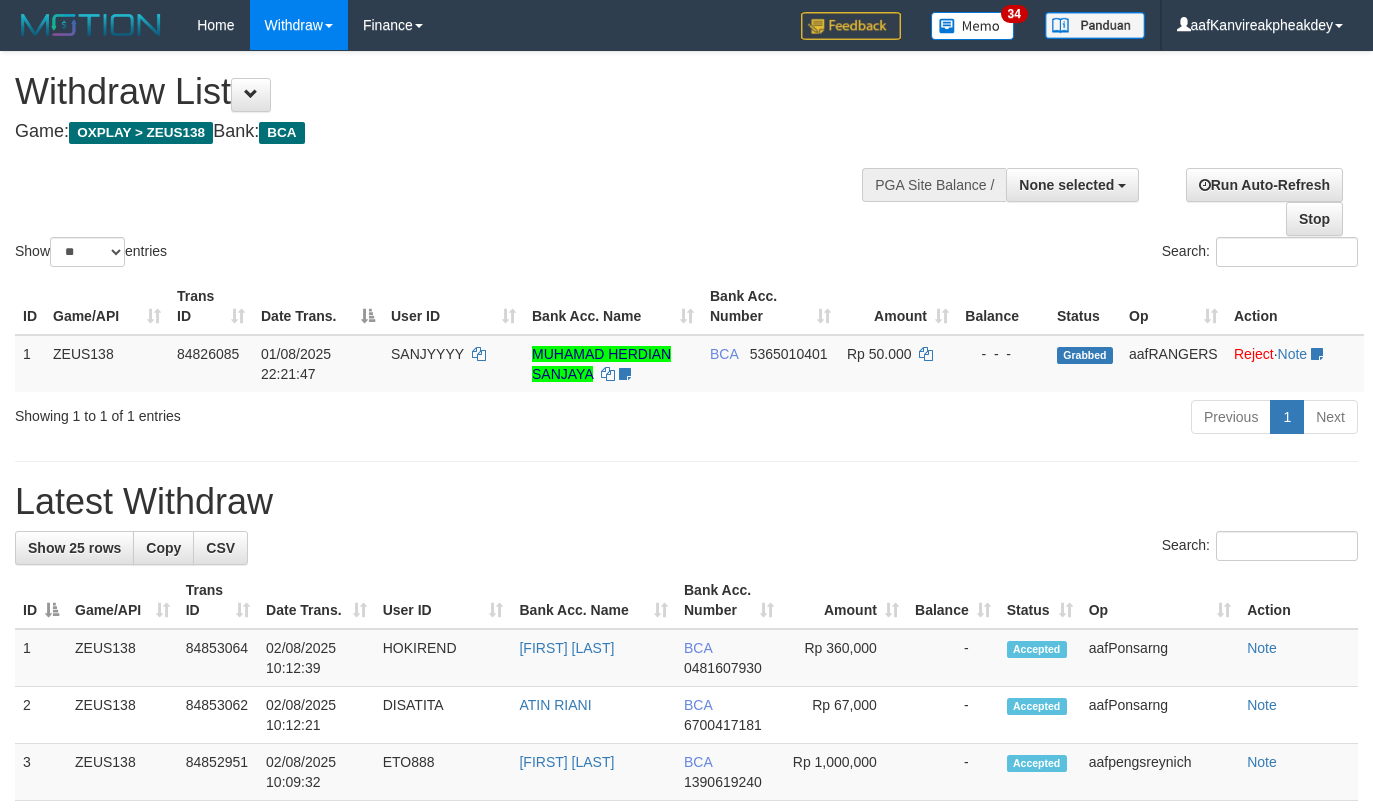 select 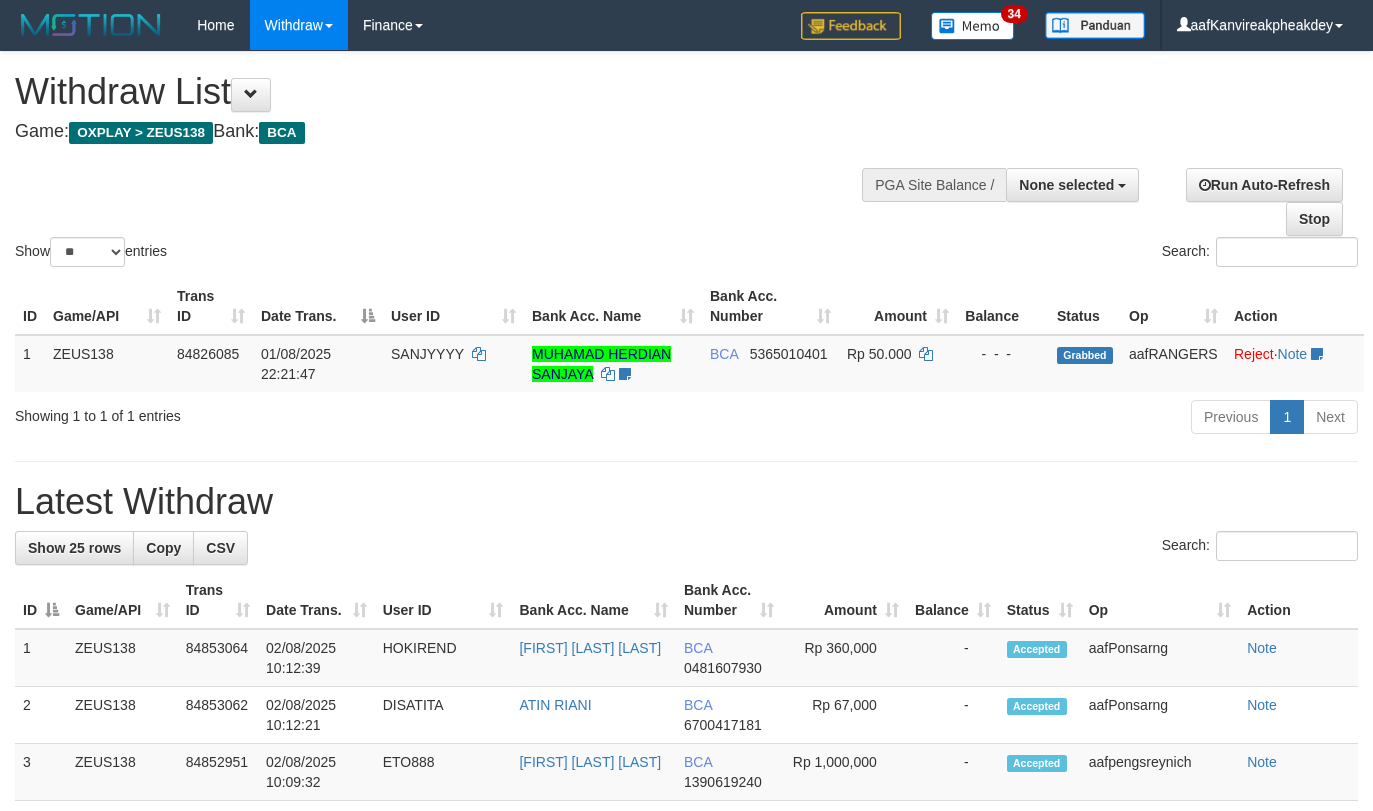 select 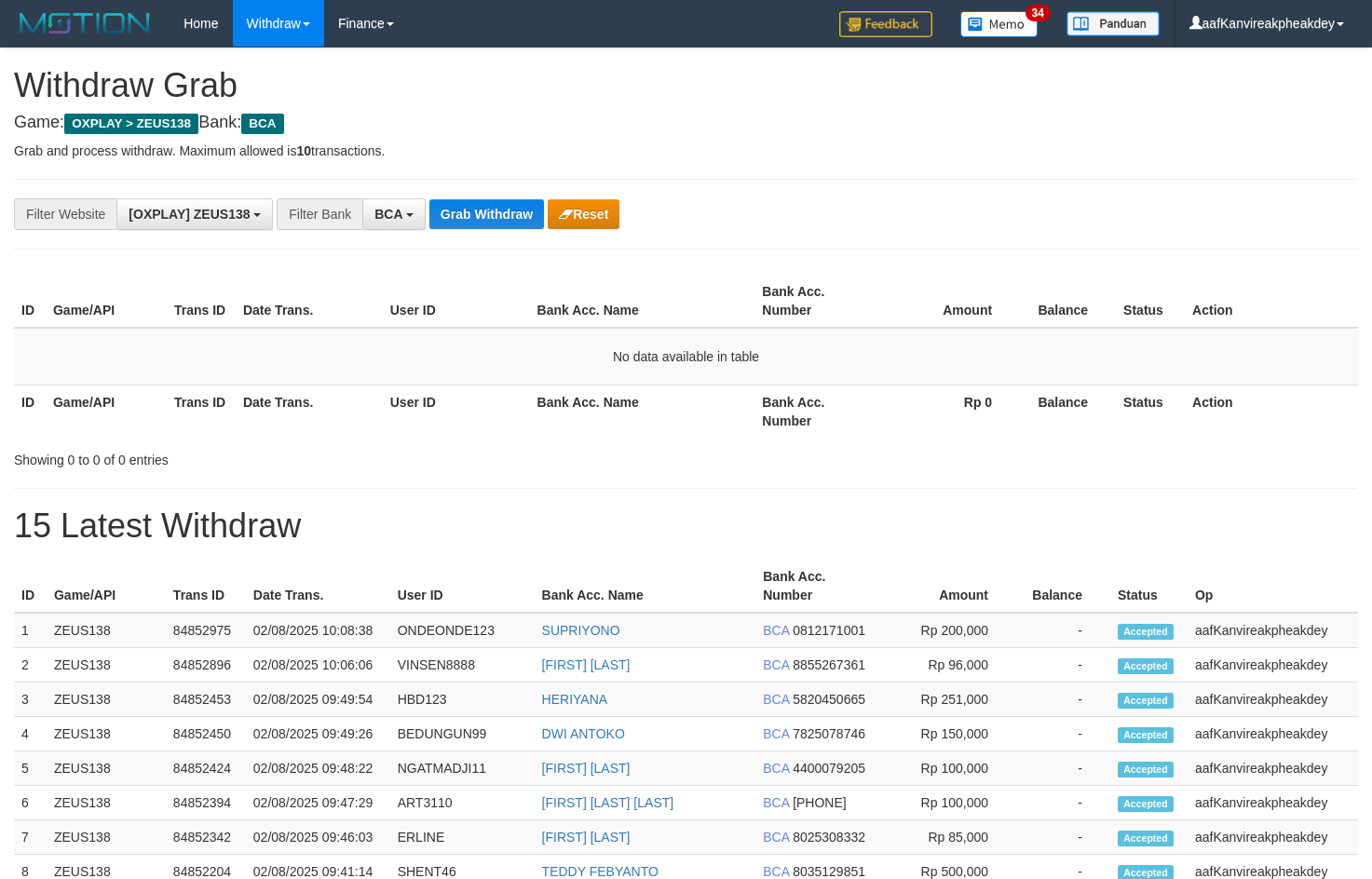 scroll, scrollTop: 0, scrollLeft: 0, axis: both 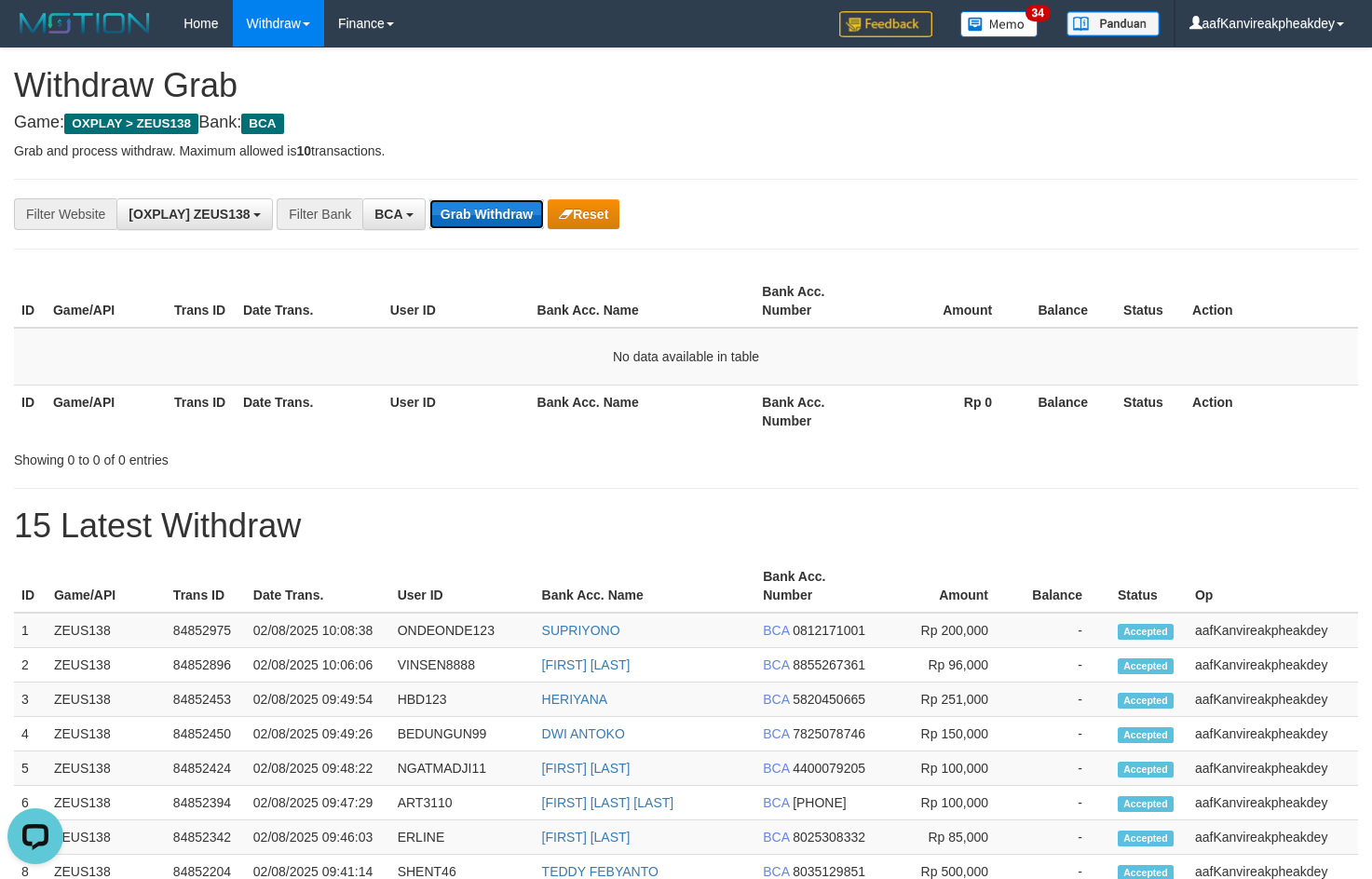click on "Grab Withdraw" at bounding box center (486, 214) 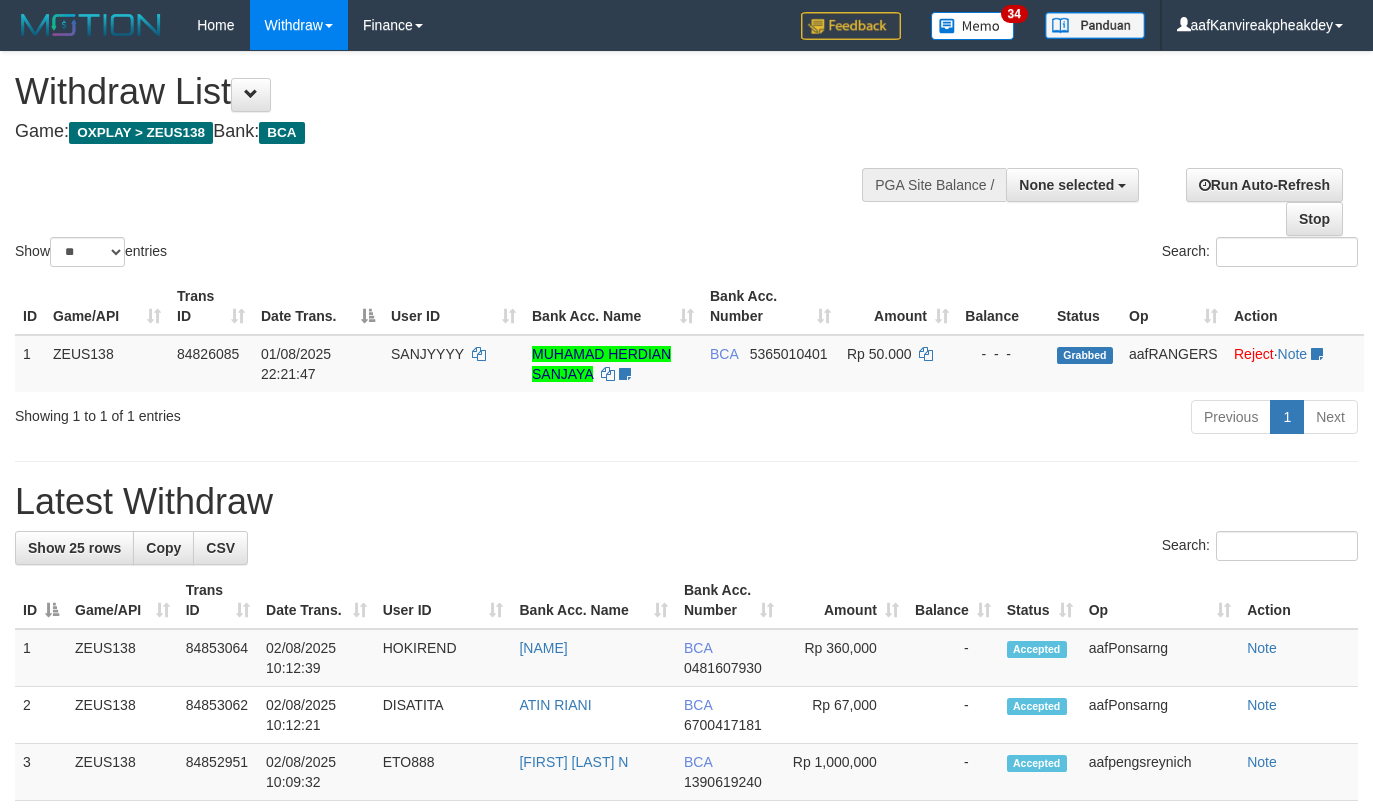 select 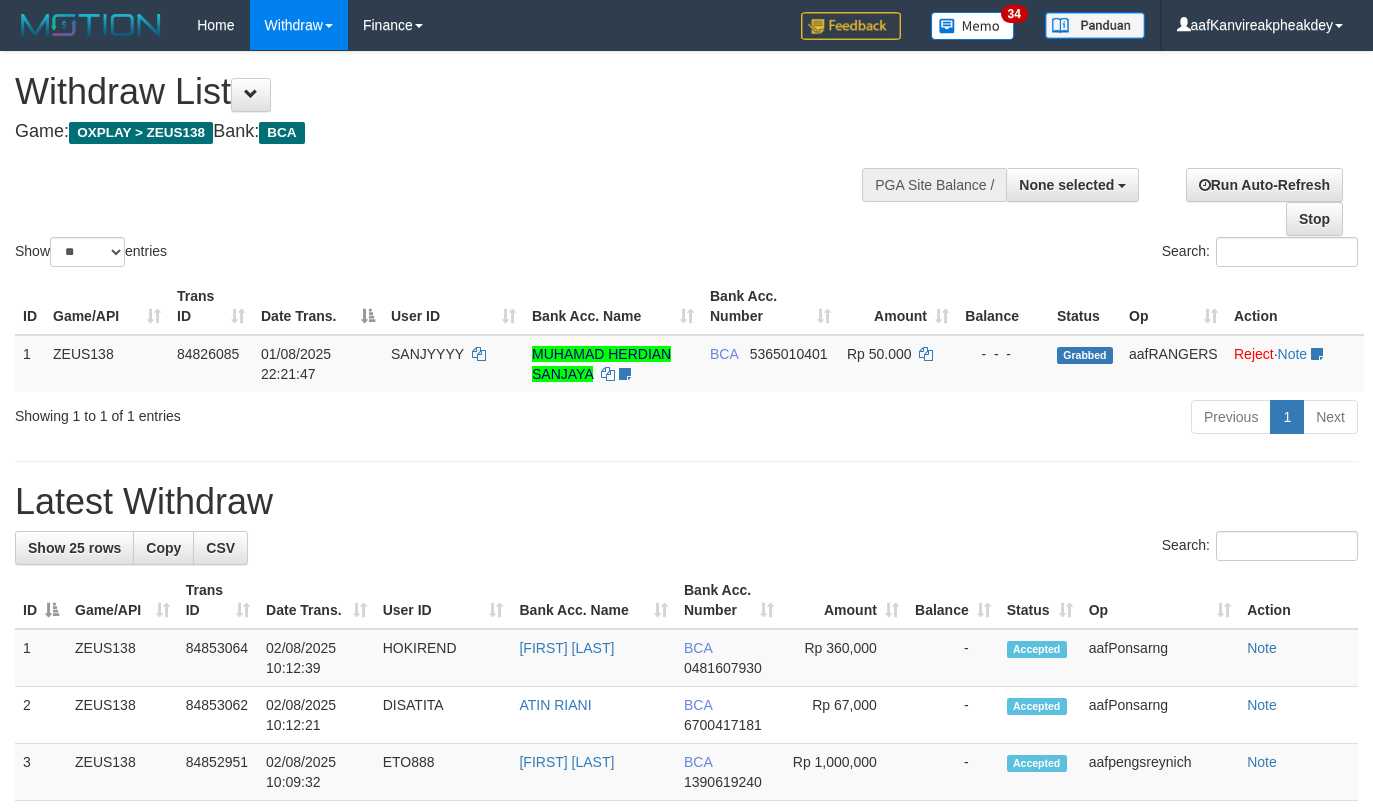 select 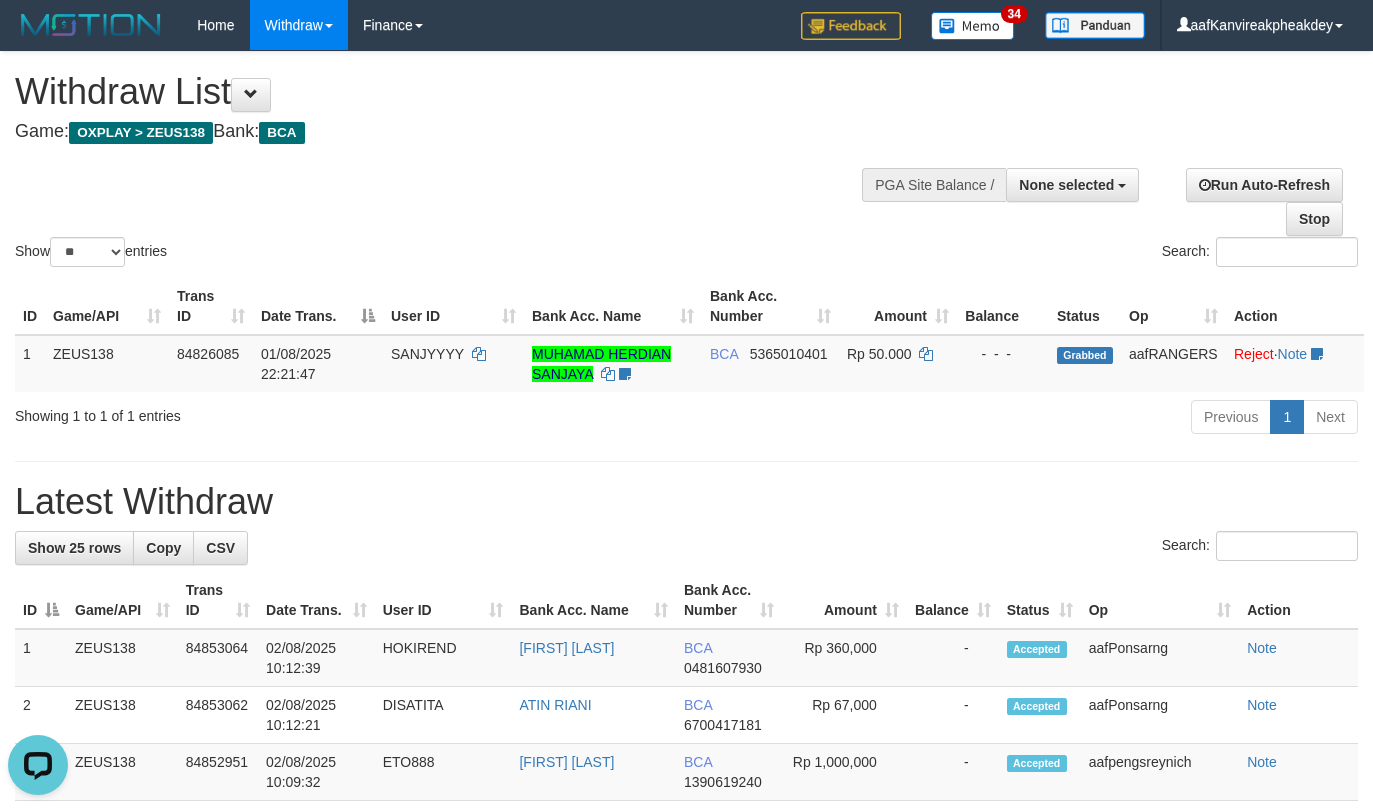 scroll, scrollTop: 0, scrollLeft: 0, axis: both 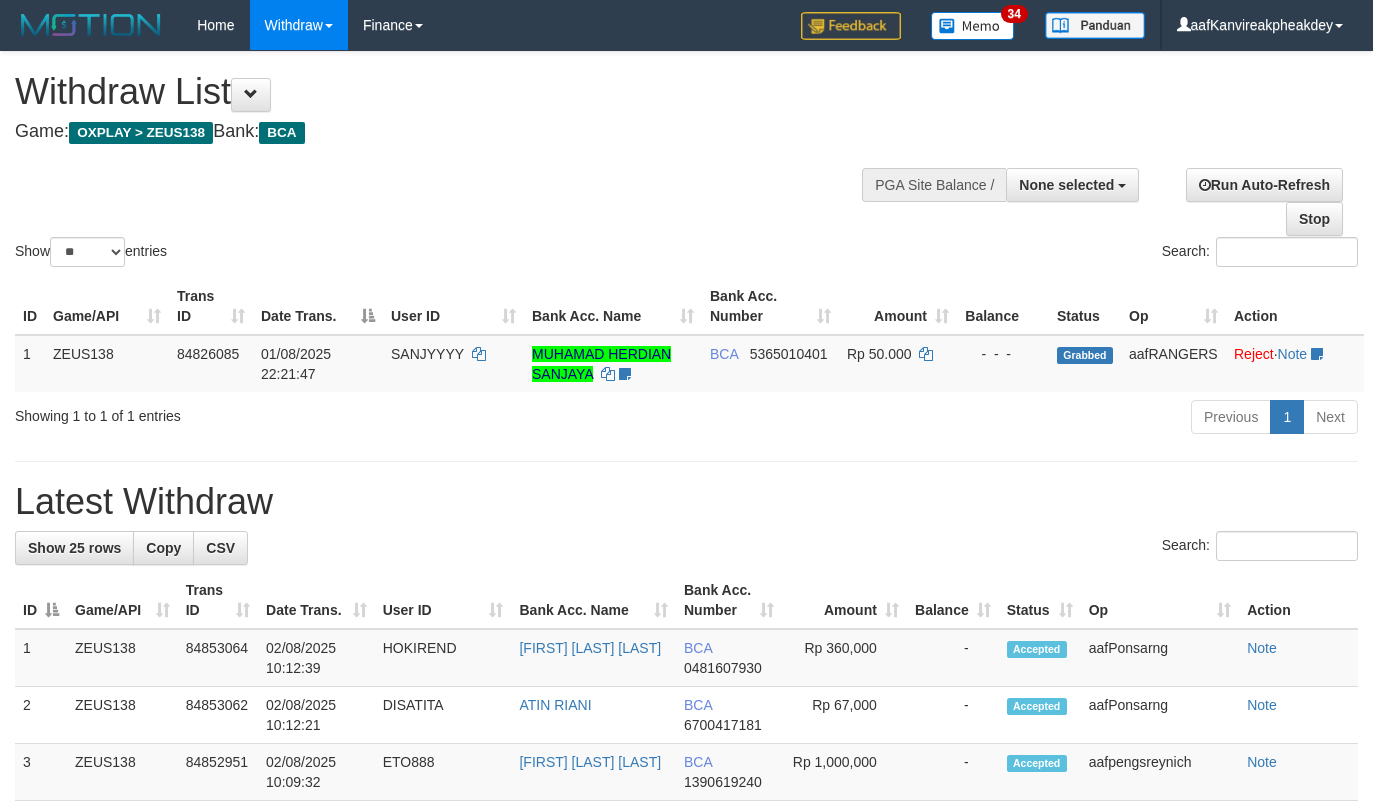 select 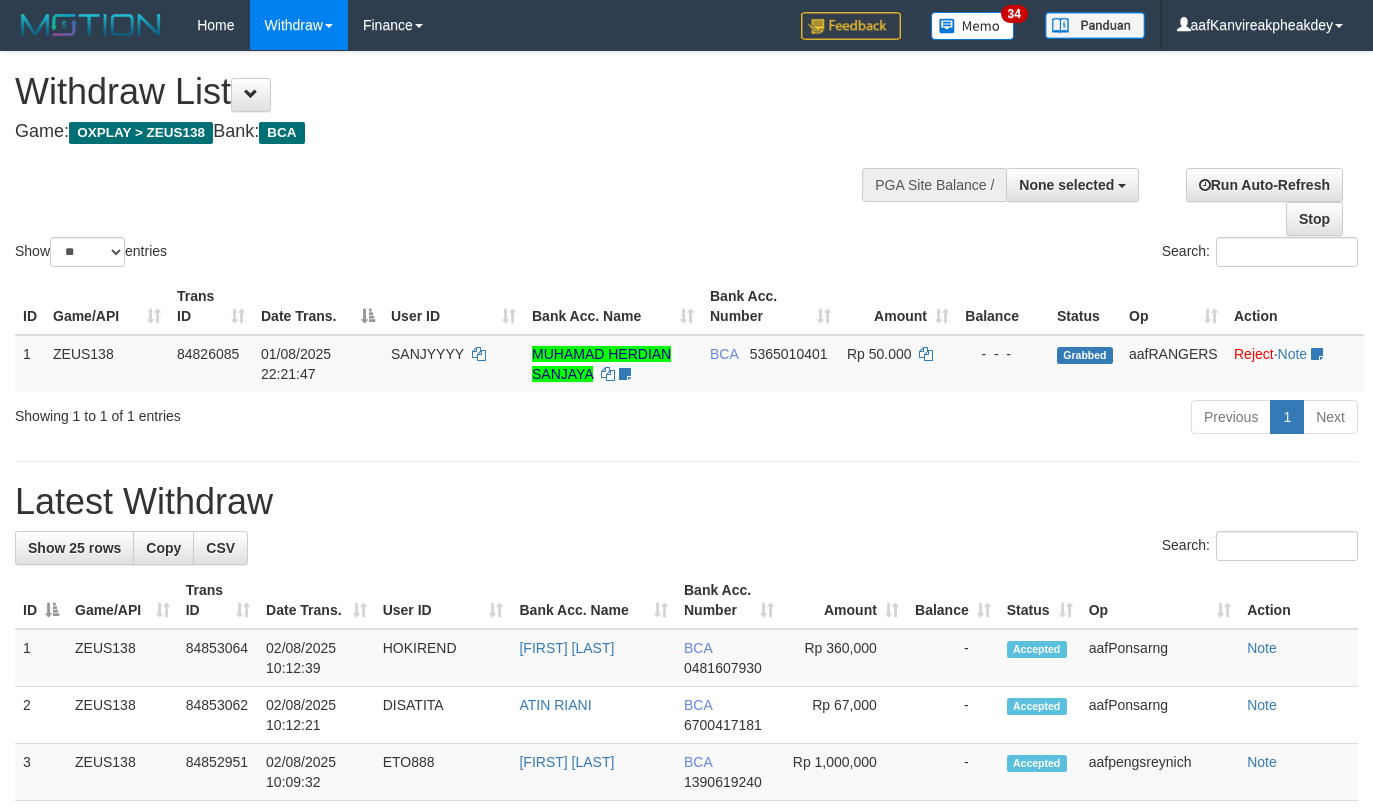 select 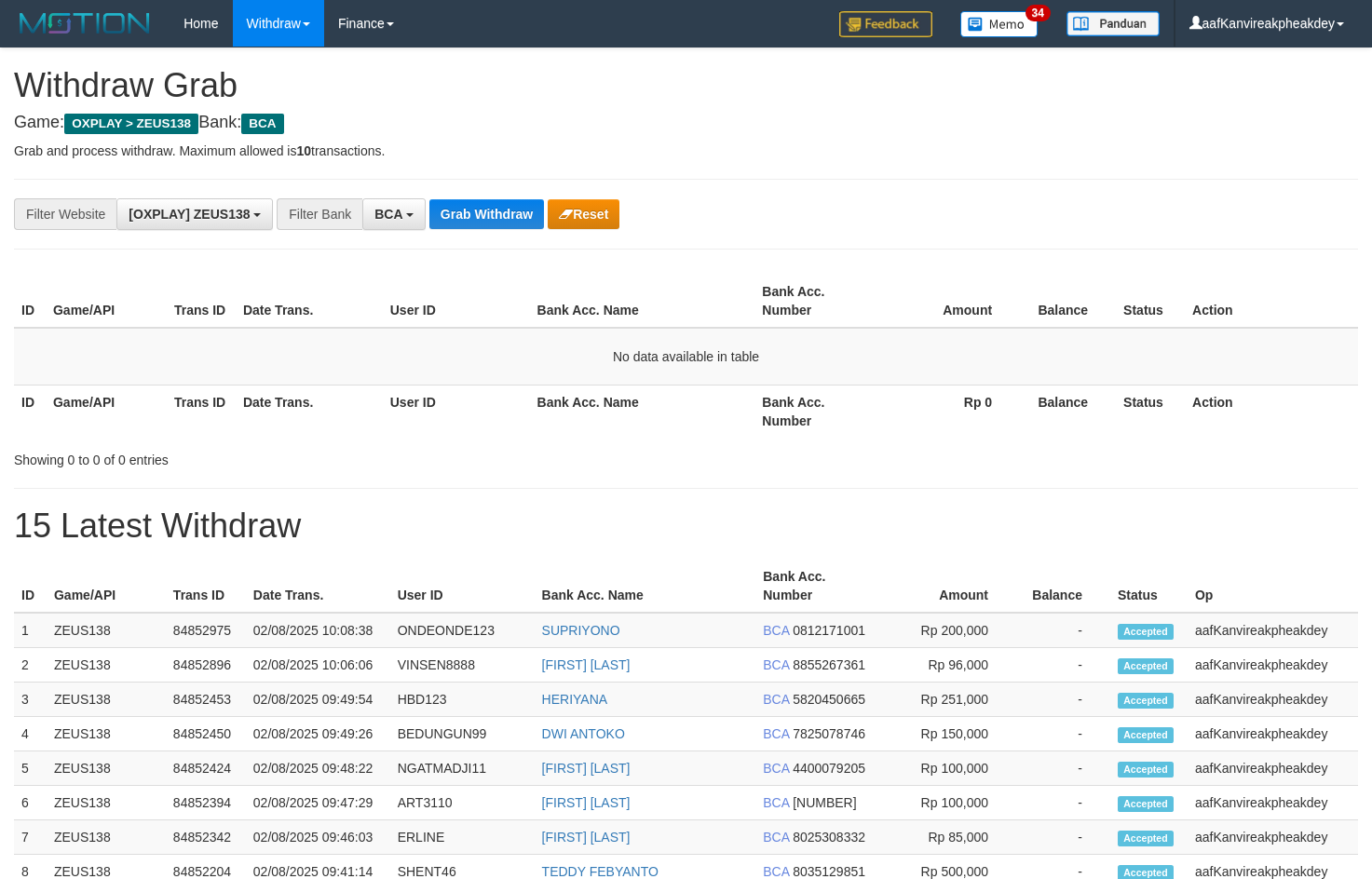 scroll, scrollTop: 0, scrollLeft: 0, axis: both 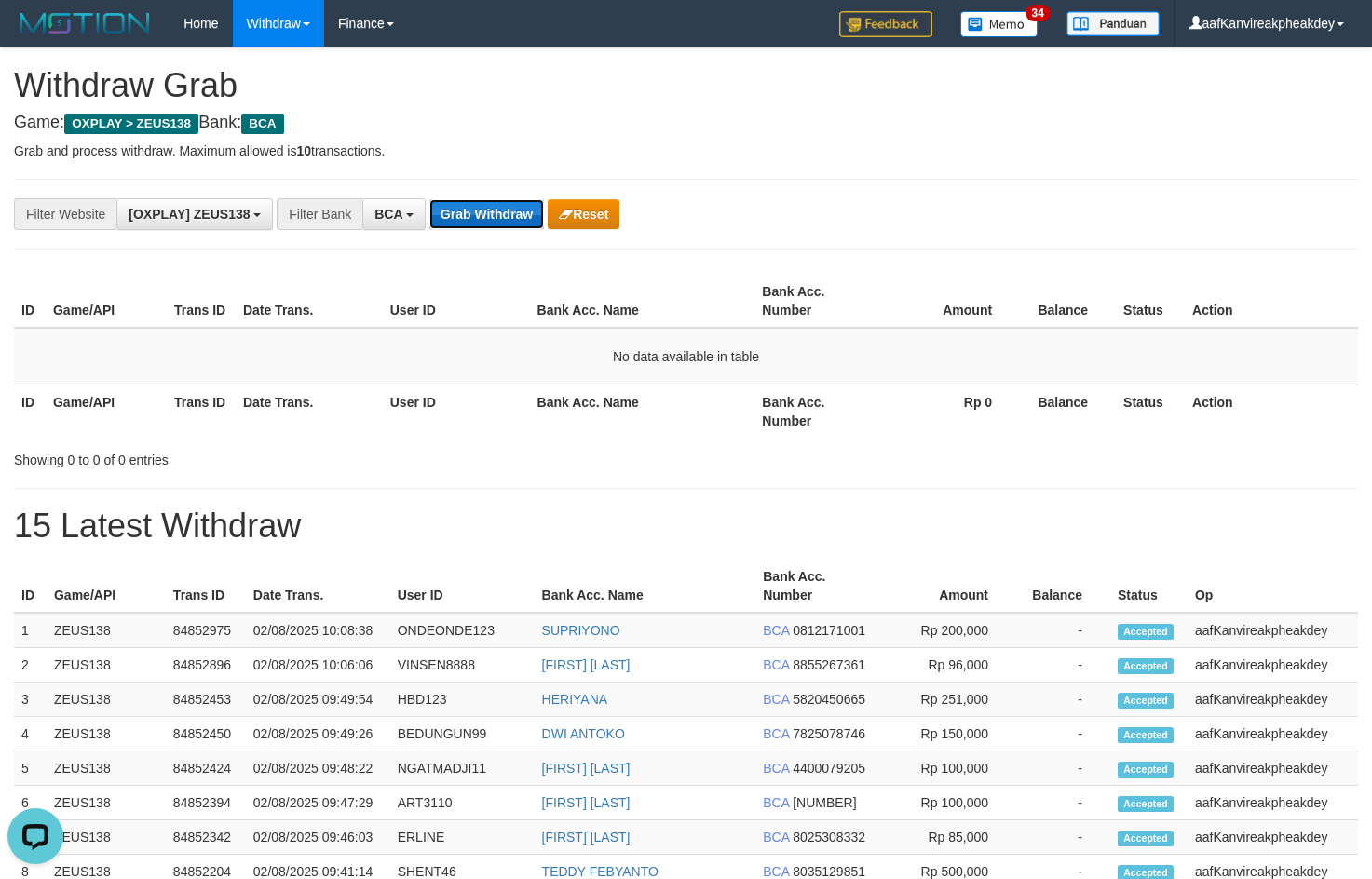 click on "Grab Withdraw" at bounding box center (486, 214) 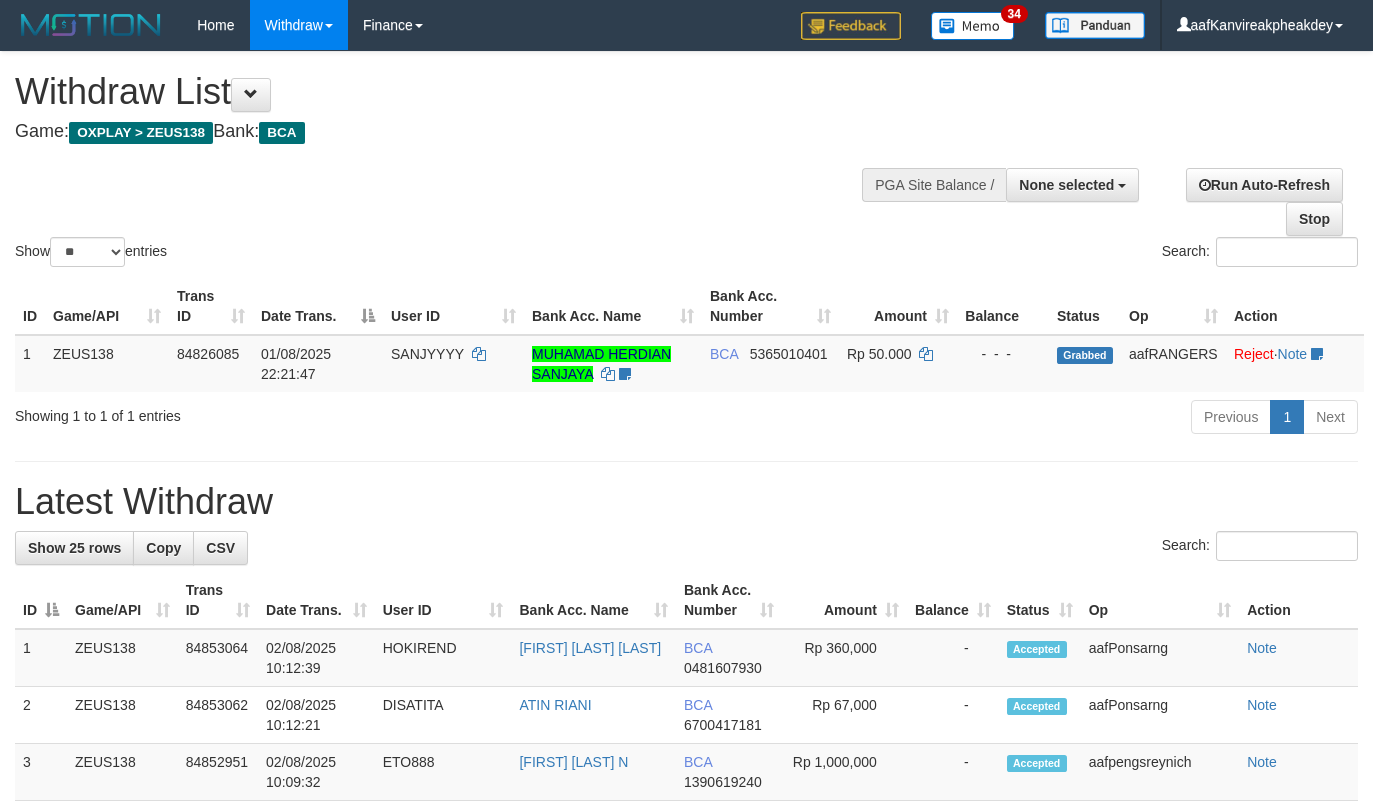 select 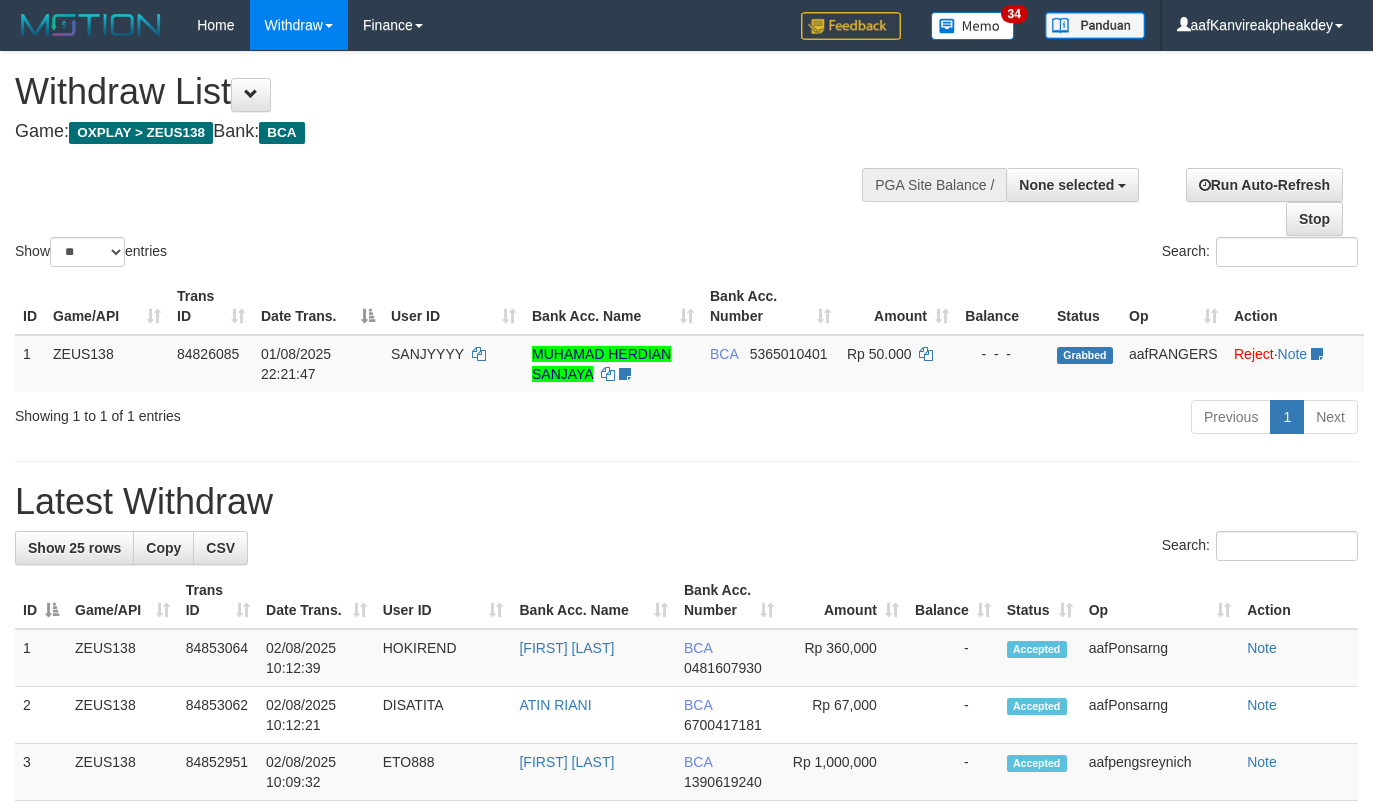 select 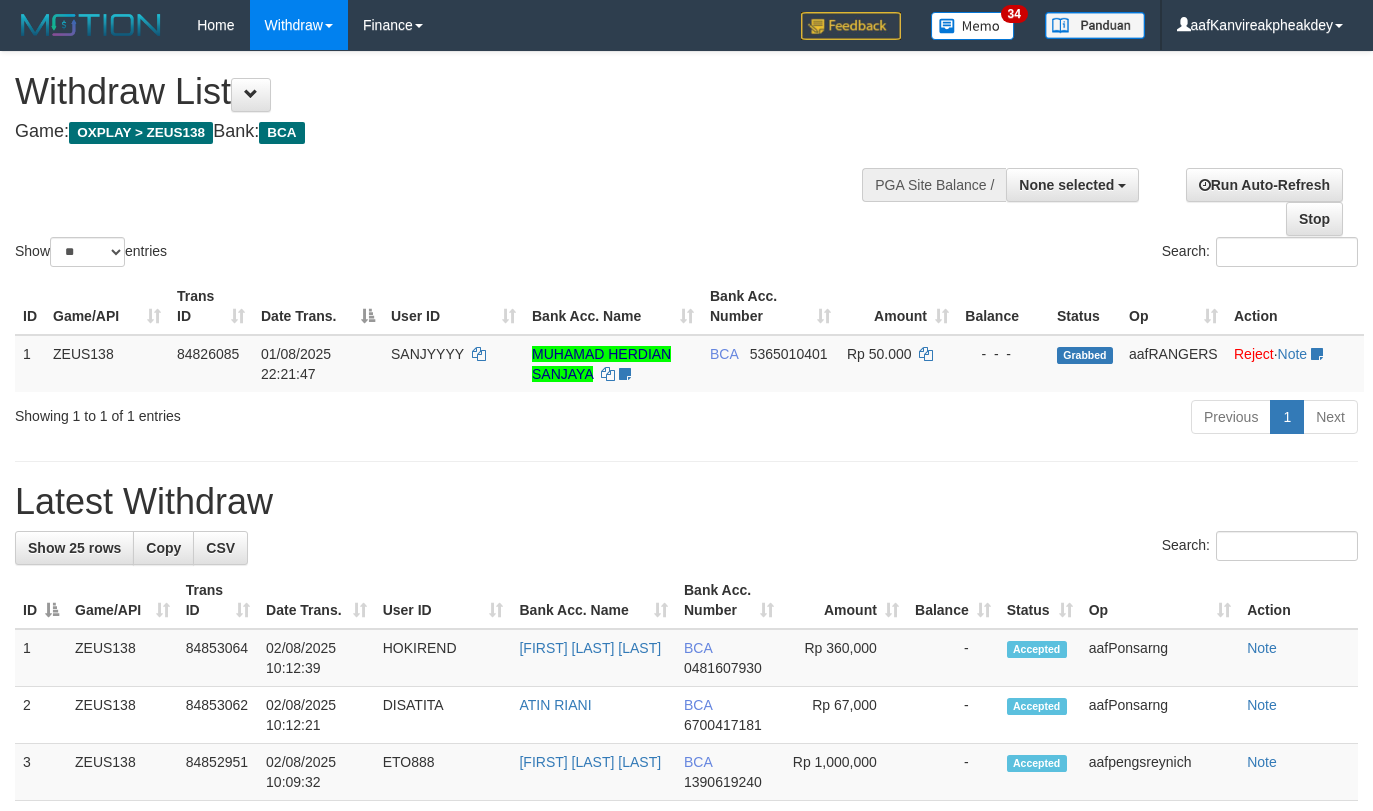 select 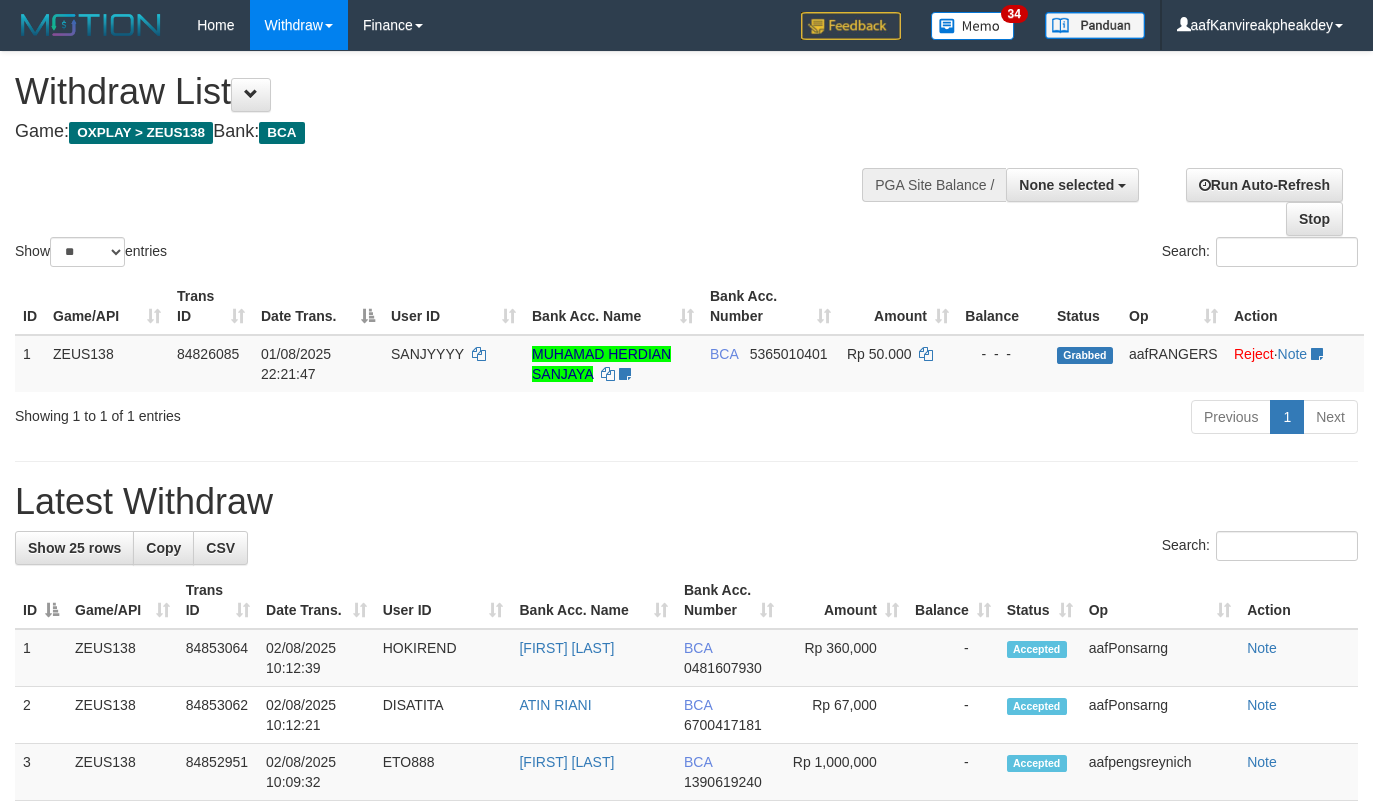 select 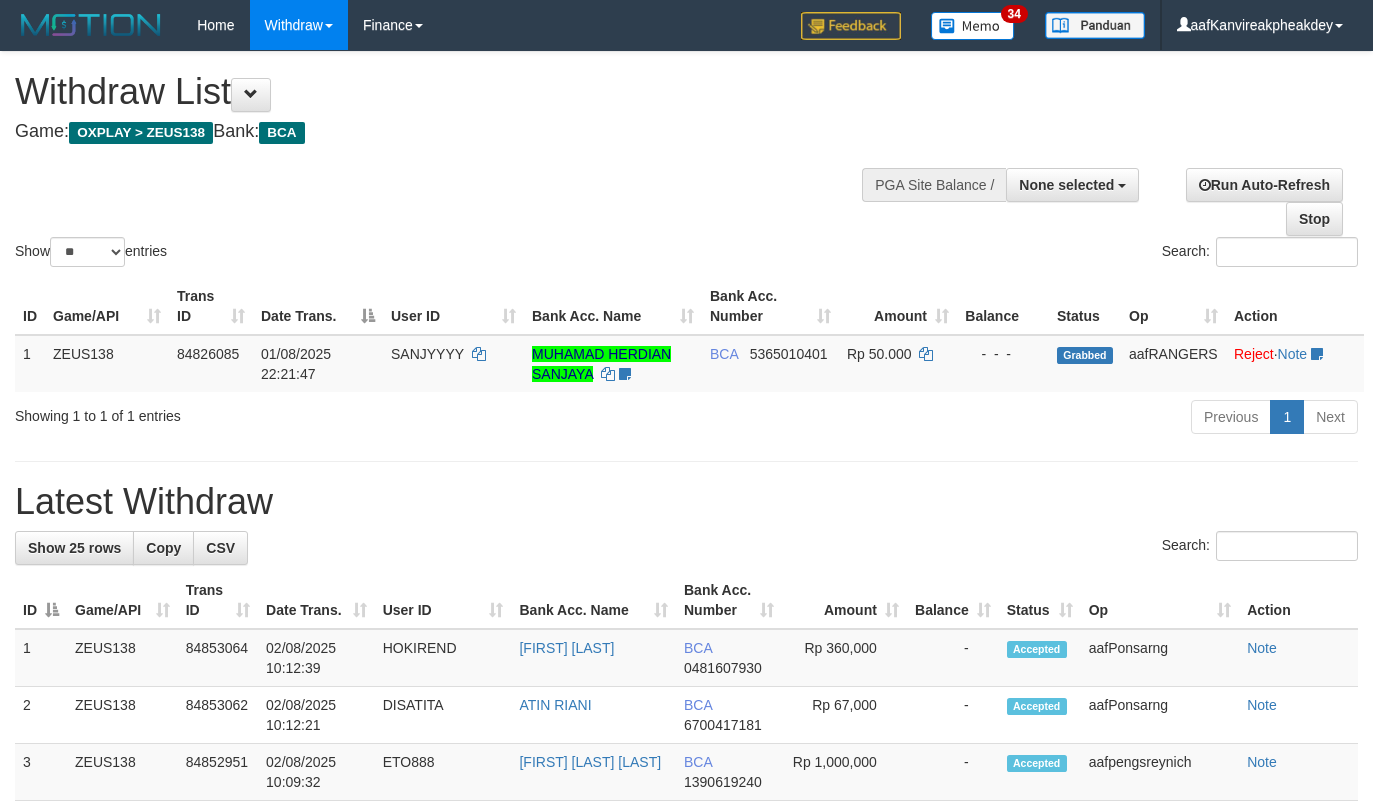 select 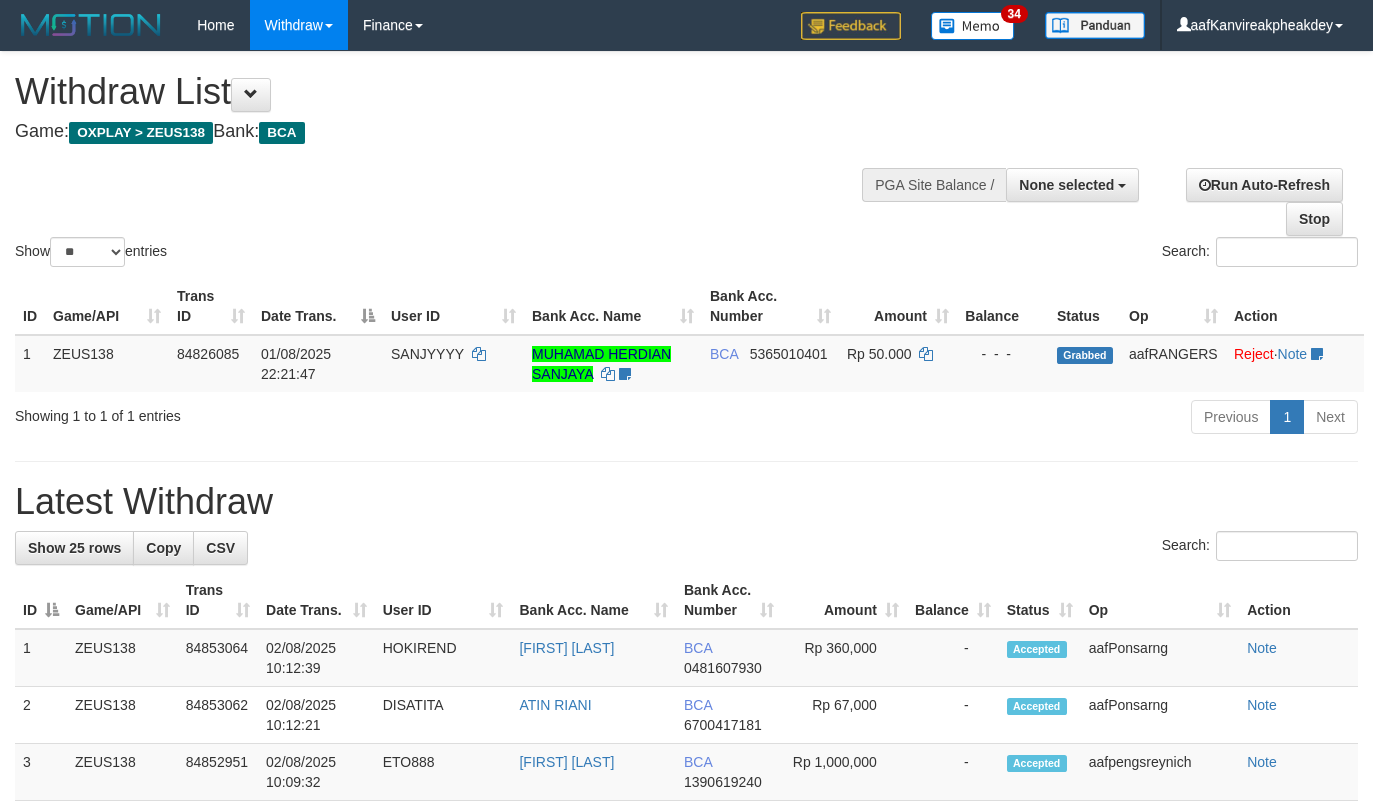 select 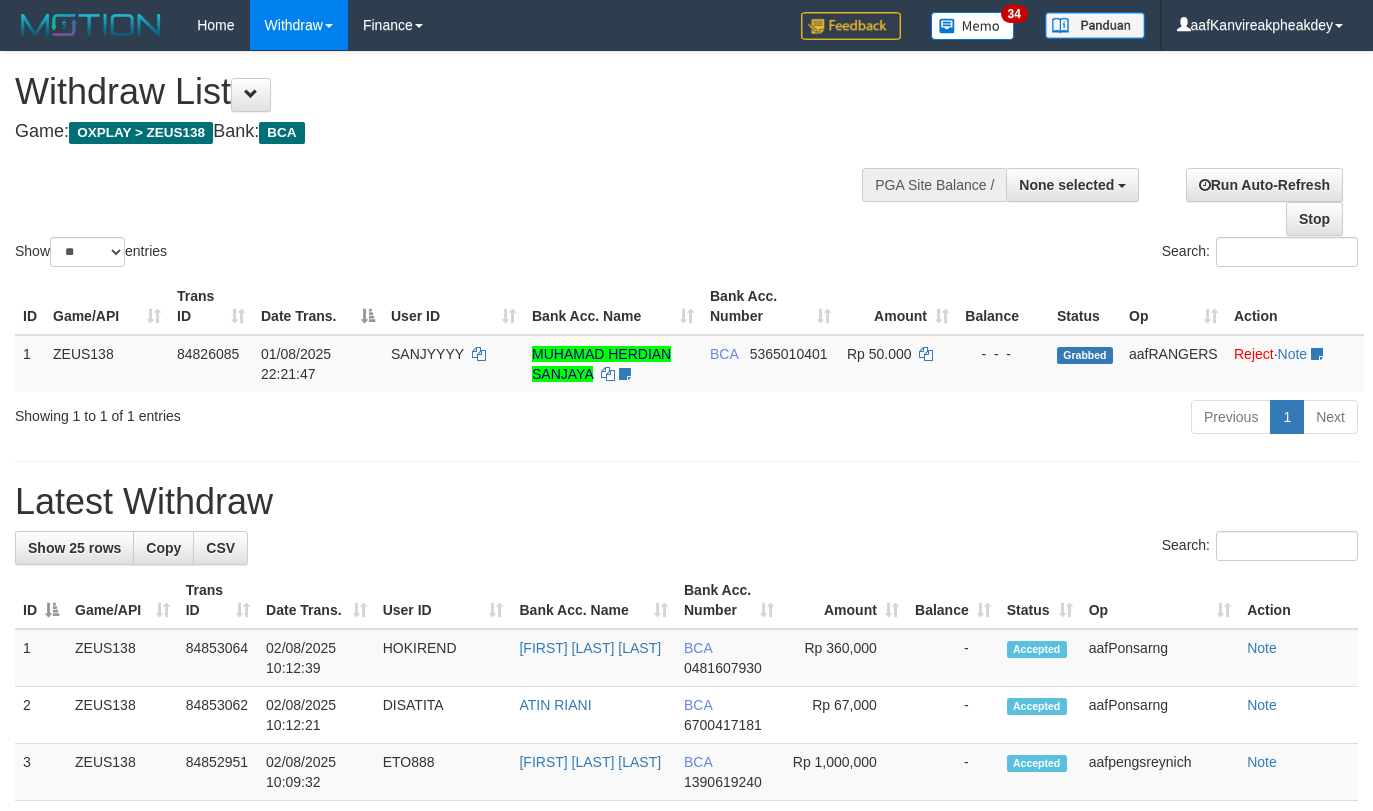 select 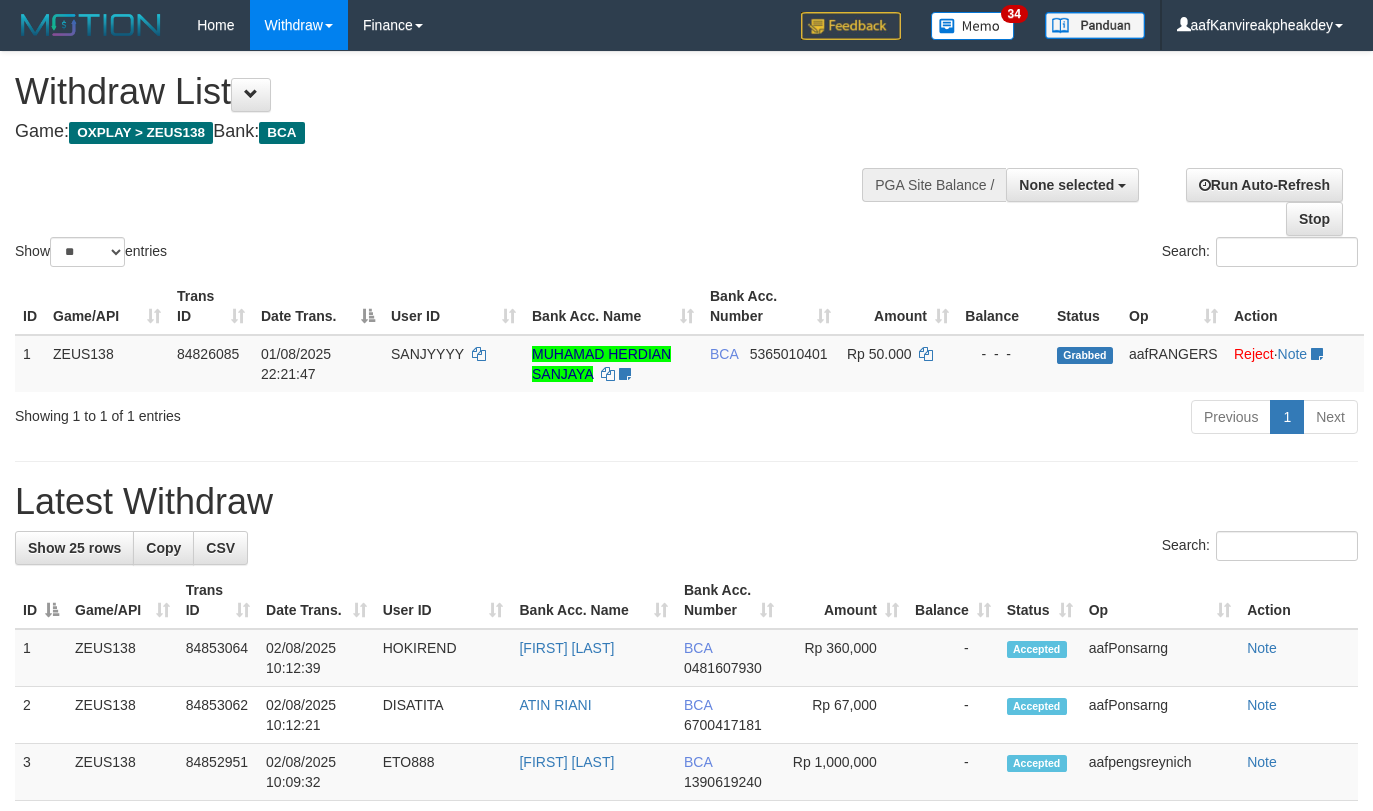 select 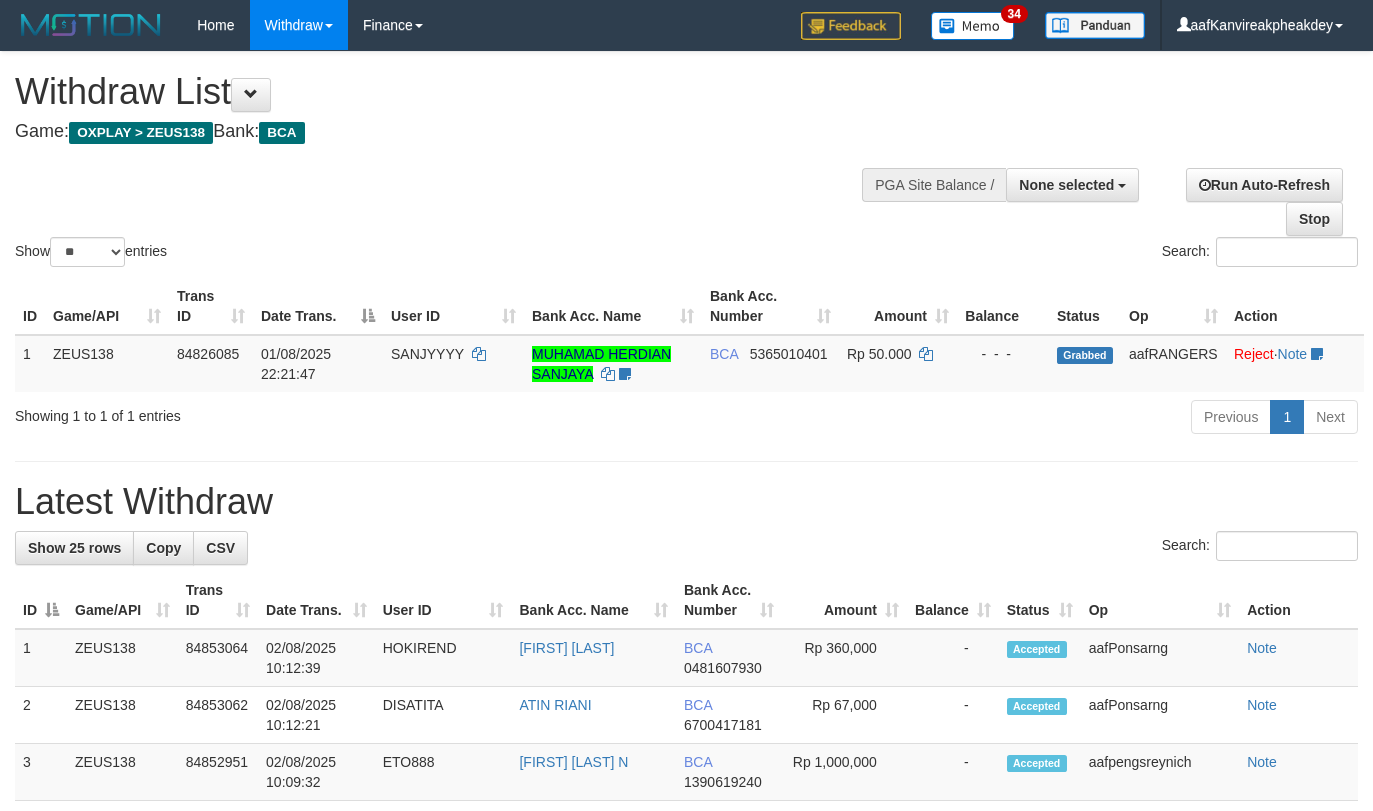 select 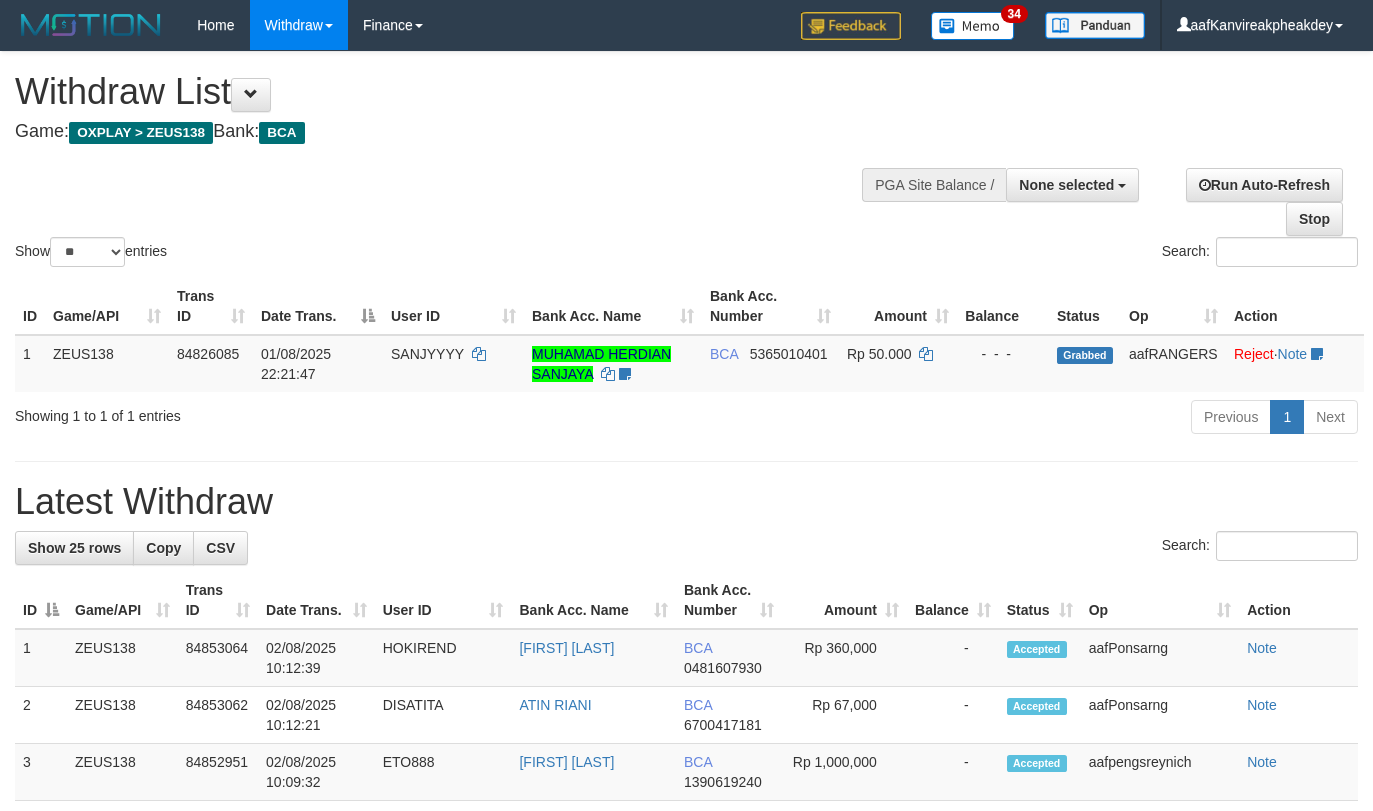 select 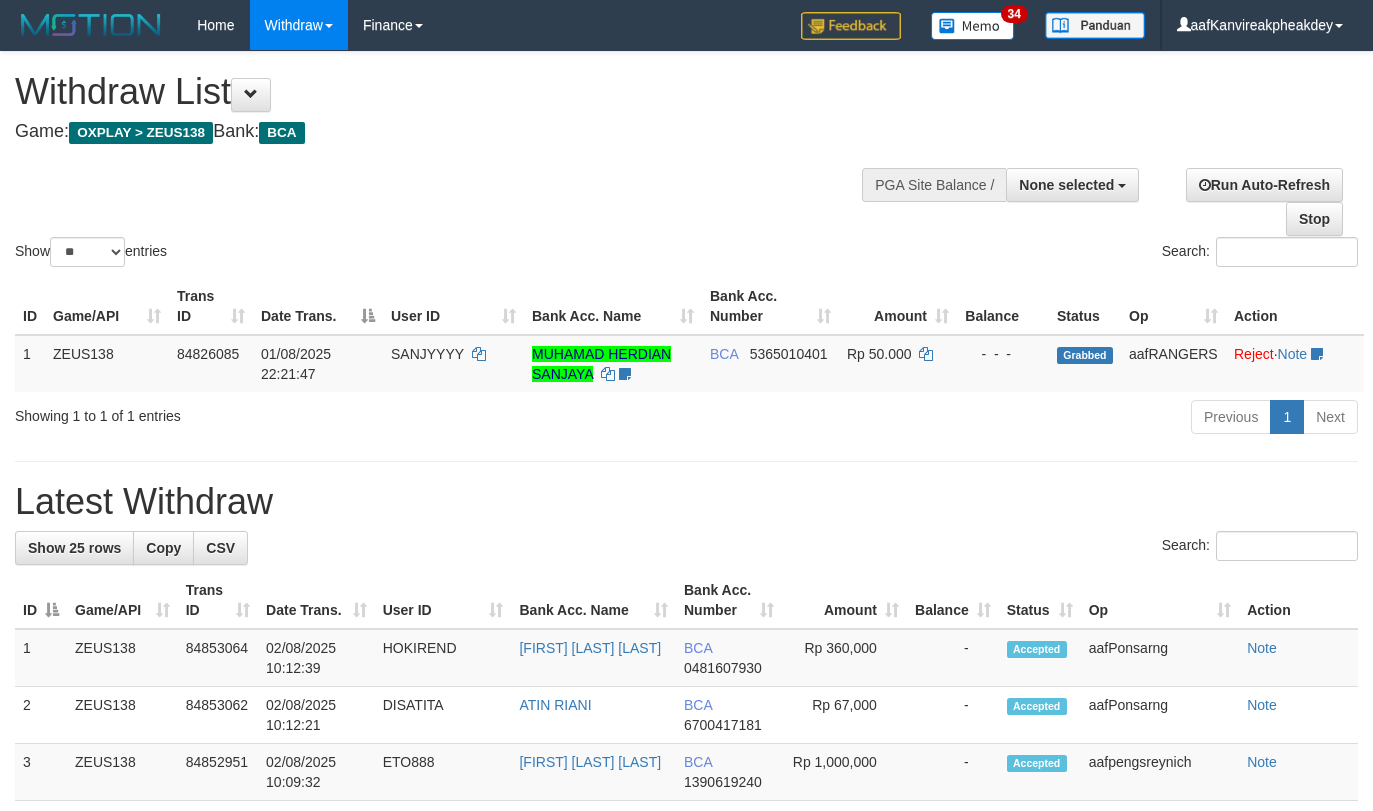 select 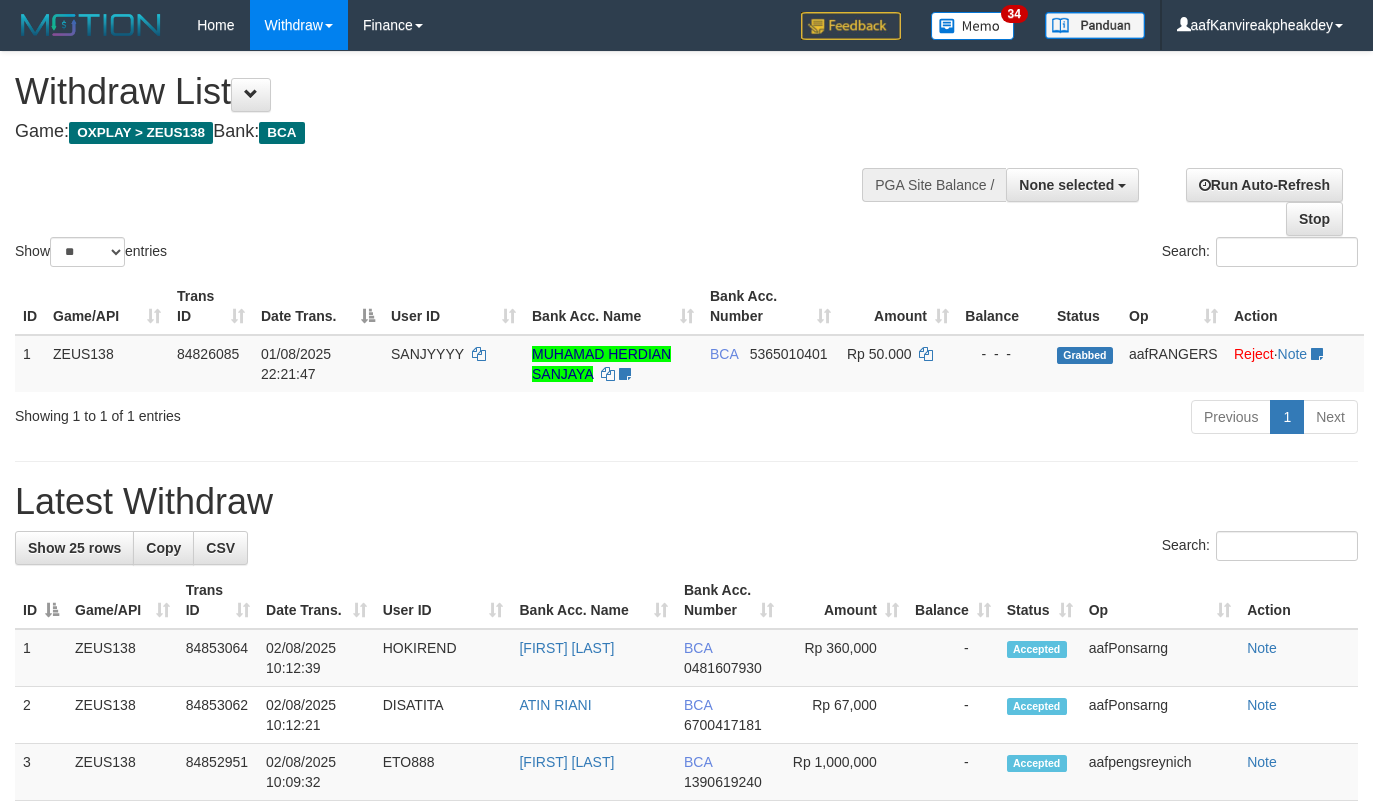 select 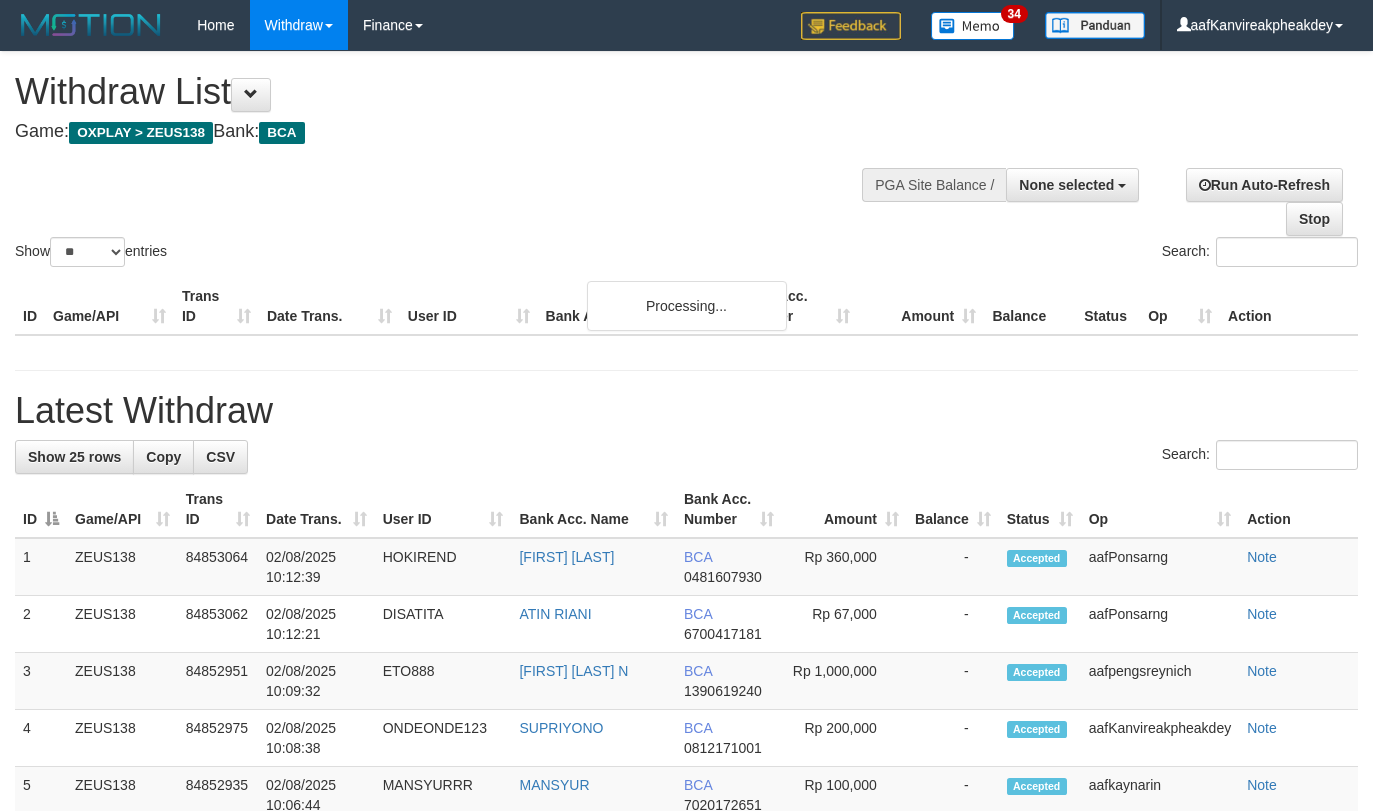 select 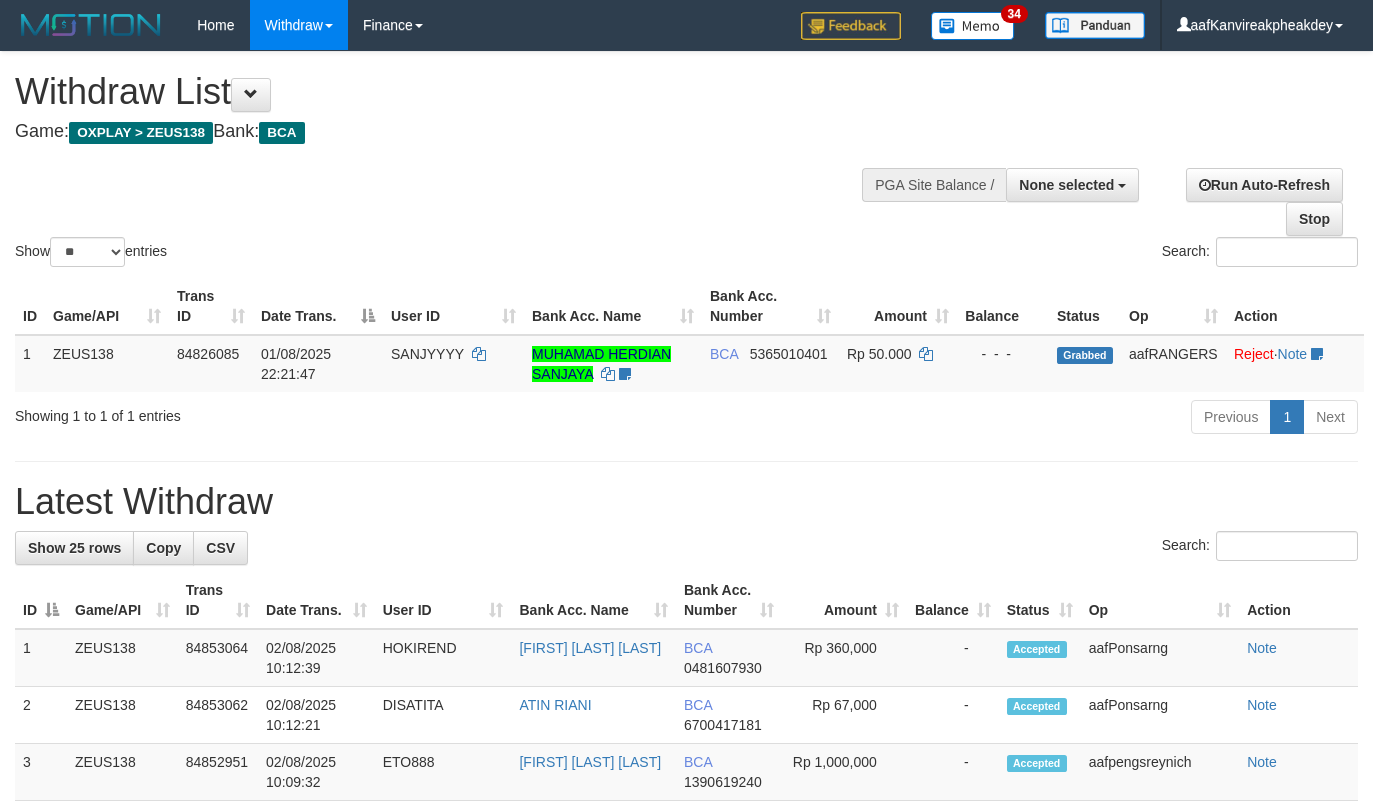 select 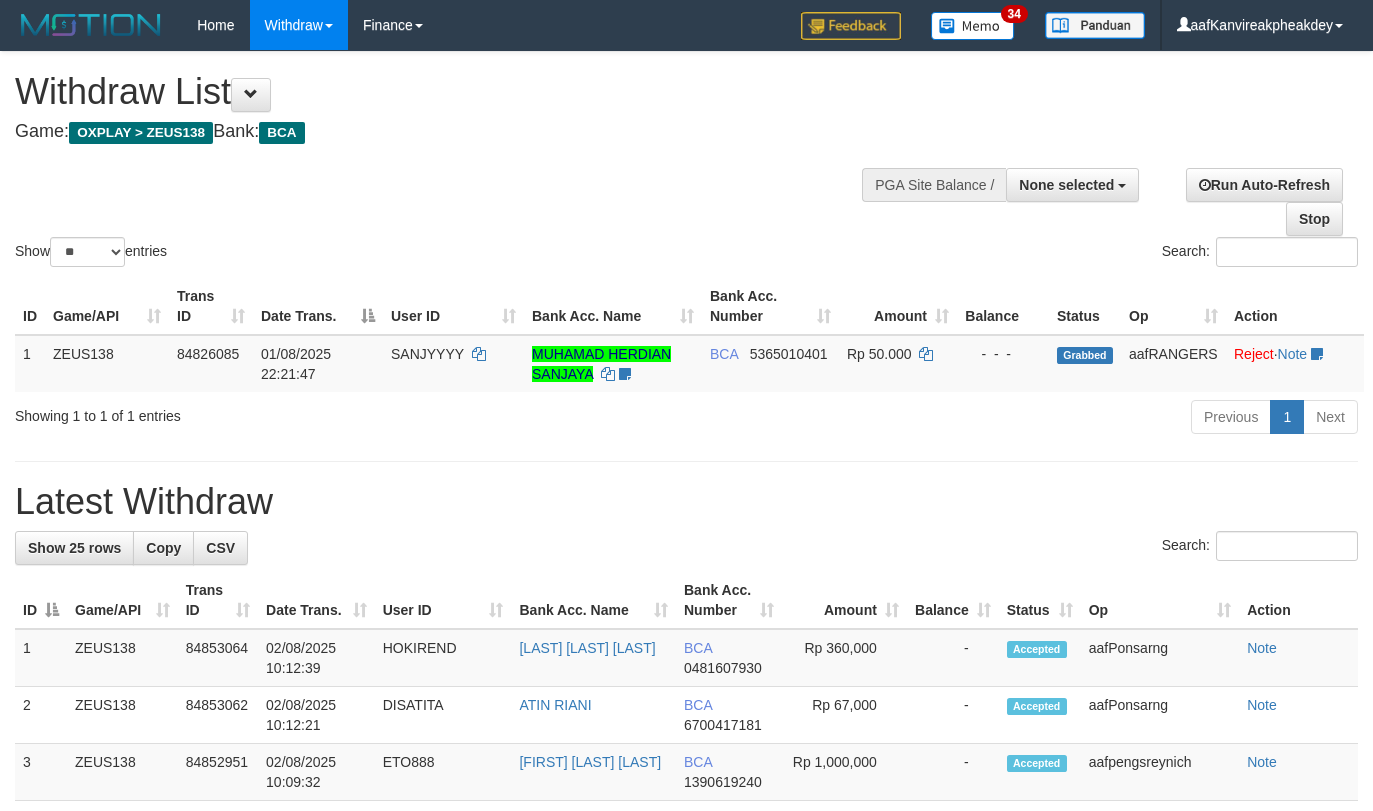 select 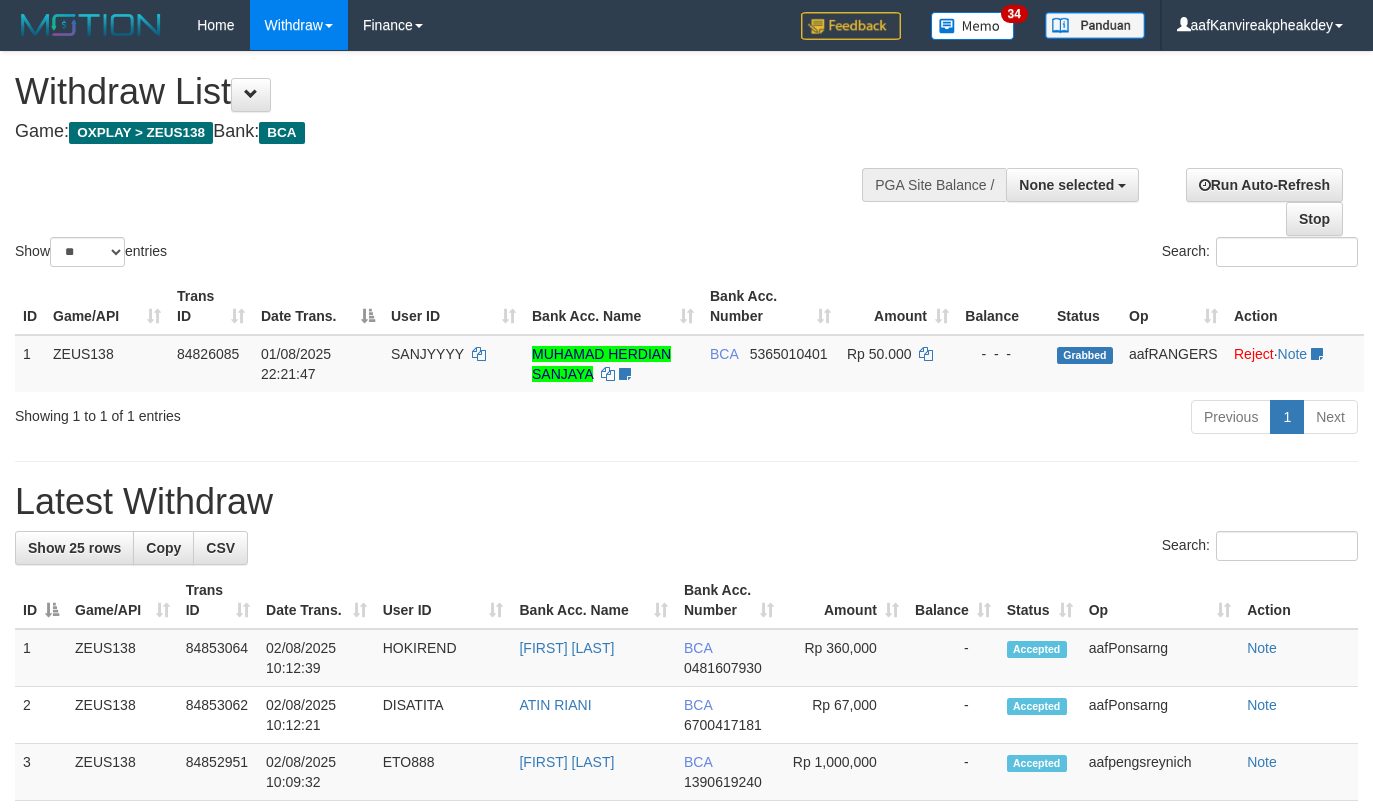 select 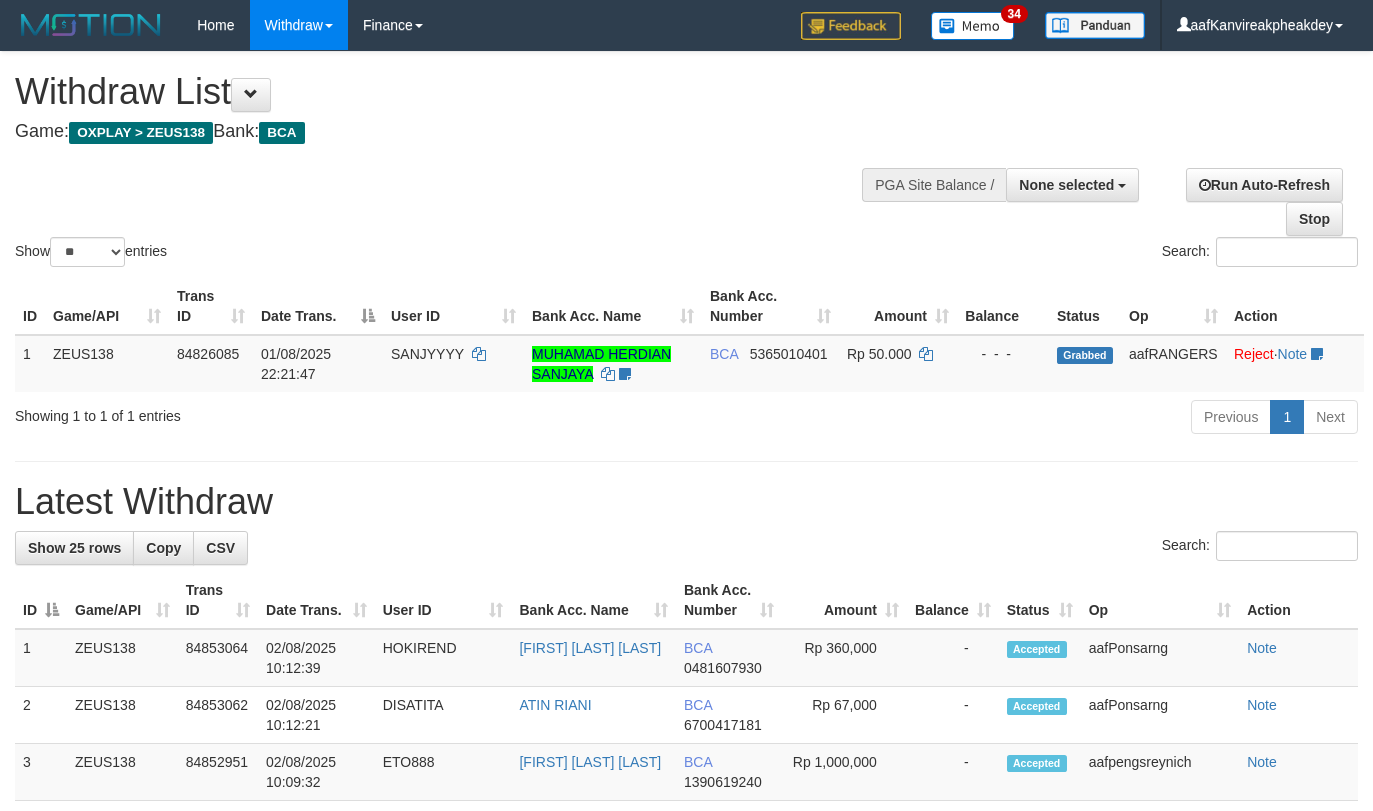 select 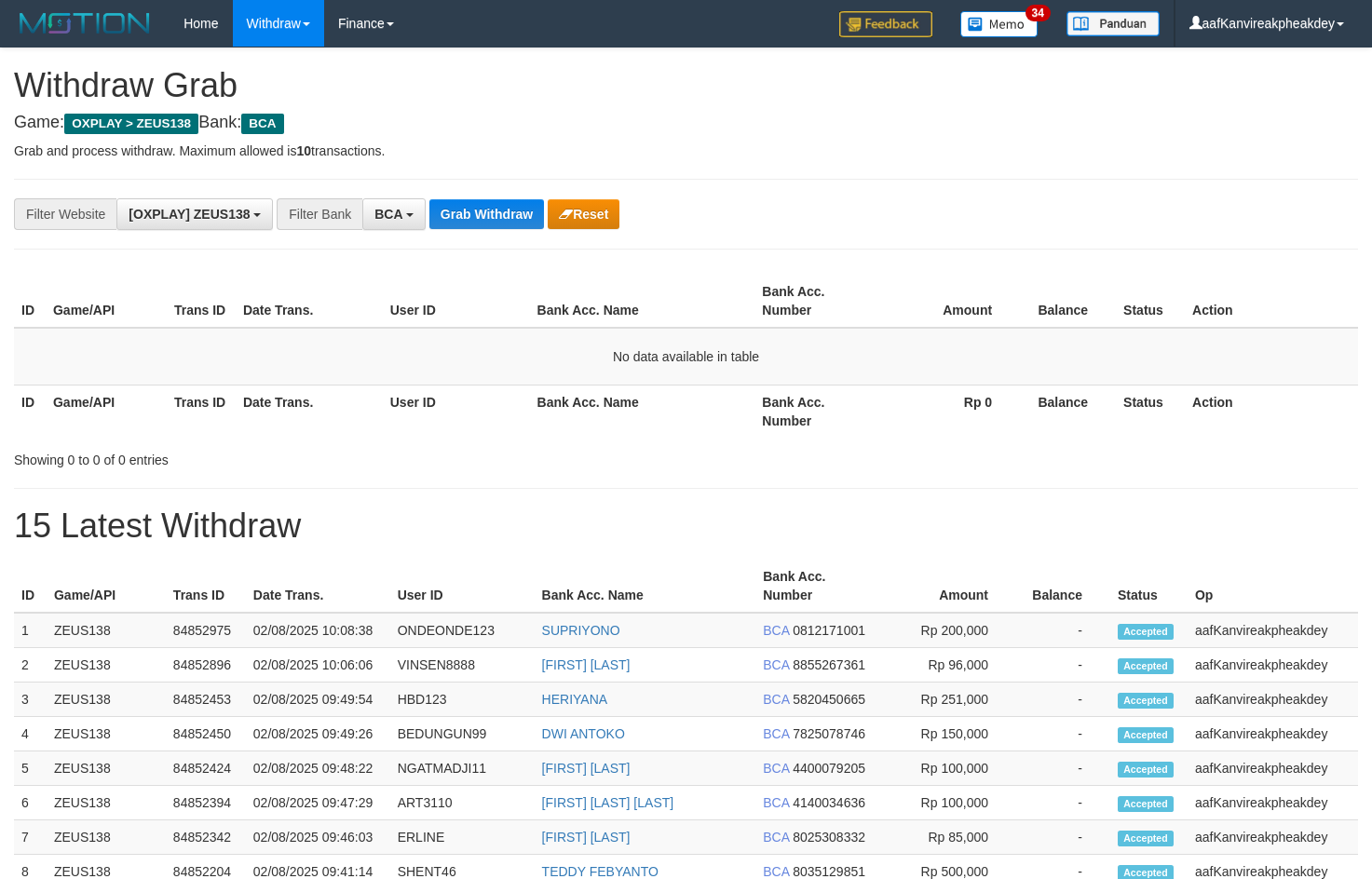 scroll, scrollTop: 0, scrollLeft: 0, axis: both 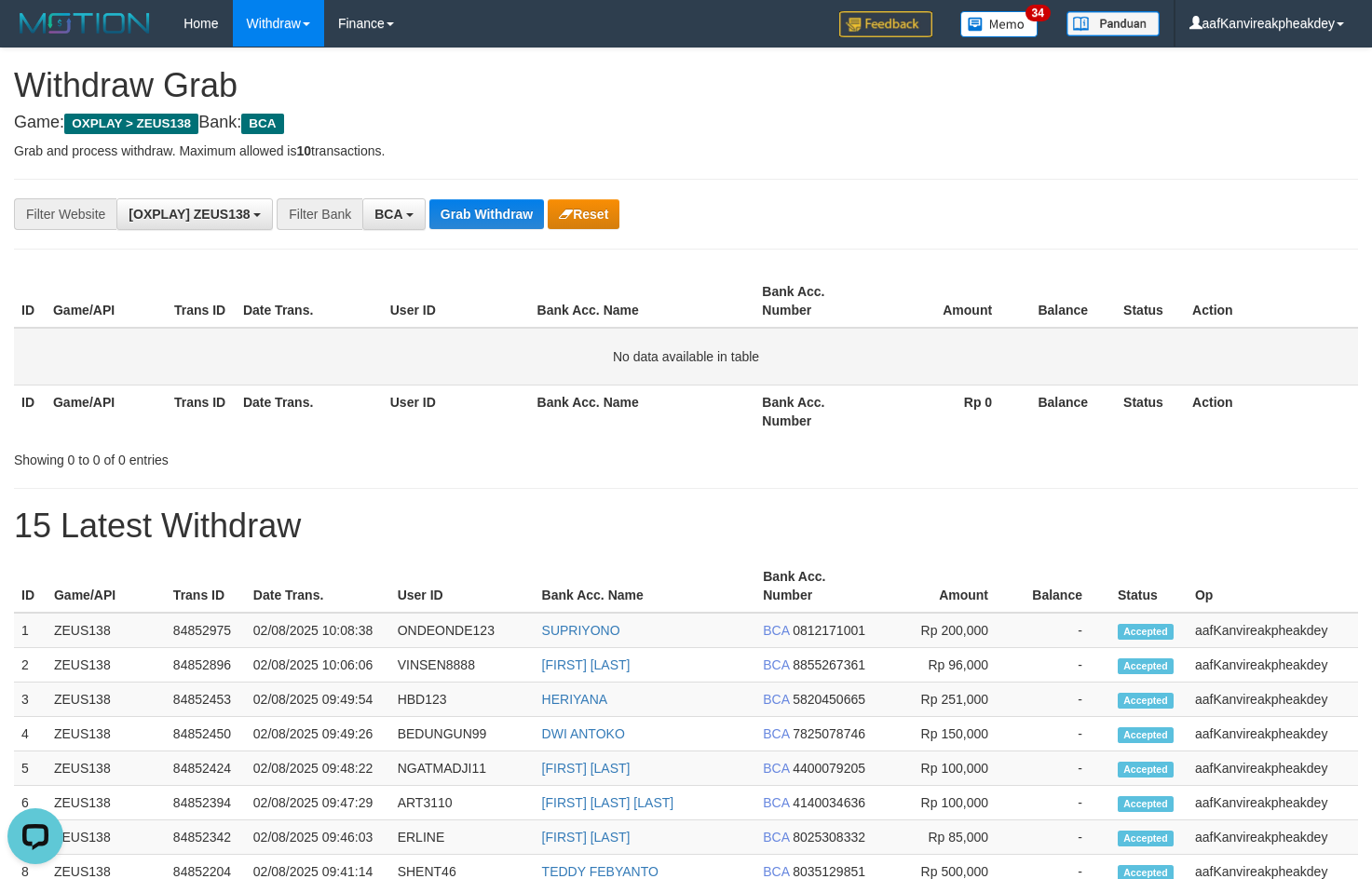 drag, startPoint x: 1043, startPoint y: 374, endPoint x: 1053, endPoint y: 368, distance: 11.661904 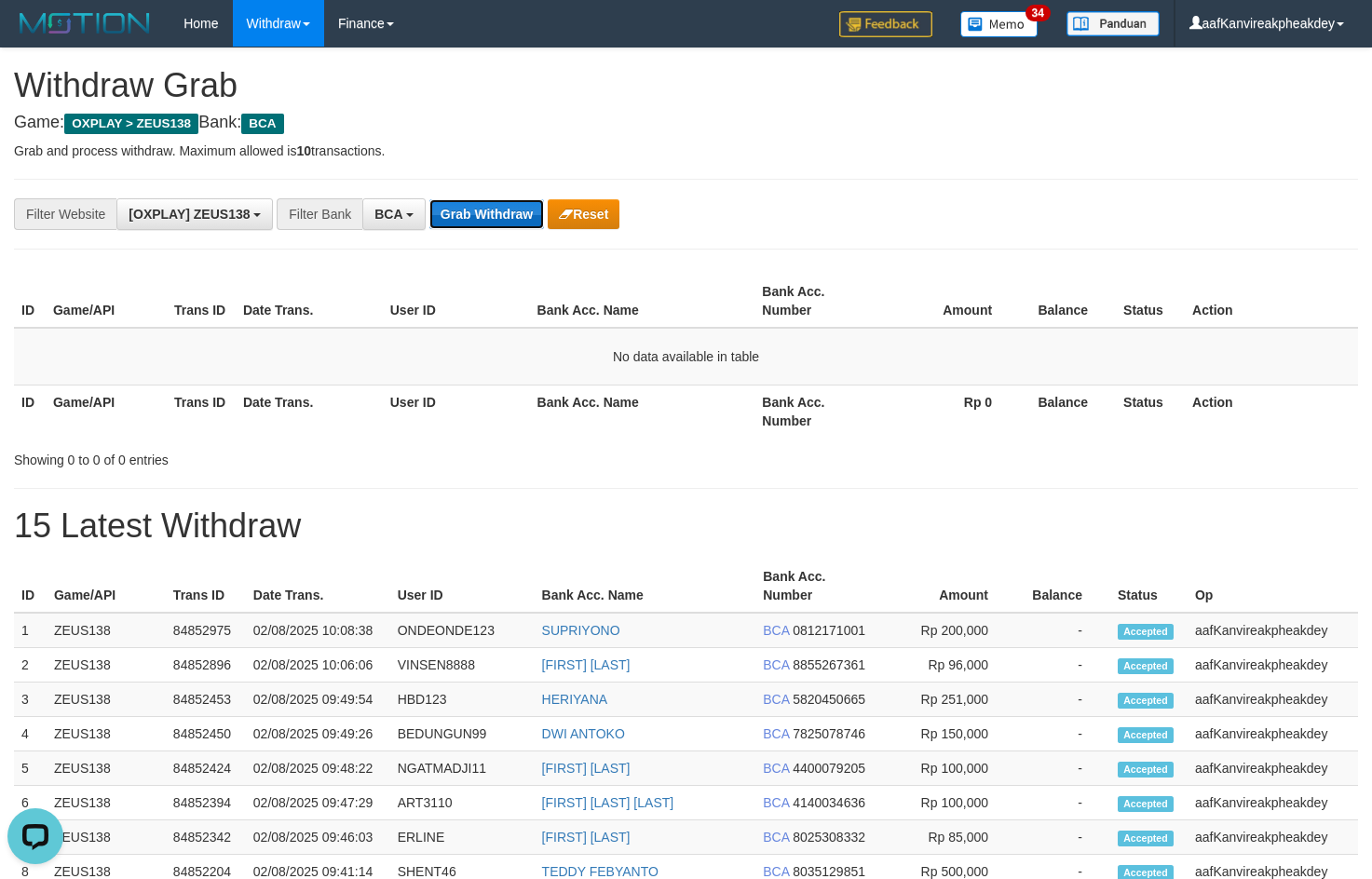 click on "Grab Withdraw" at bounding box center (486, 214) 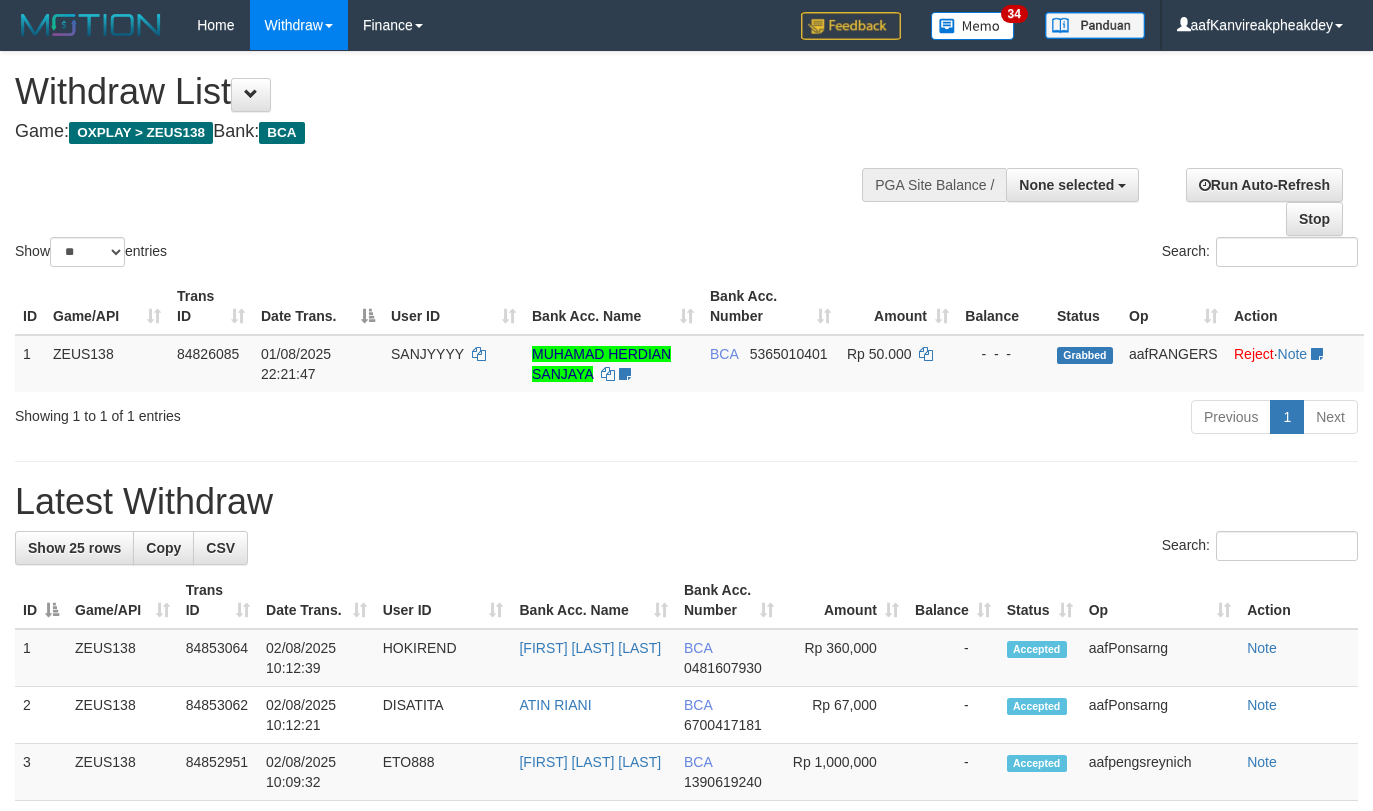 select 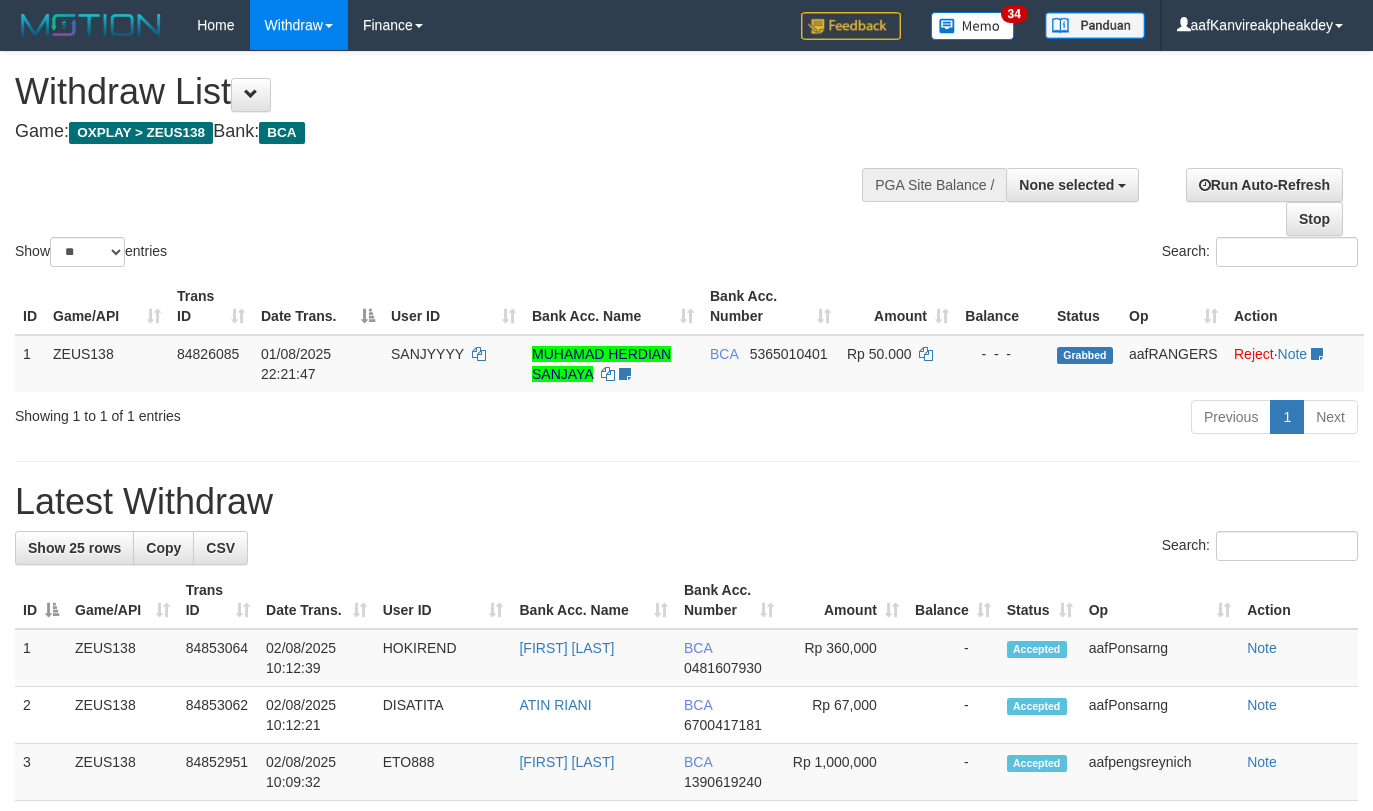 select 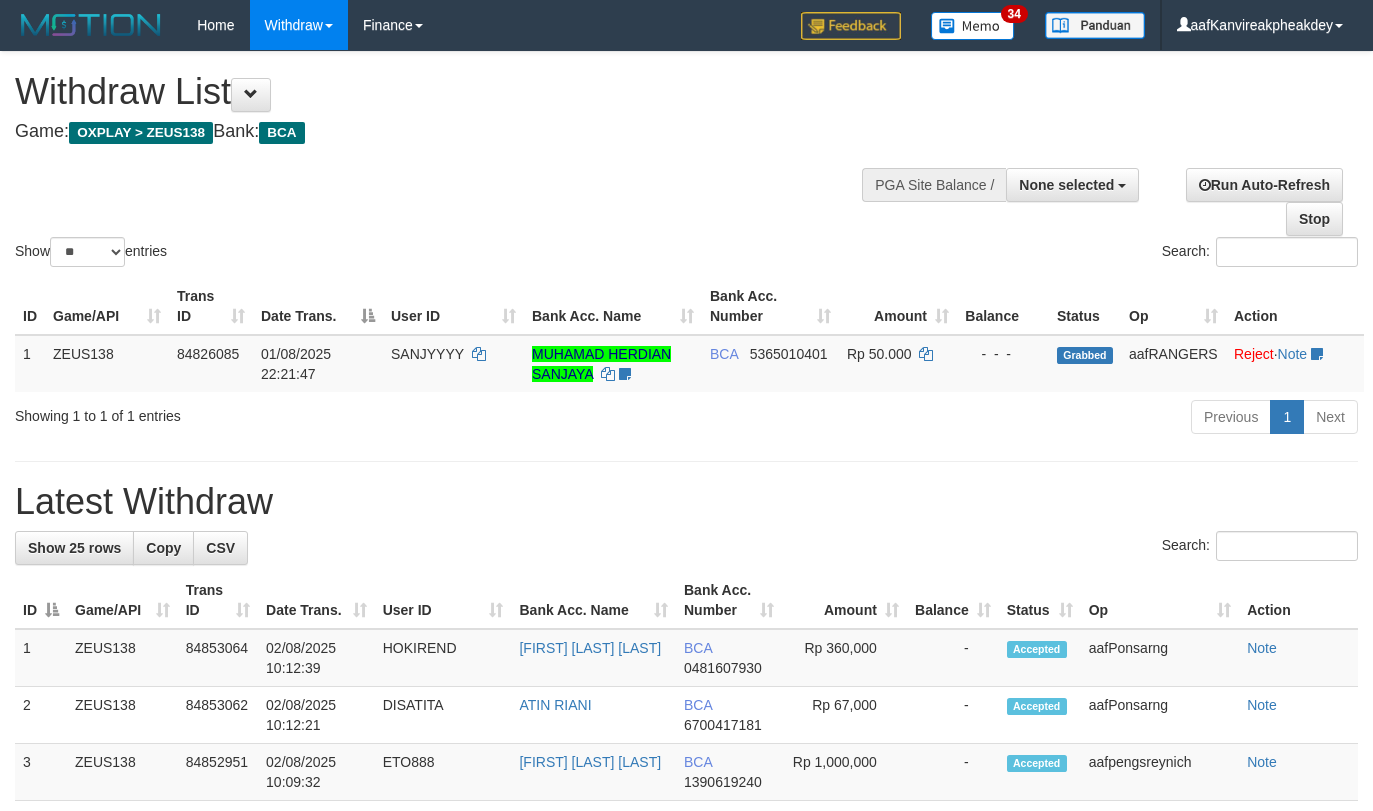 select 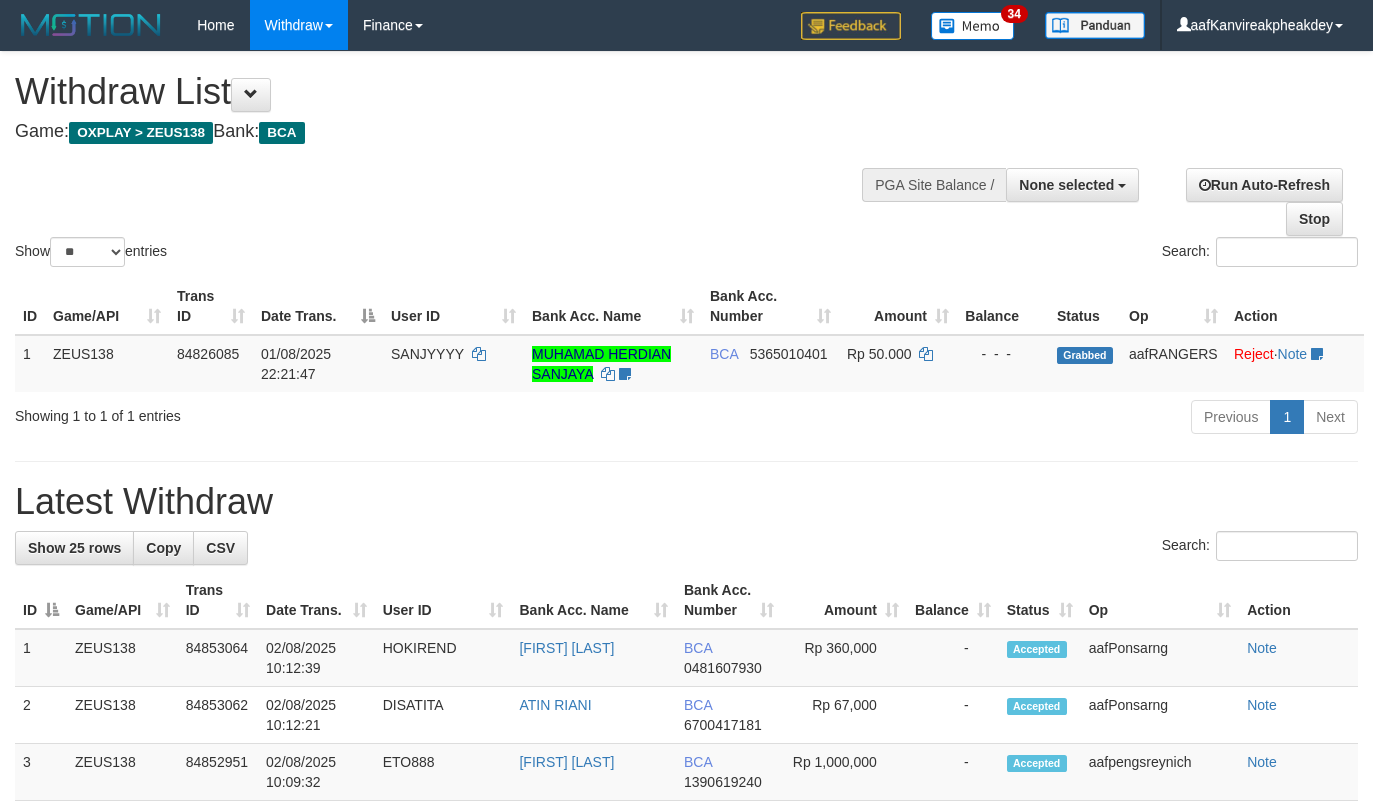 select 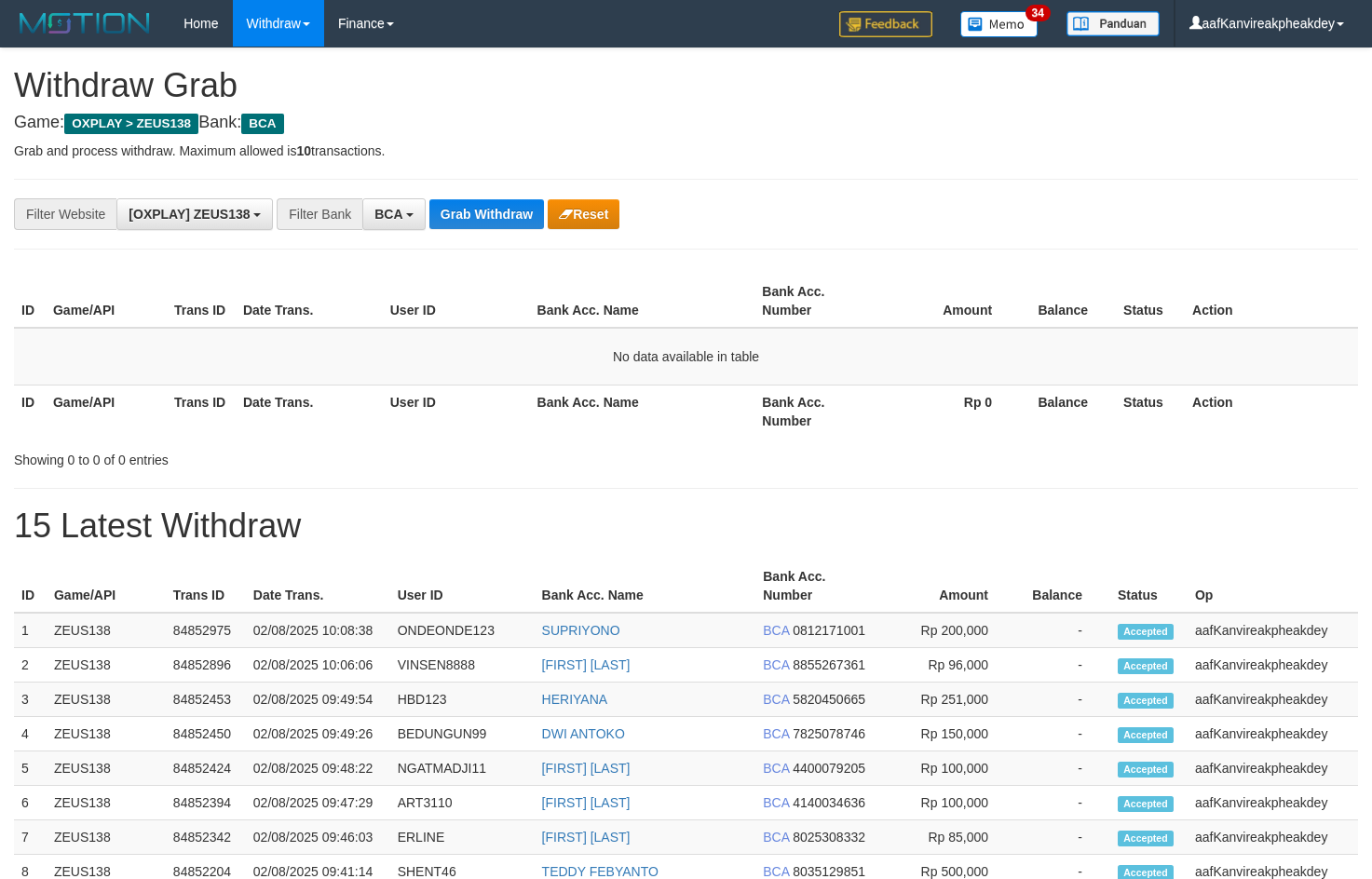 scroll, scrollTop: 0, scrollLeft: 0, axis: both 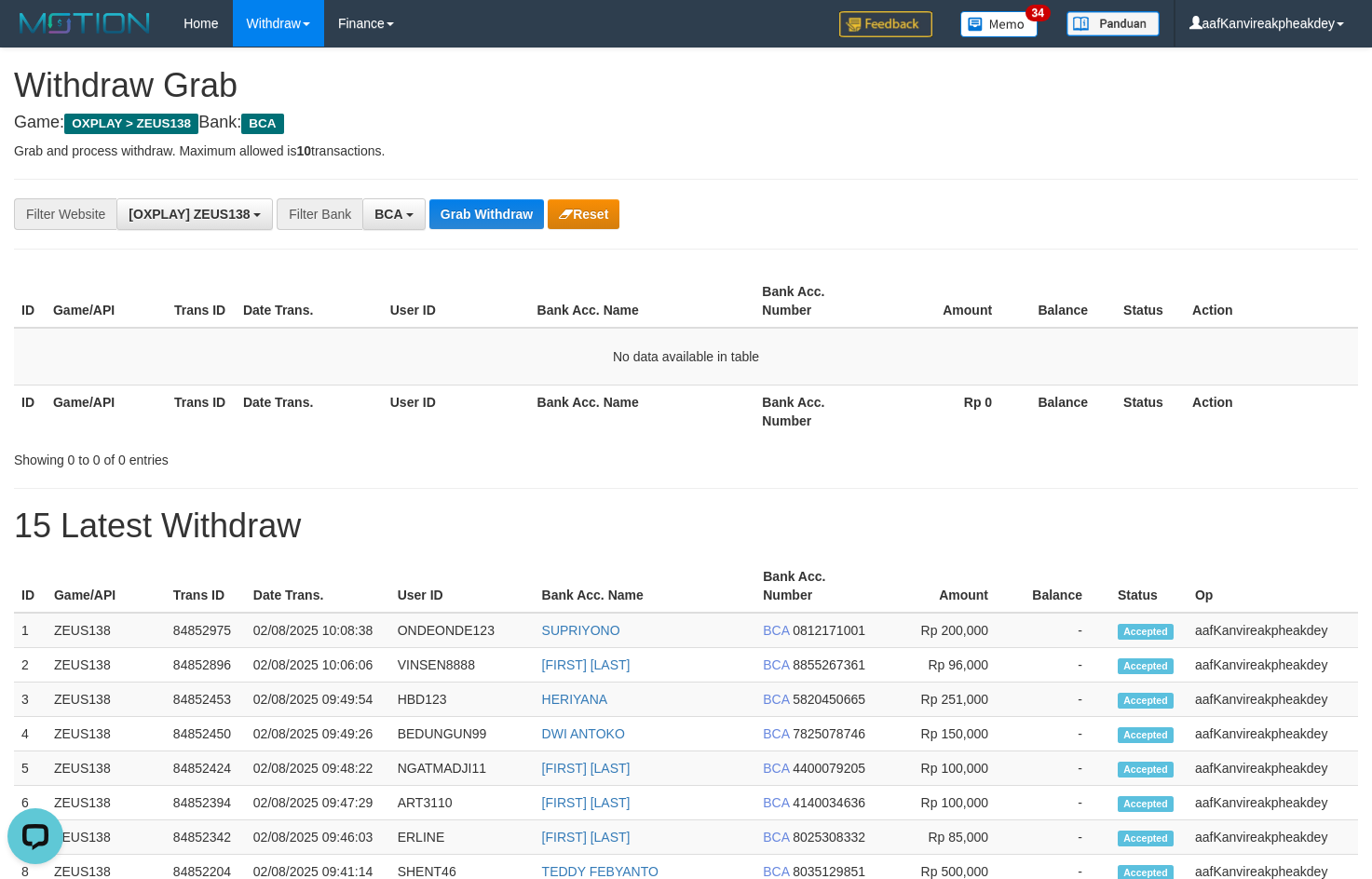 click on "Rp 0" at bounding box center (947, 411) 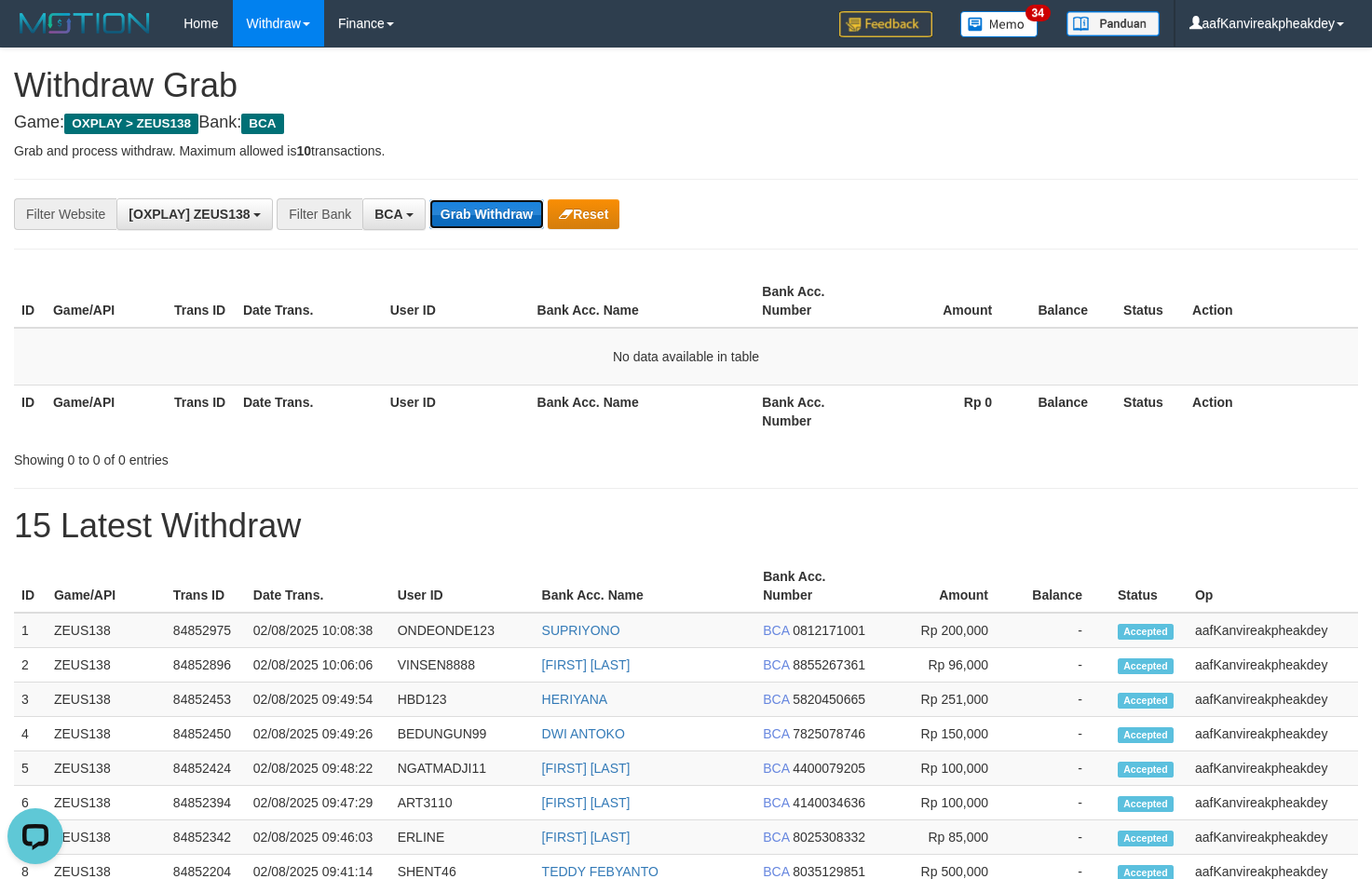click on "Grab Withdraw" at bounding box center (486, 214) 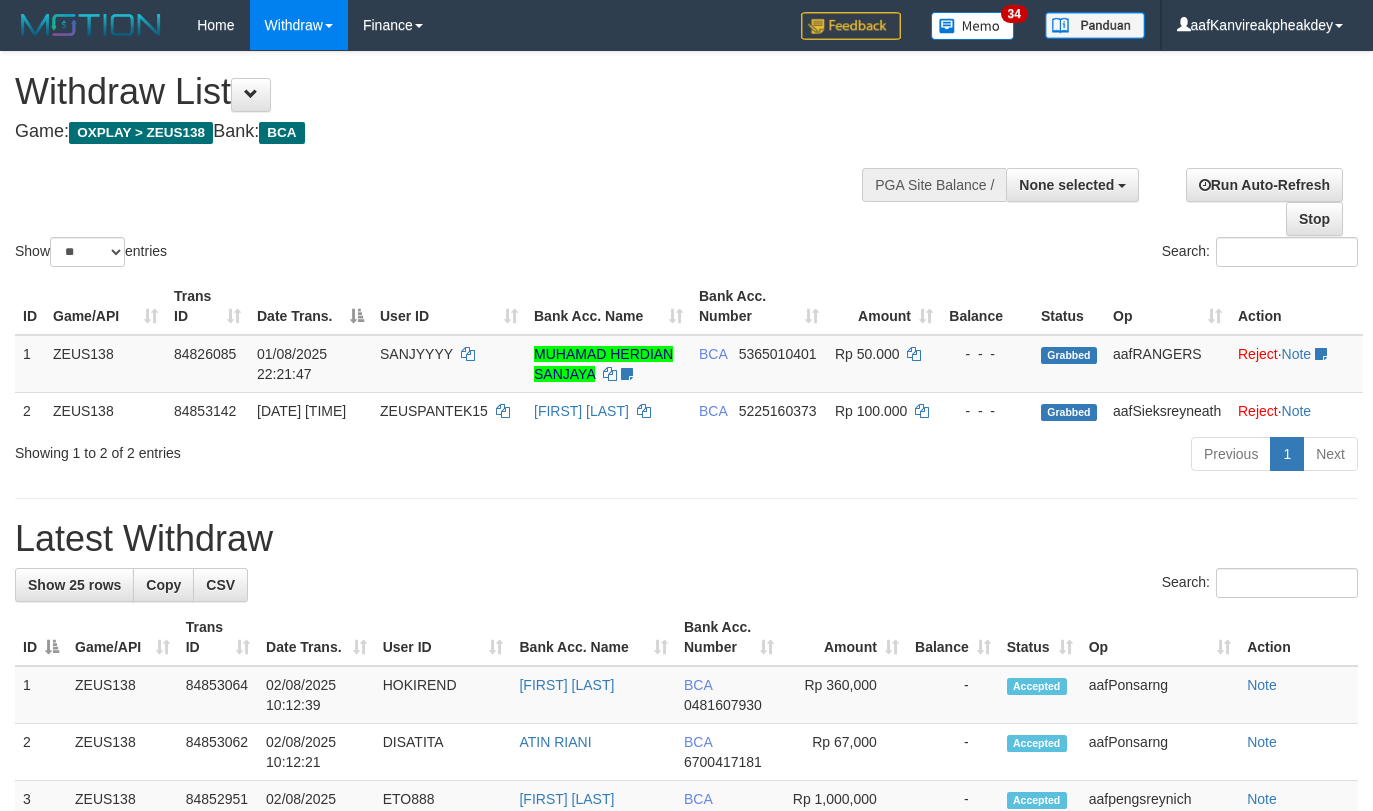 select 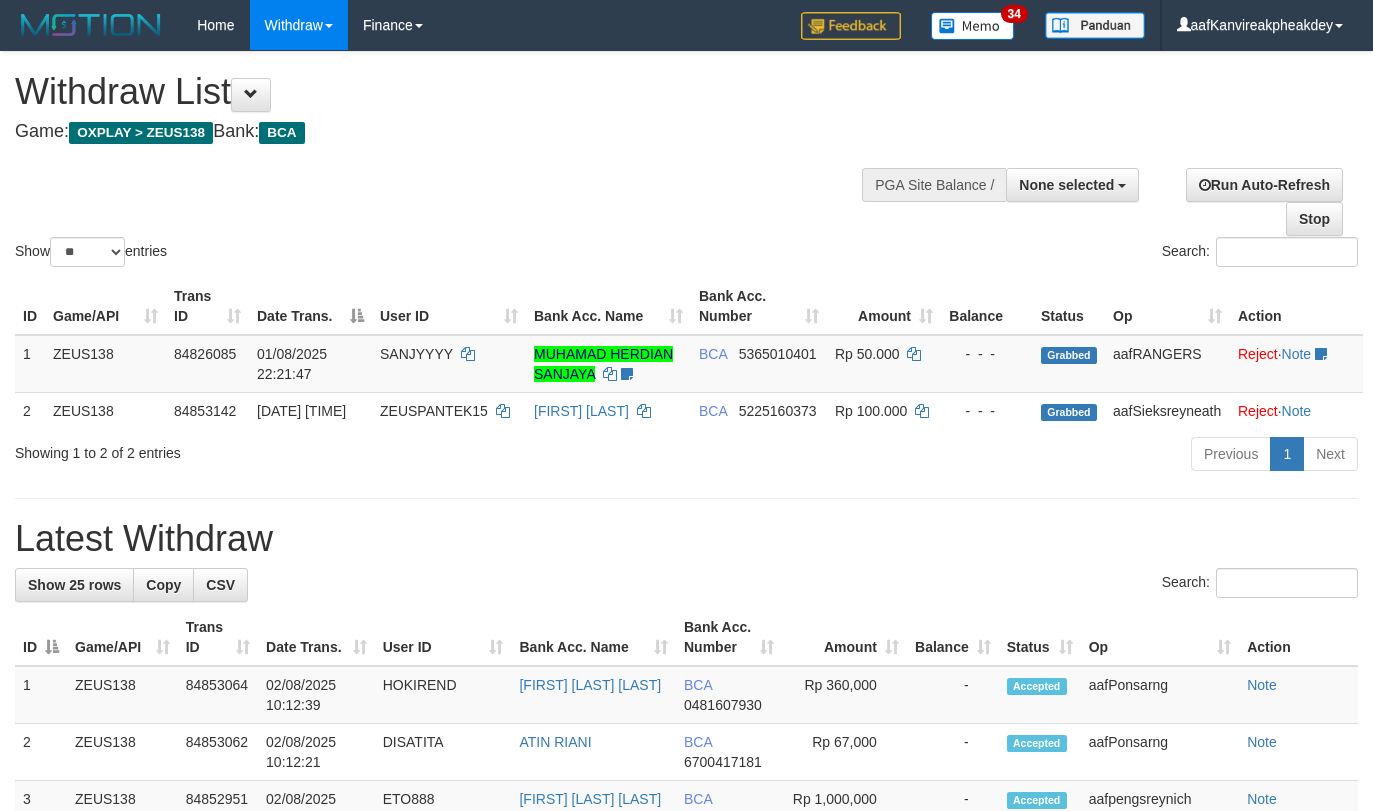 select 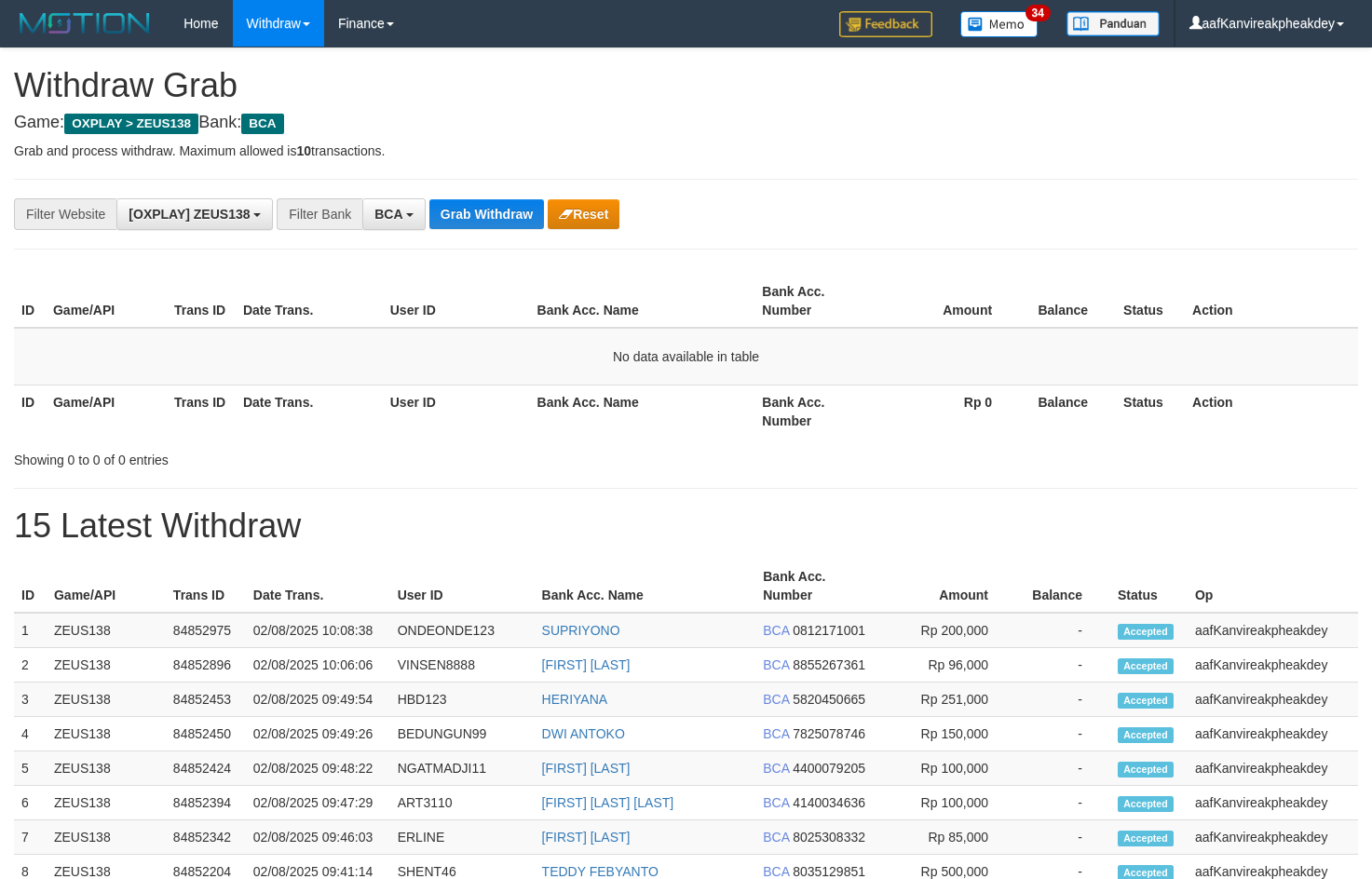 scroll, scrollTop: 0, scrollLeft: 0, axis: both 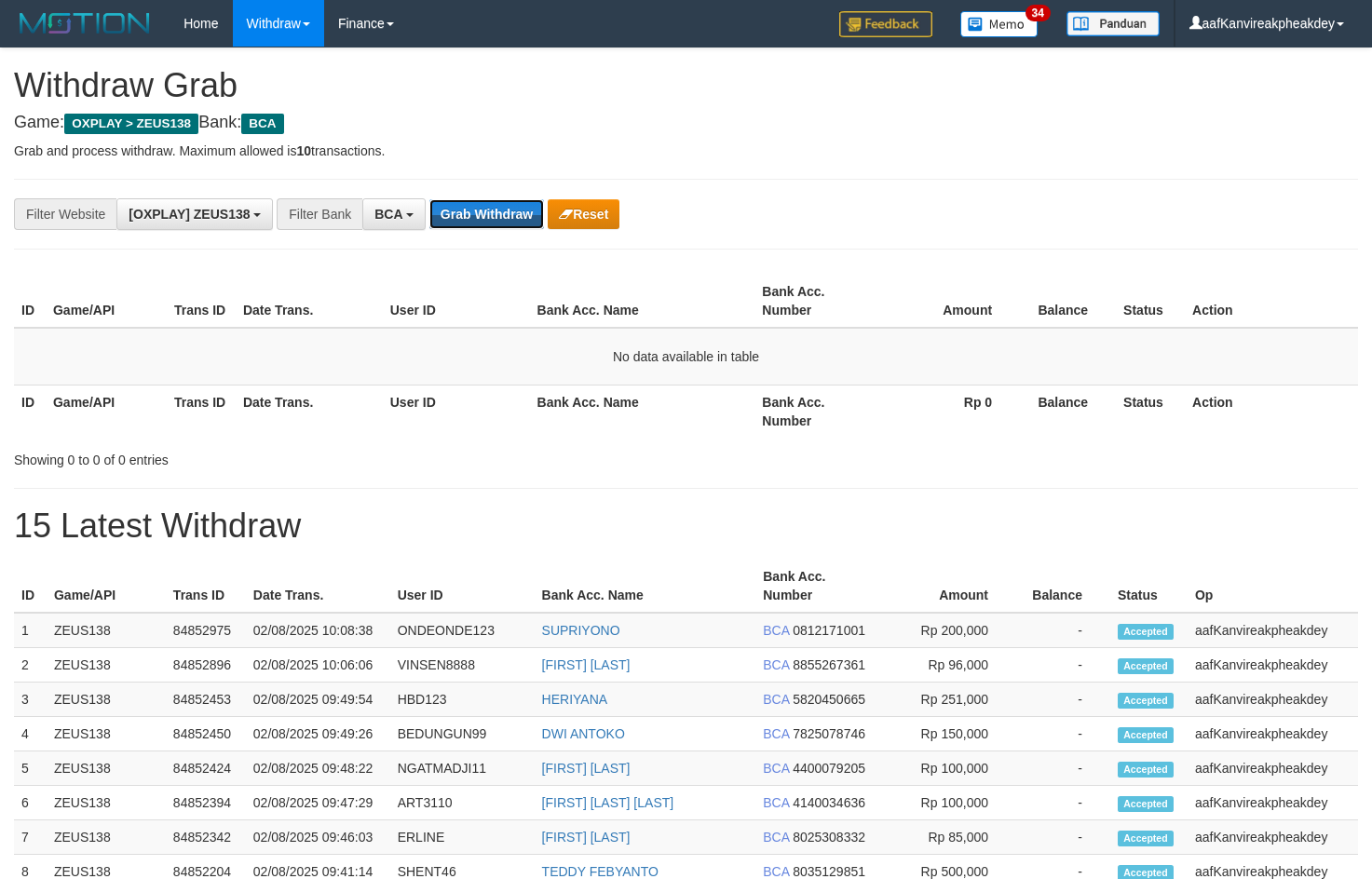 click on "Grab Withdraw" at bounding box center [486, 214] 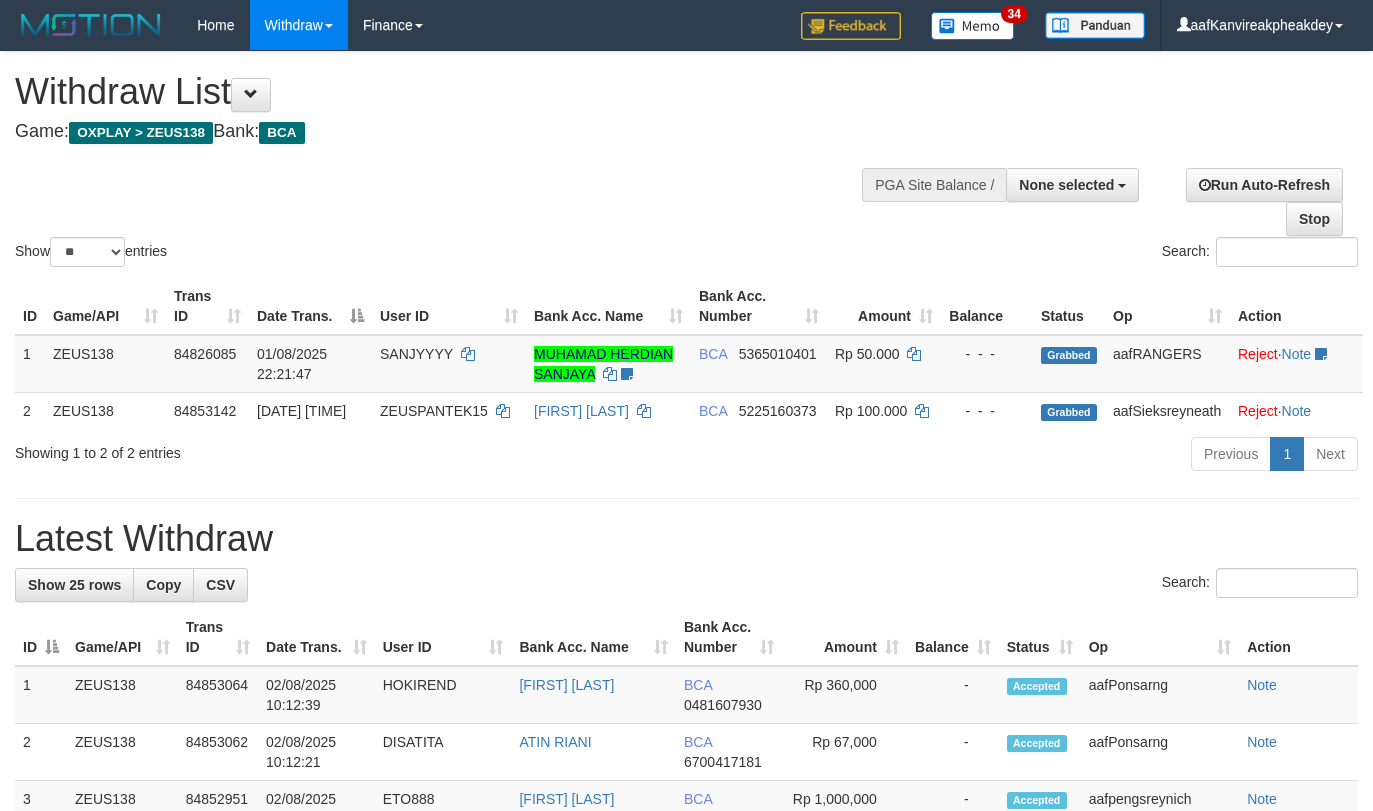 select 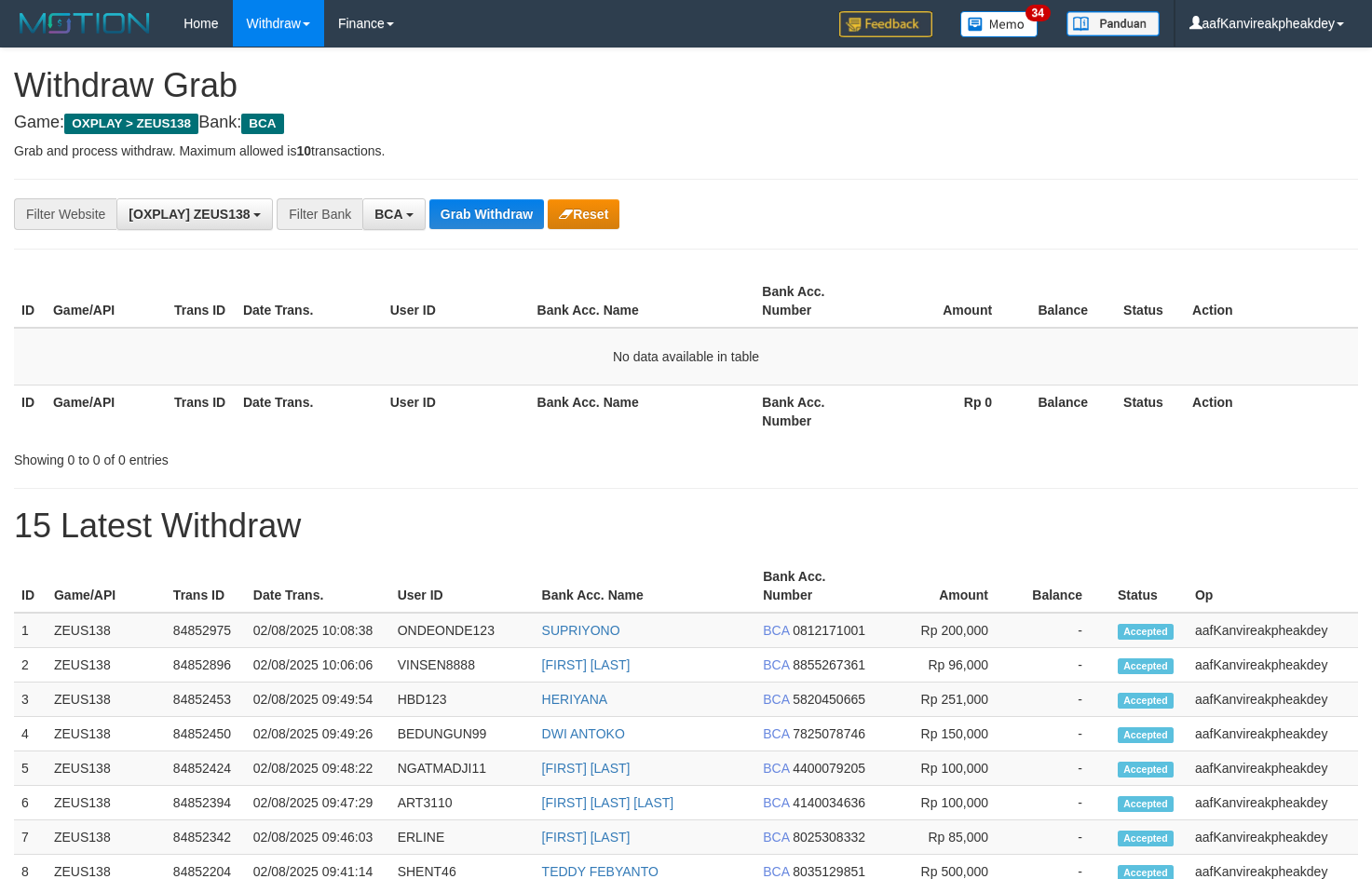 scroll, scrollTop: 0, scrollLeft: 0, axis: both 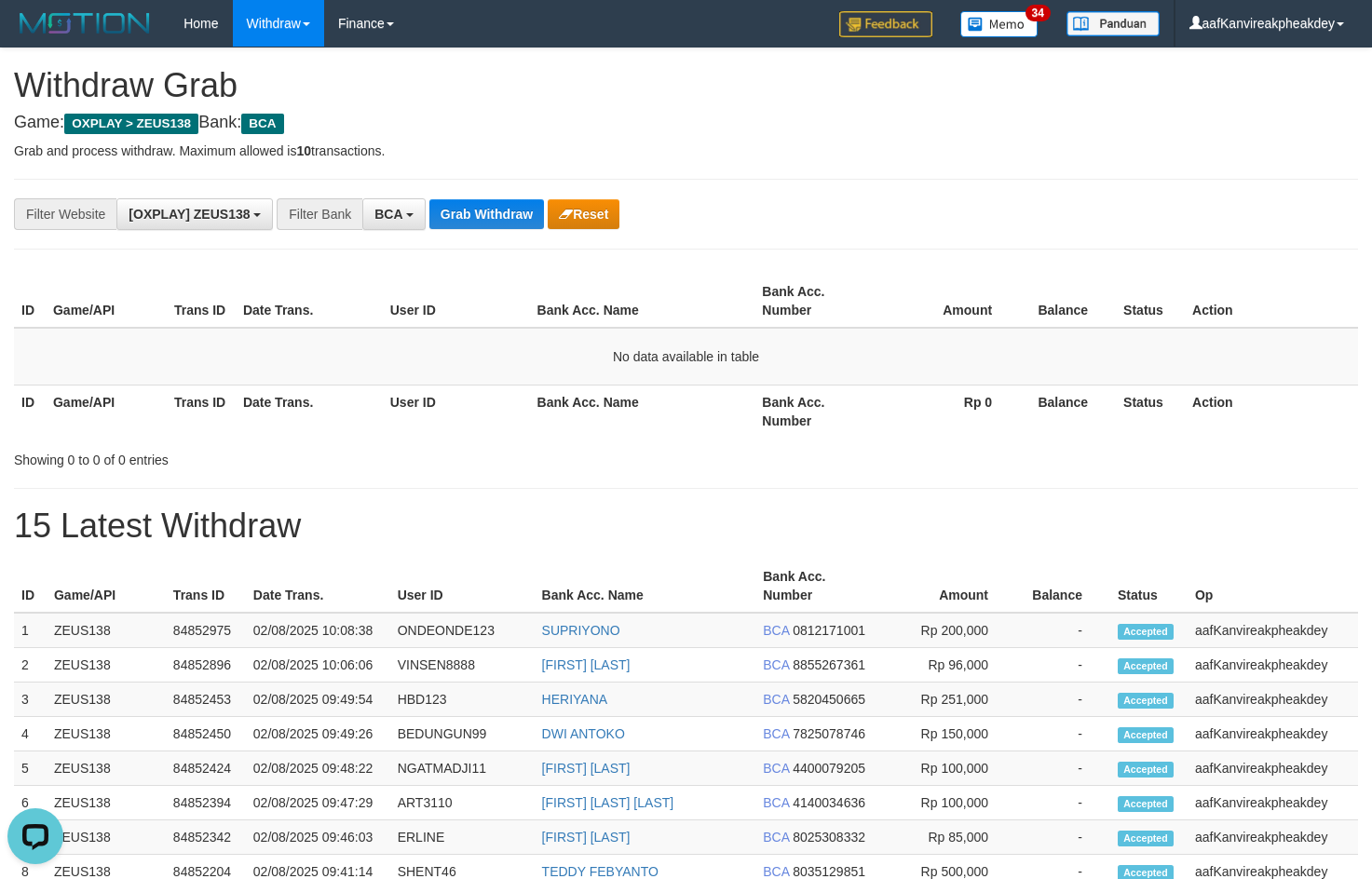 click on "Grab Withdraw" at bounding box center (486, 214) 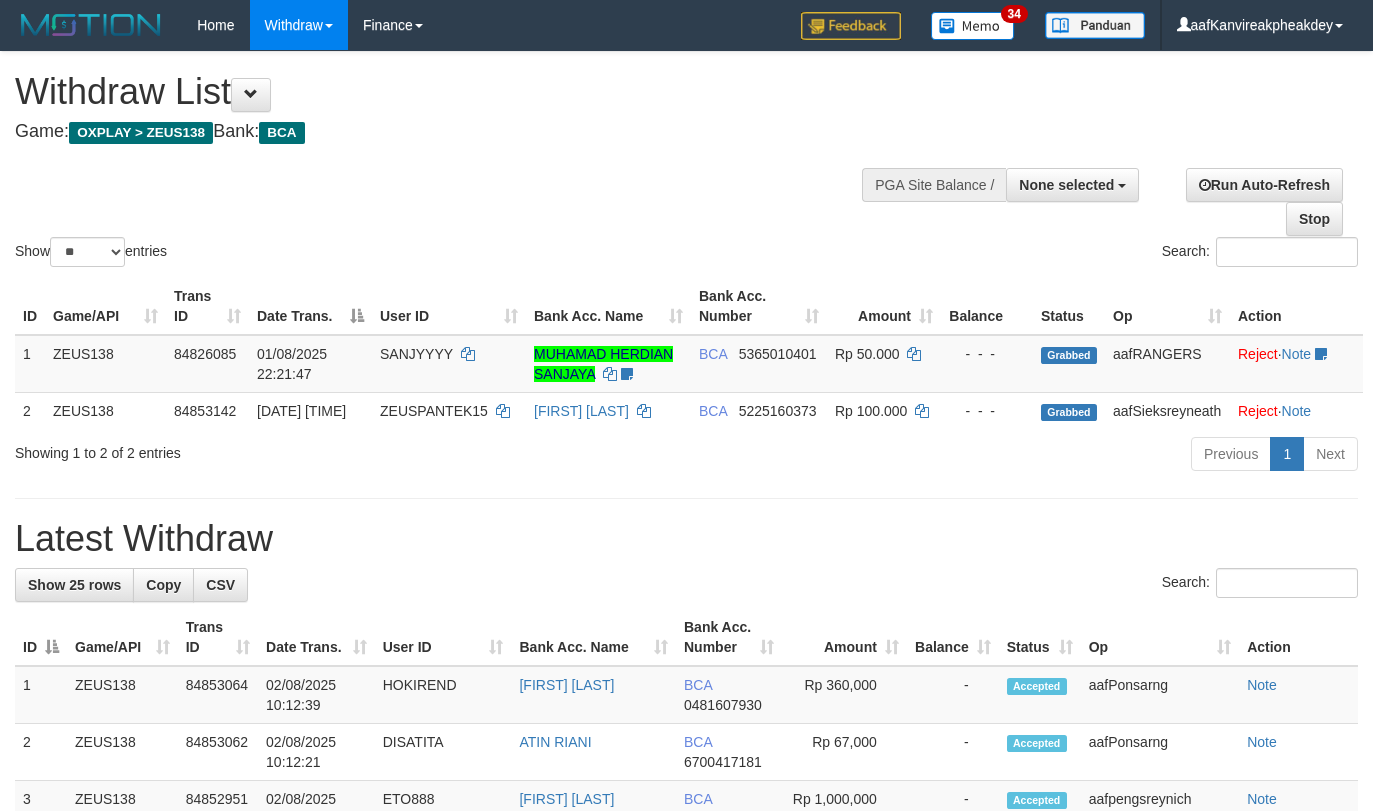 select 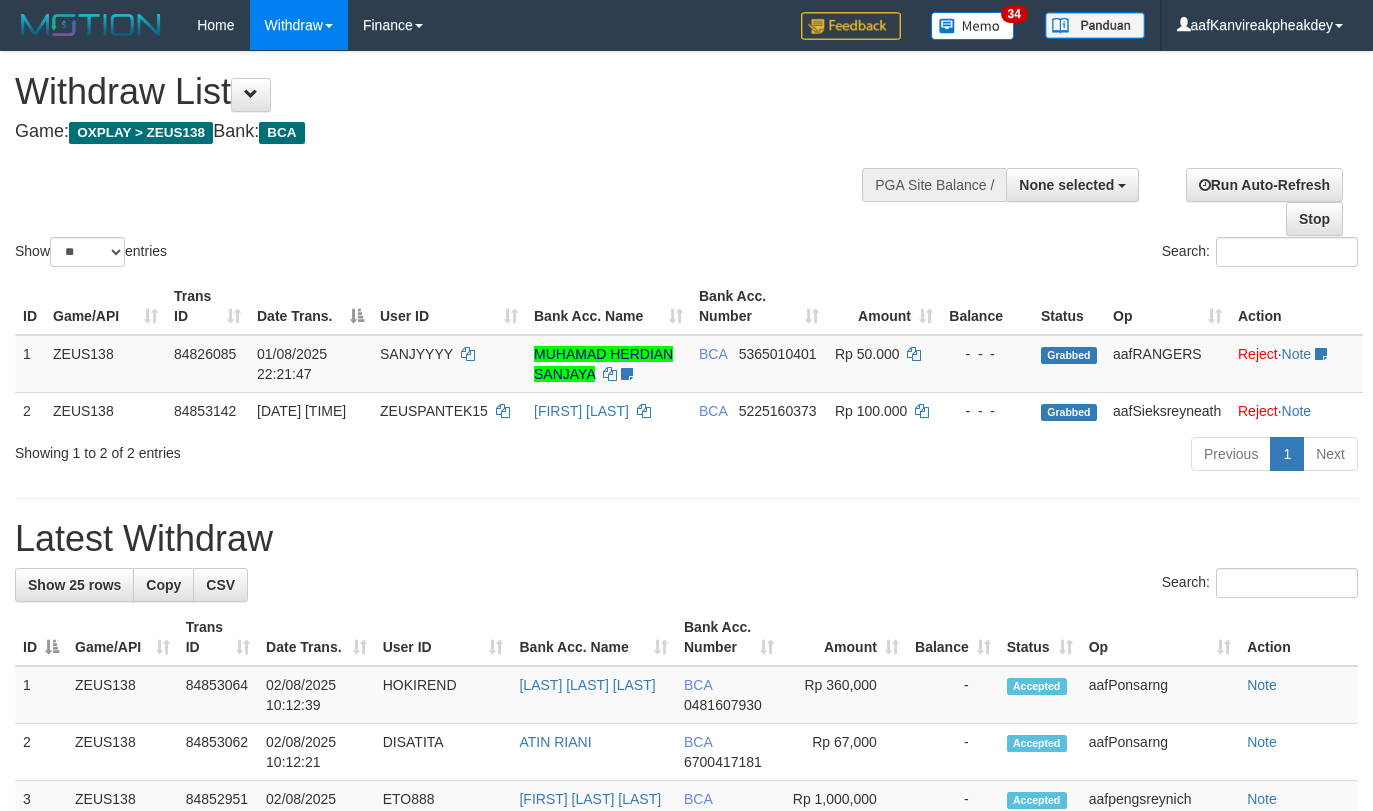 select 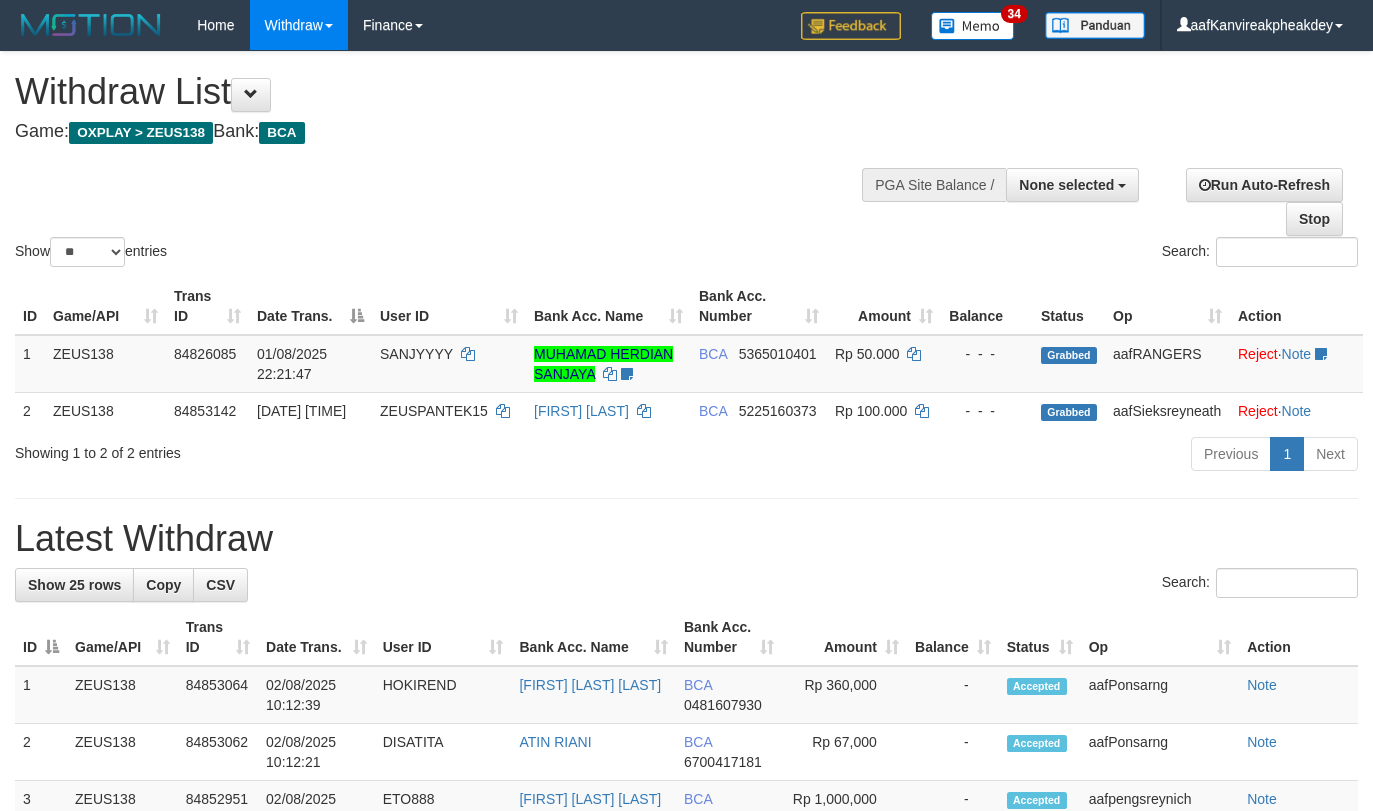 select 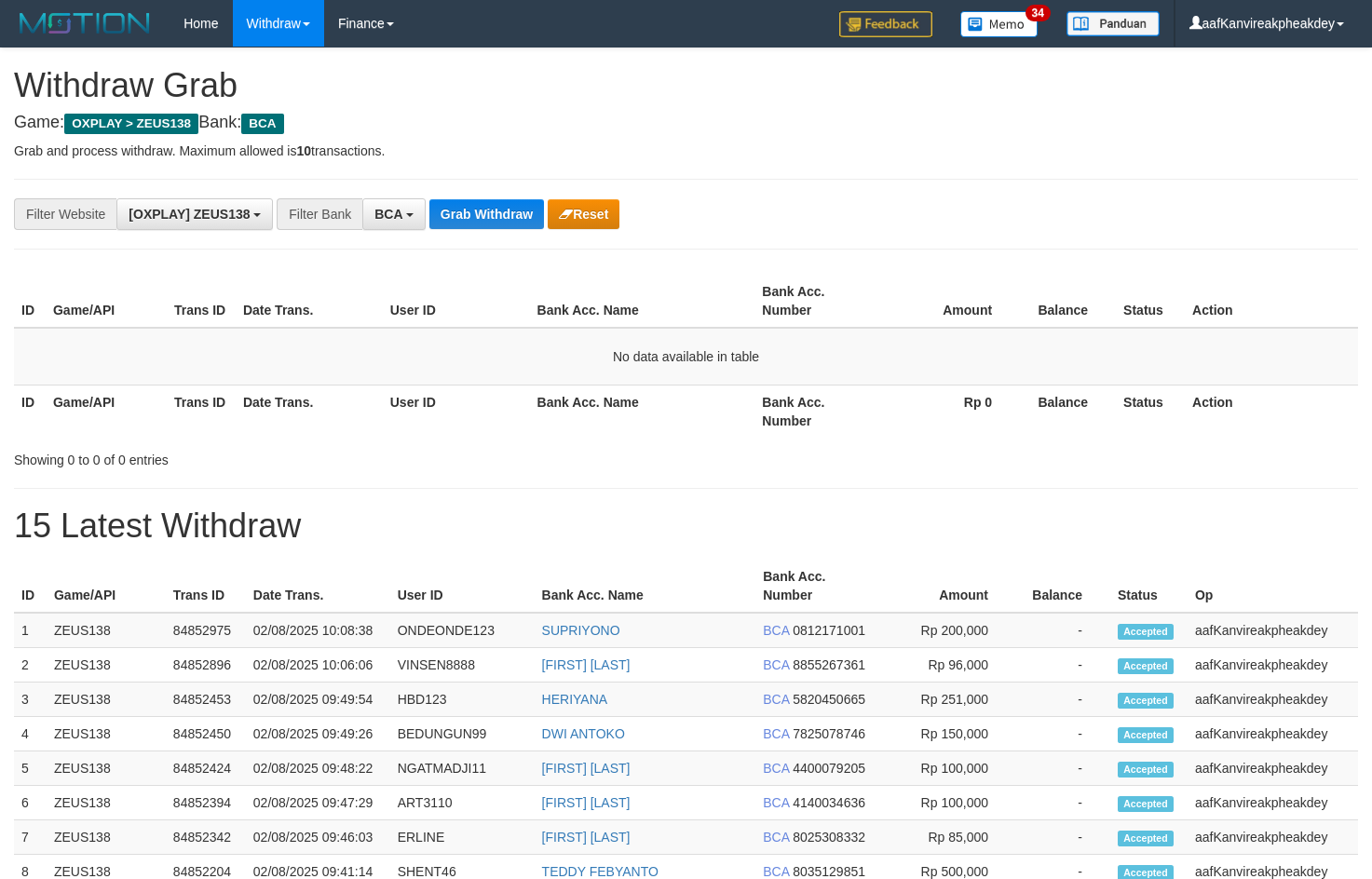 scroll, scrollTop: 0, scrollLeft: 0, axis: both 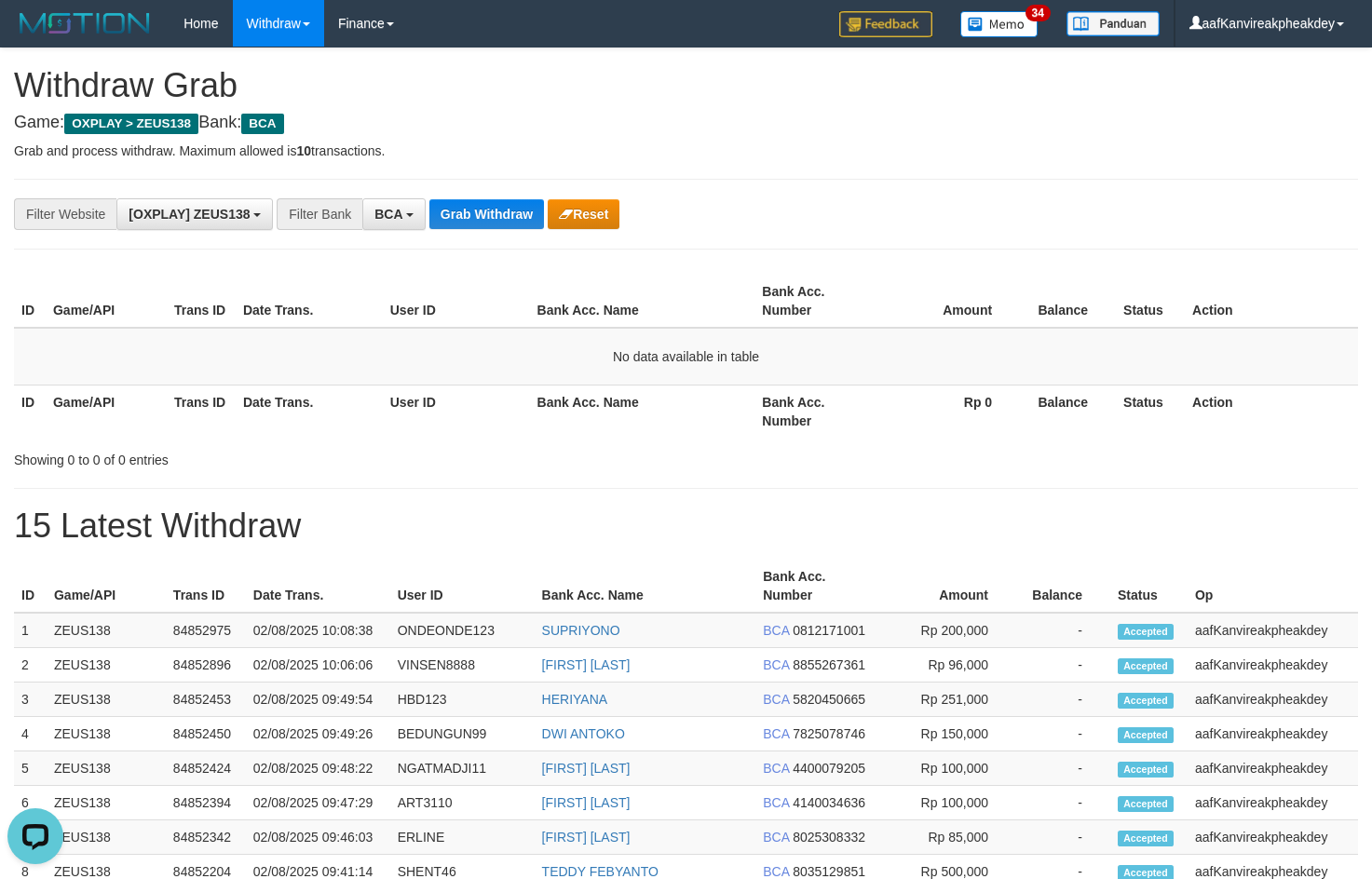 drag, startPoint x: 530, startPoint y: 245, endPoint x: 517, endPoint y: 241, distance: 13.60147 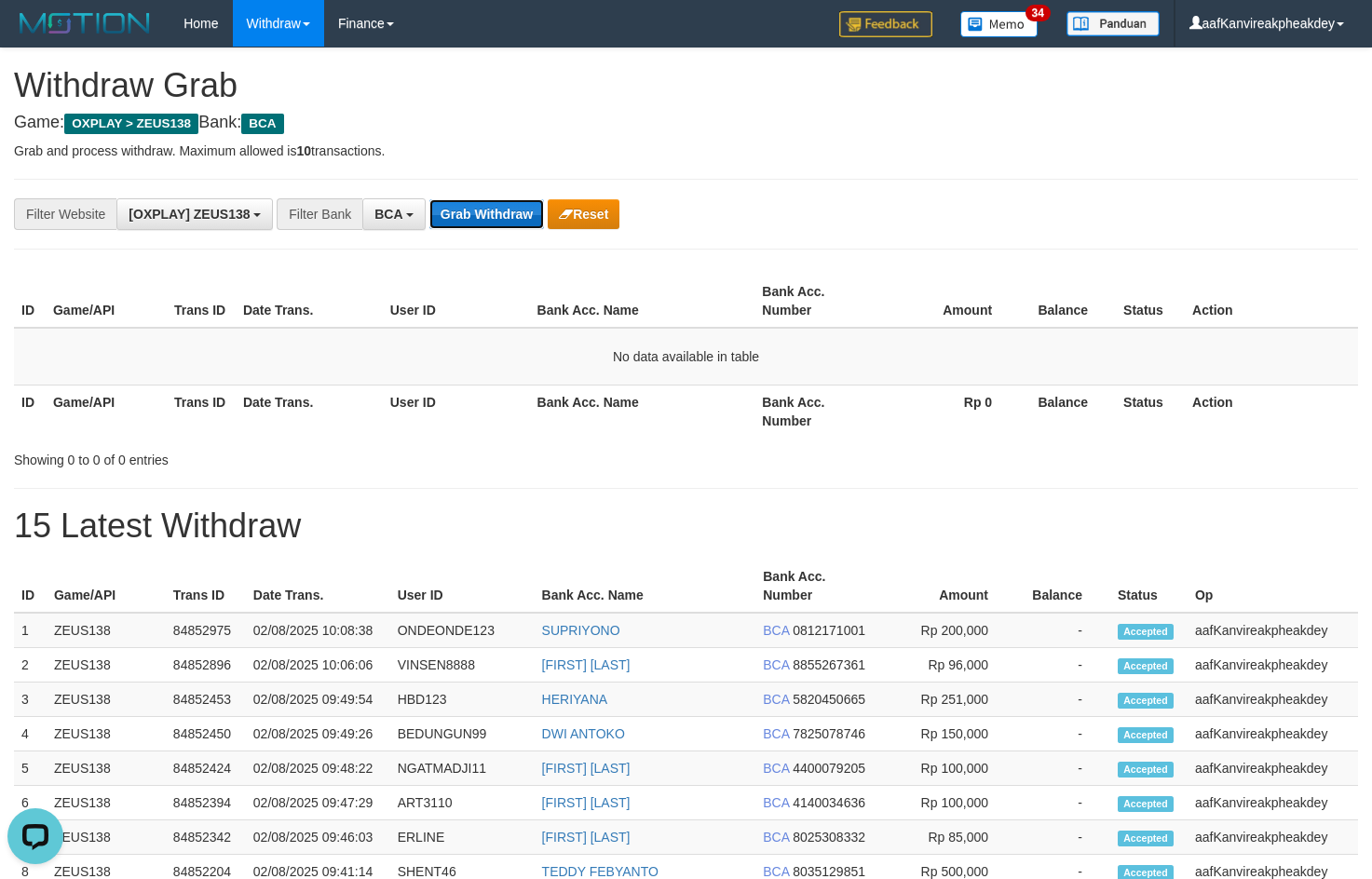 click on "Grab Withdraw" at bounding box center [486, 214] 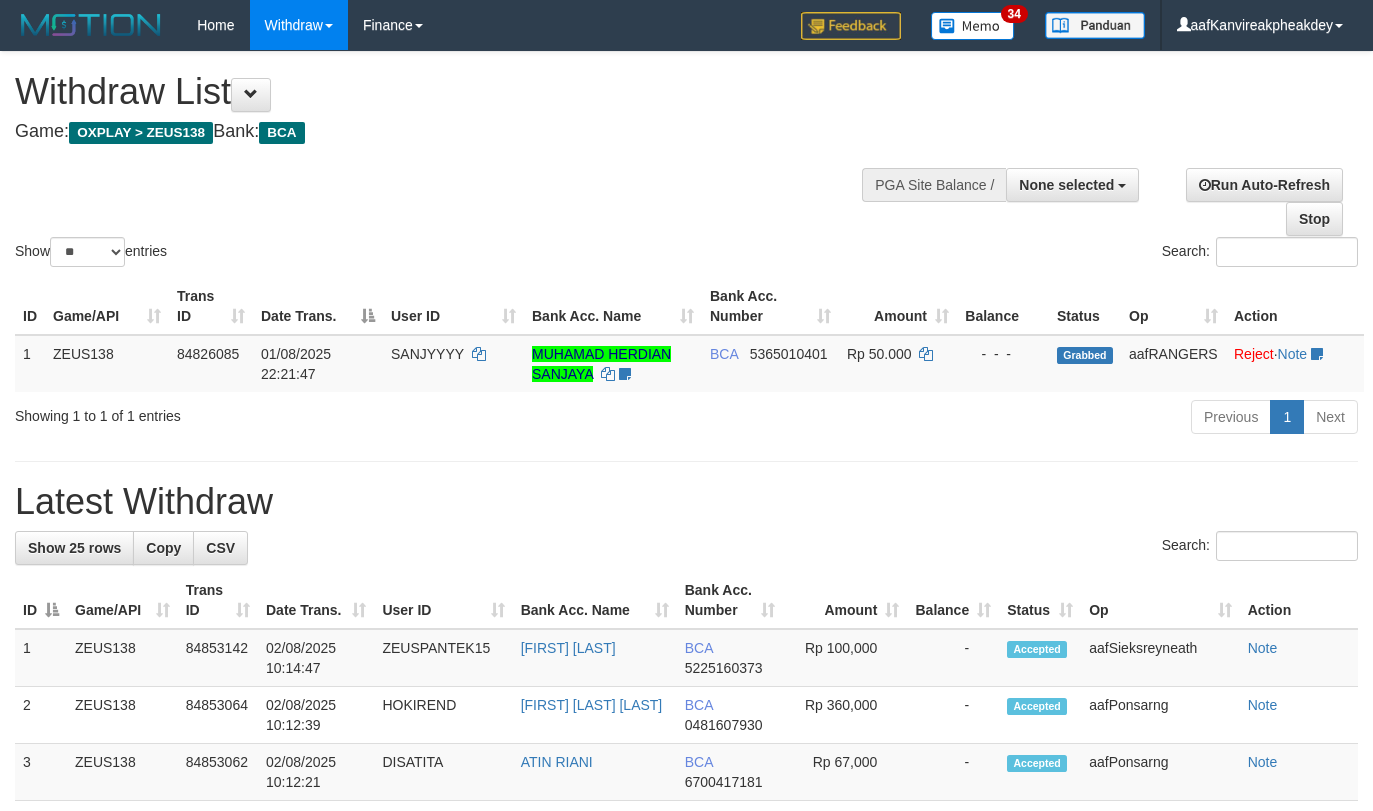 select 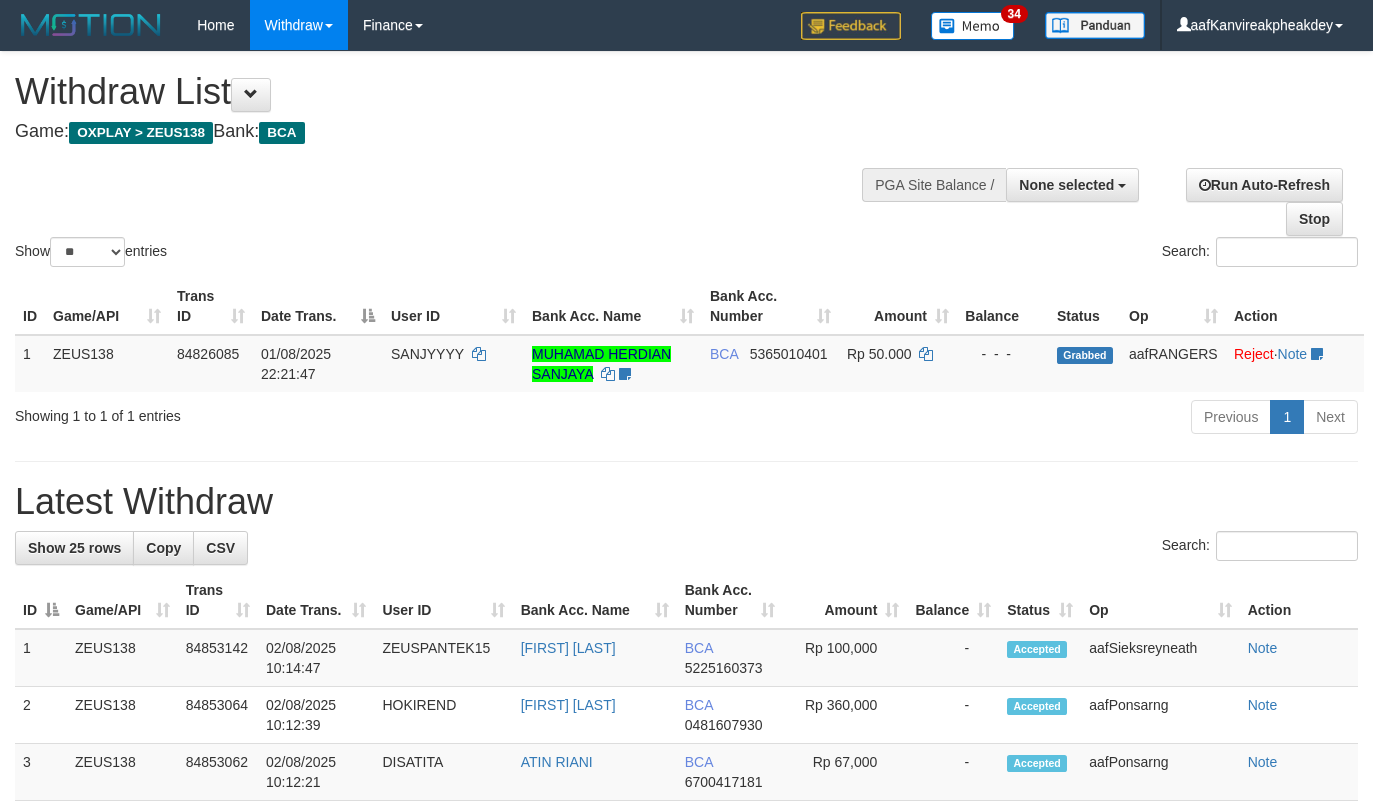 select 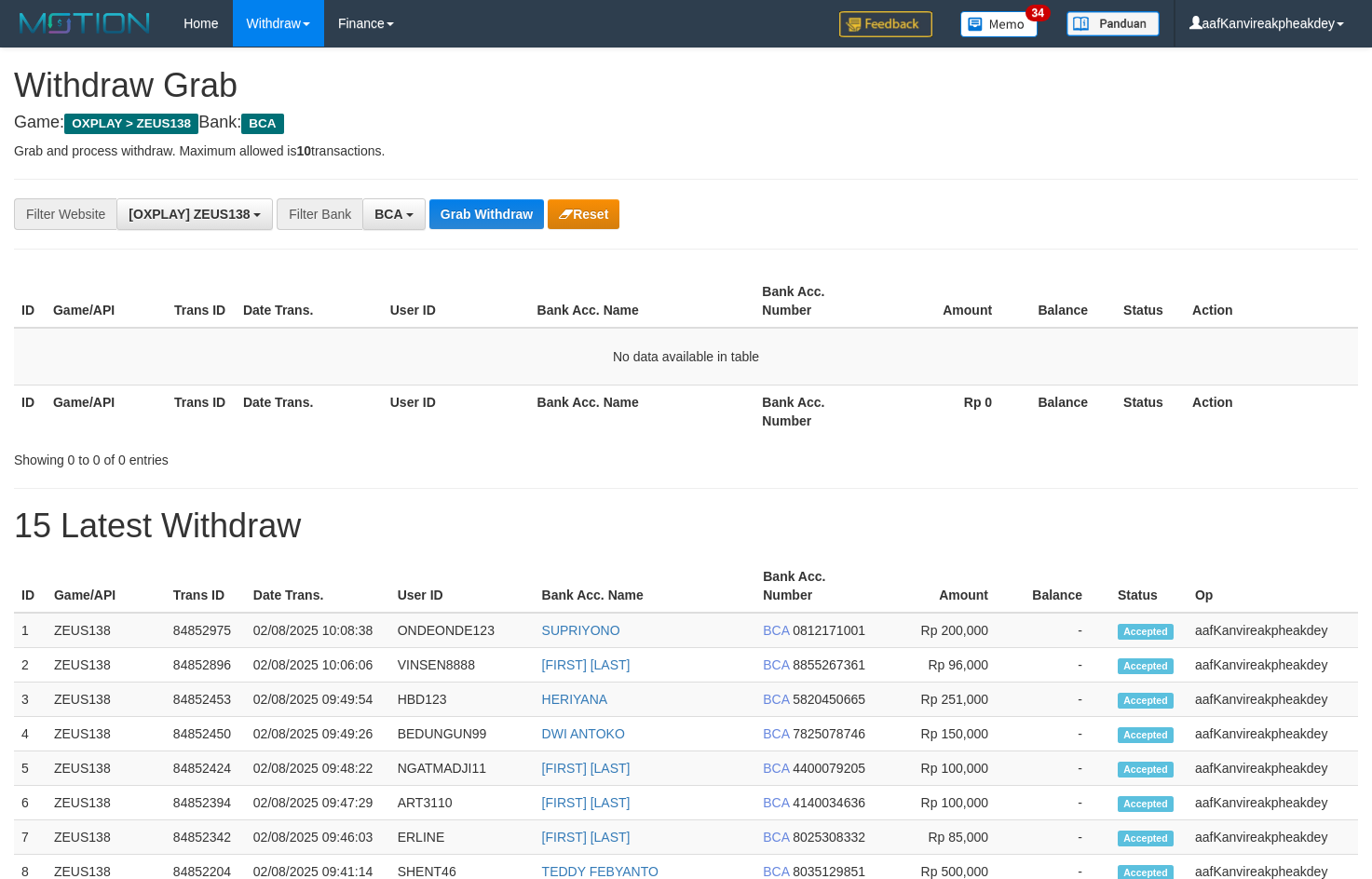 scroll, scrollTop: 0, scrollLeft: 0, axis: both 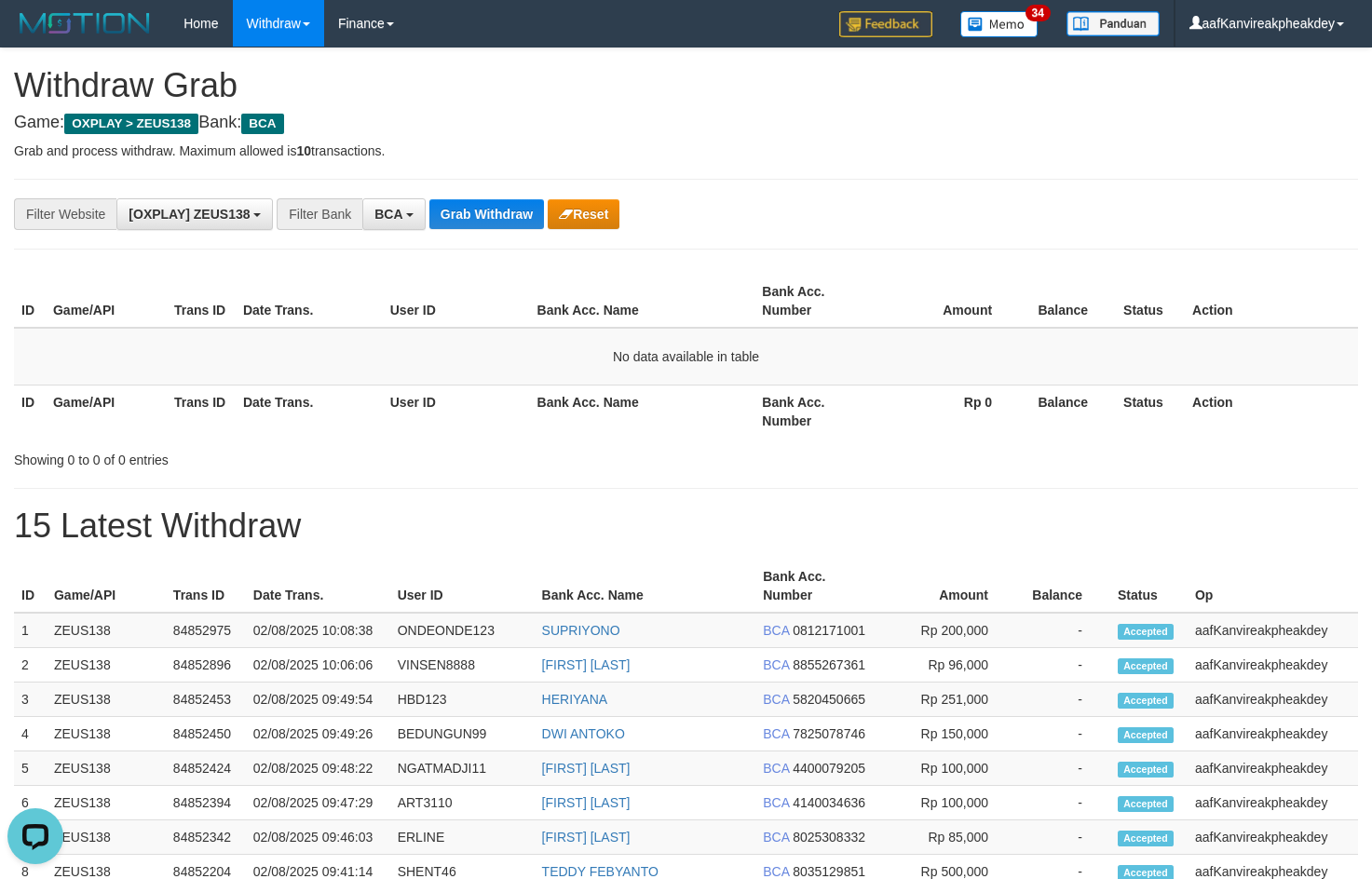 click on "Amount" at bounding box center (947, 301) 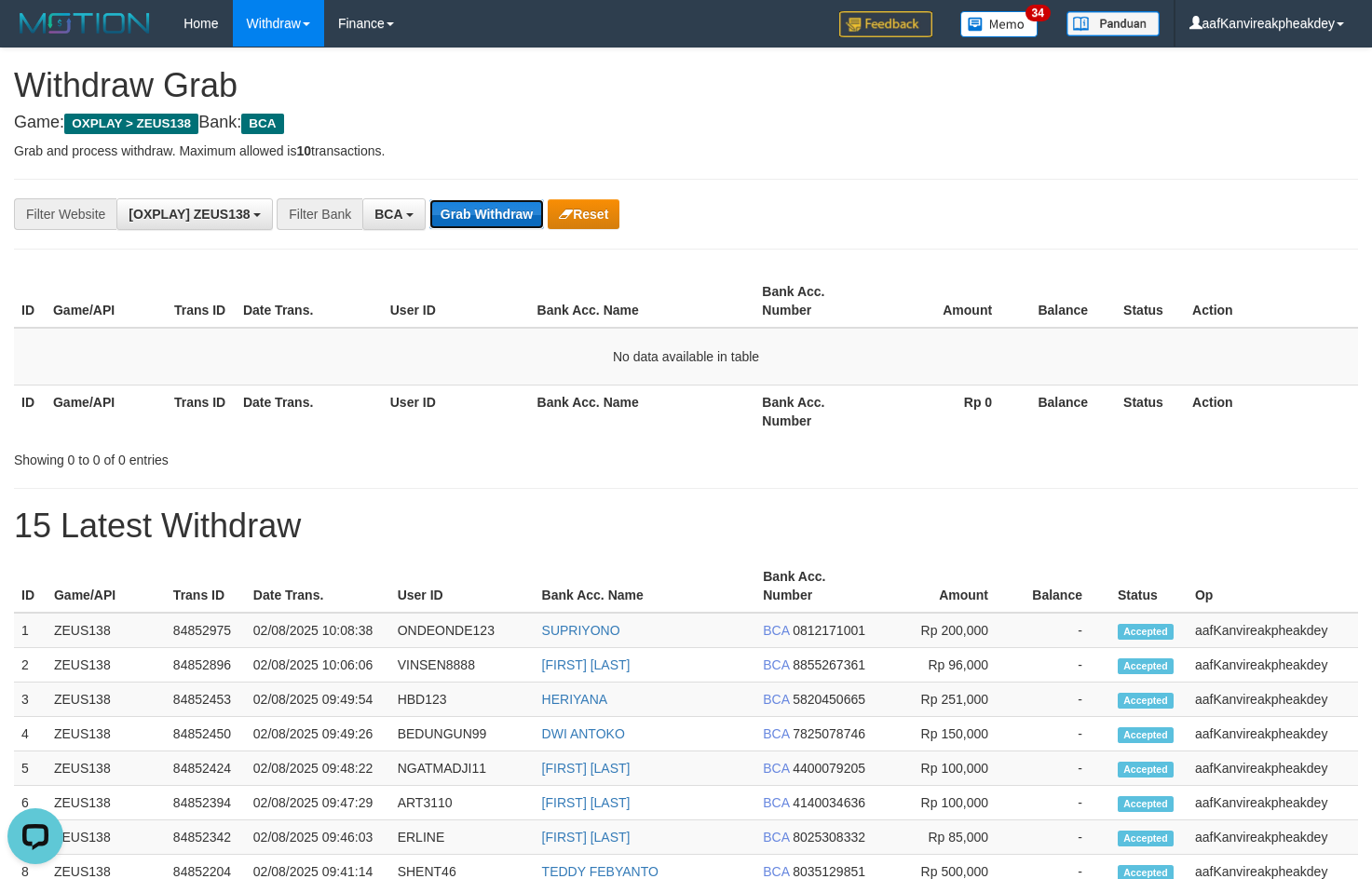 click on "Grab Withdraw" at bounding box center [486, 214] 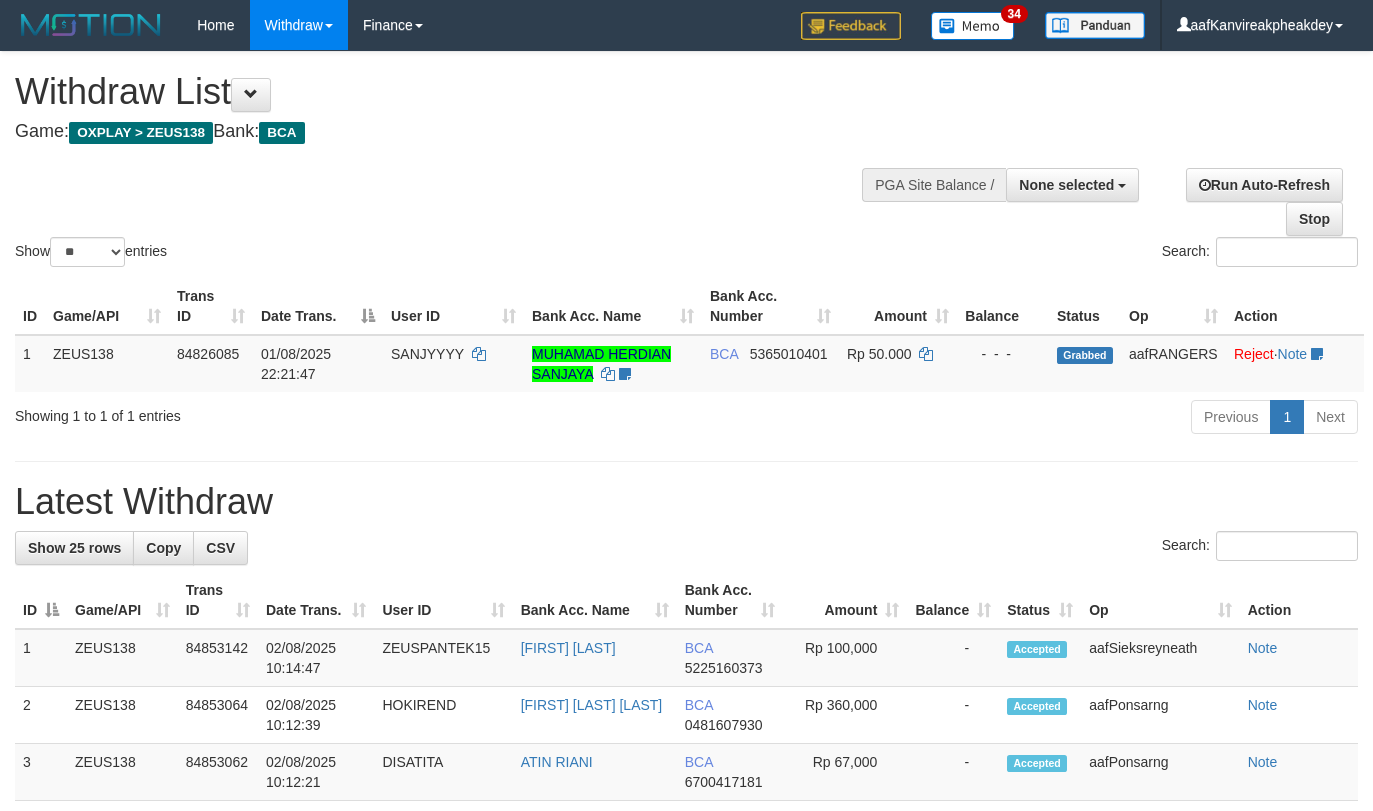select 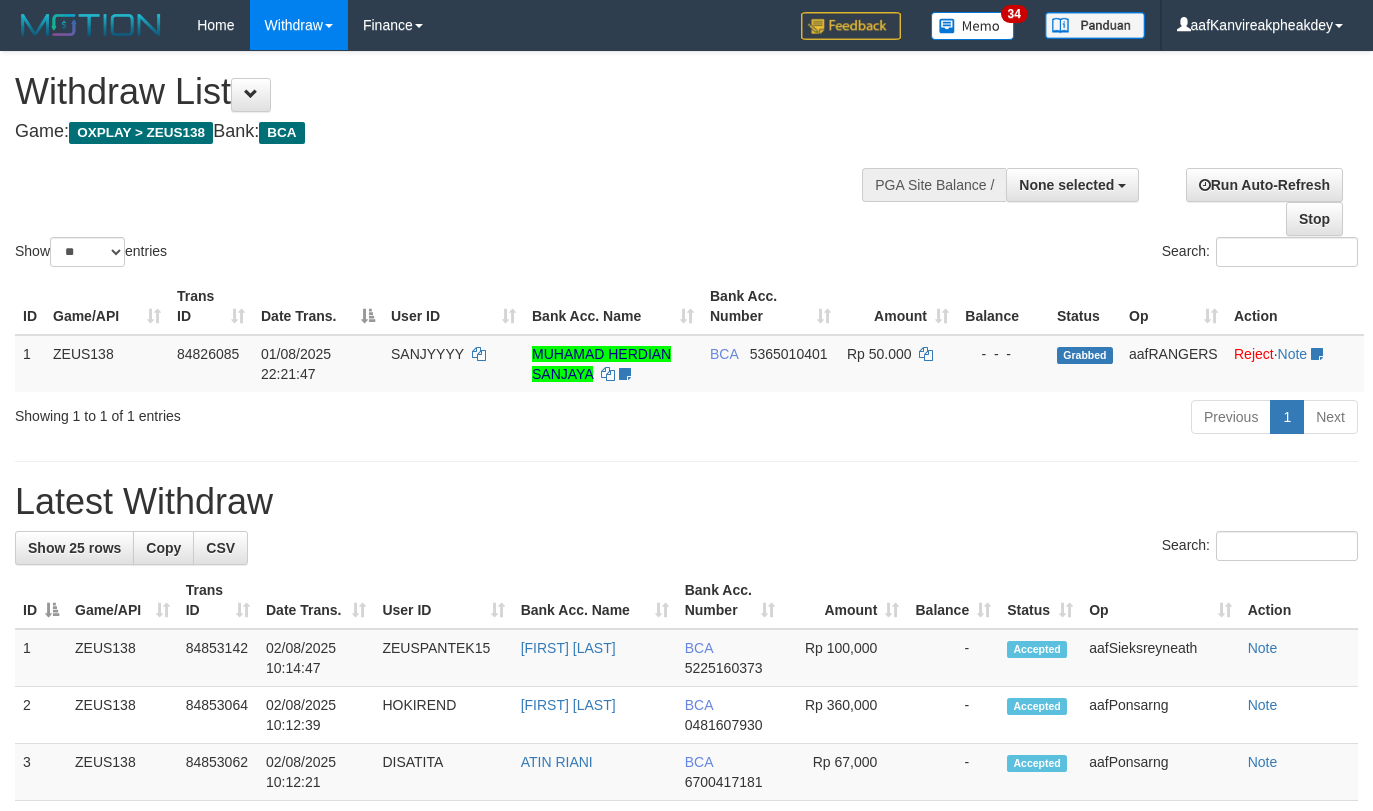 select 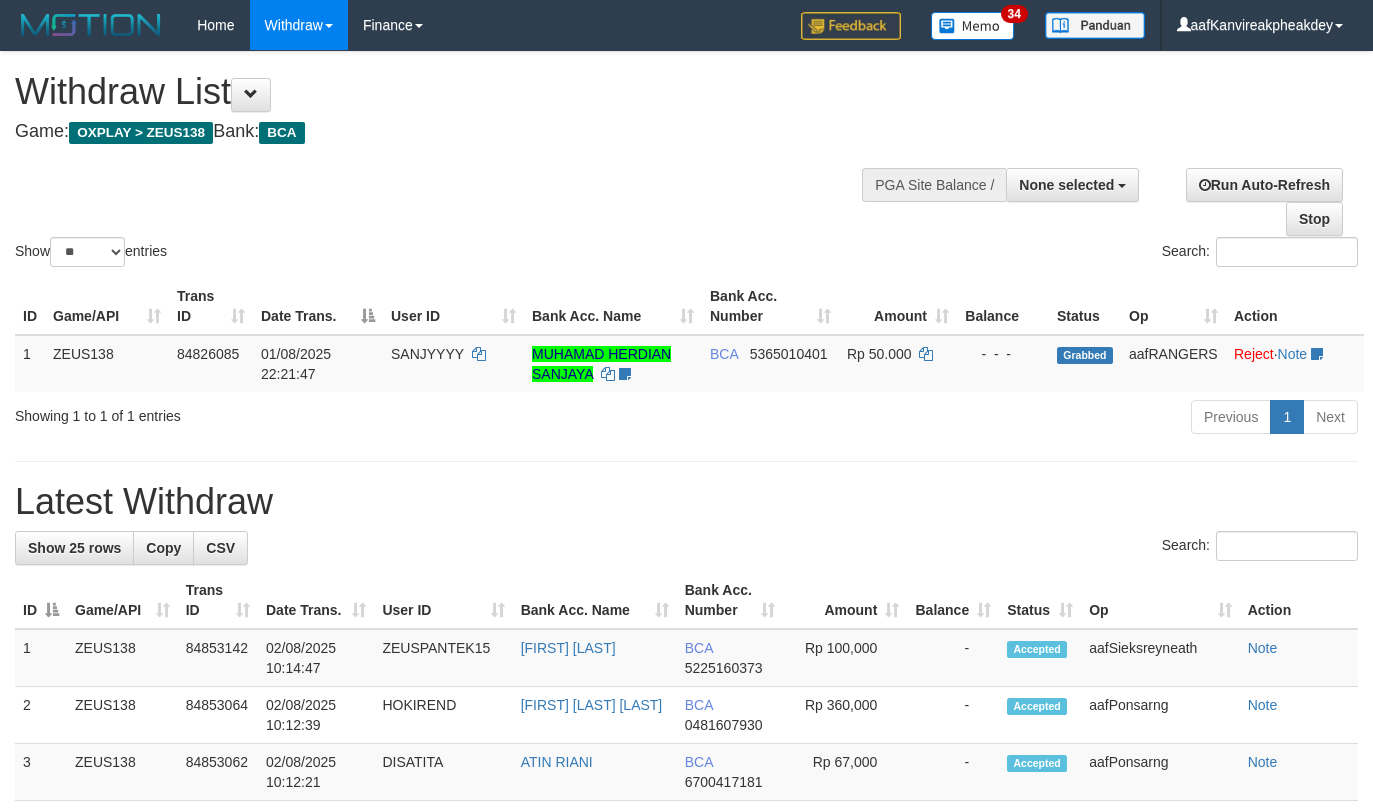 select 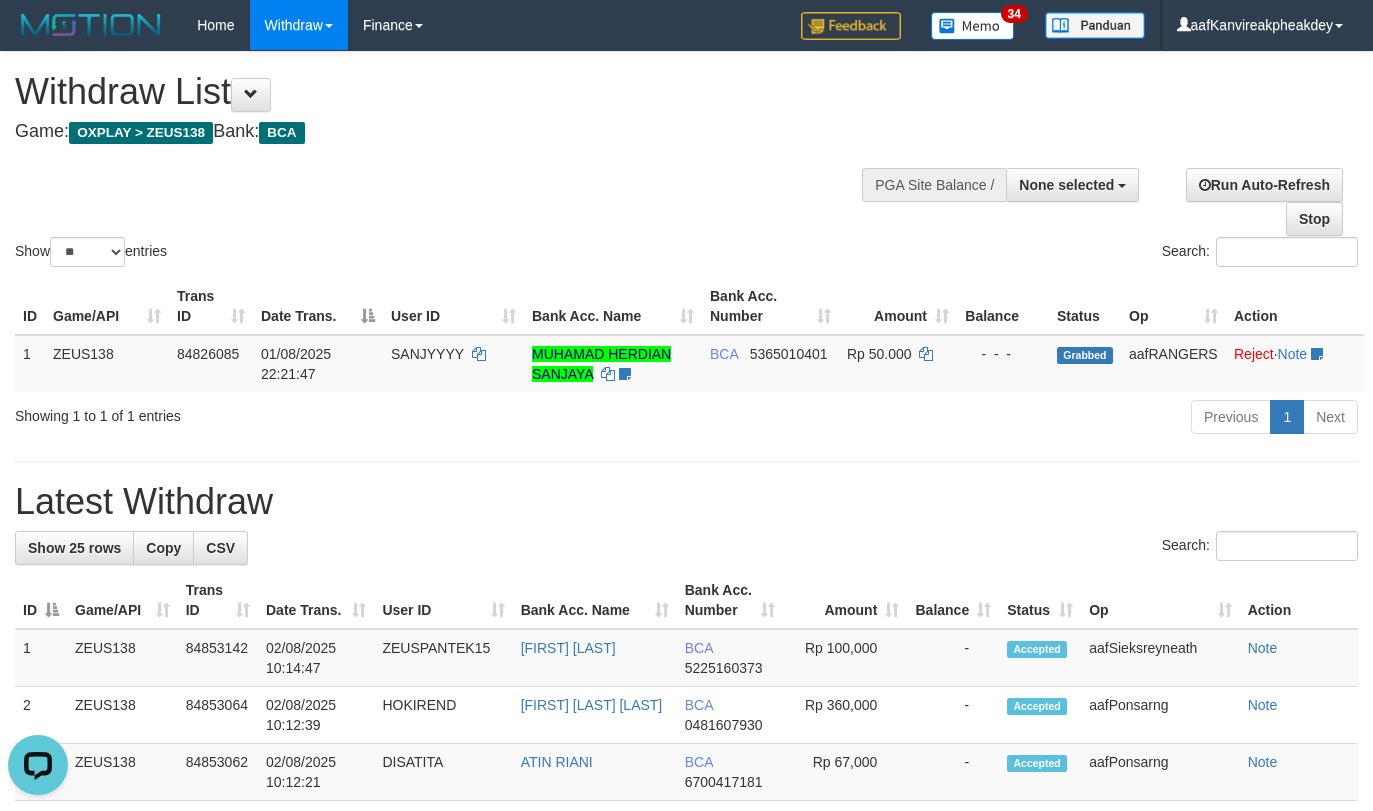 scroll, scrollTop: 0, scrollLeft: 0, axis: both 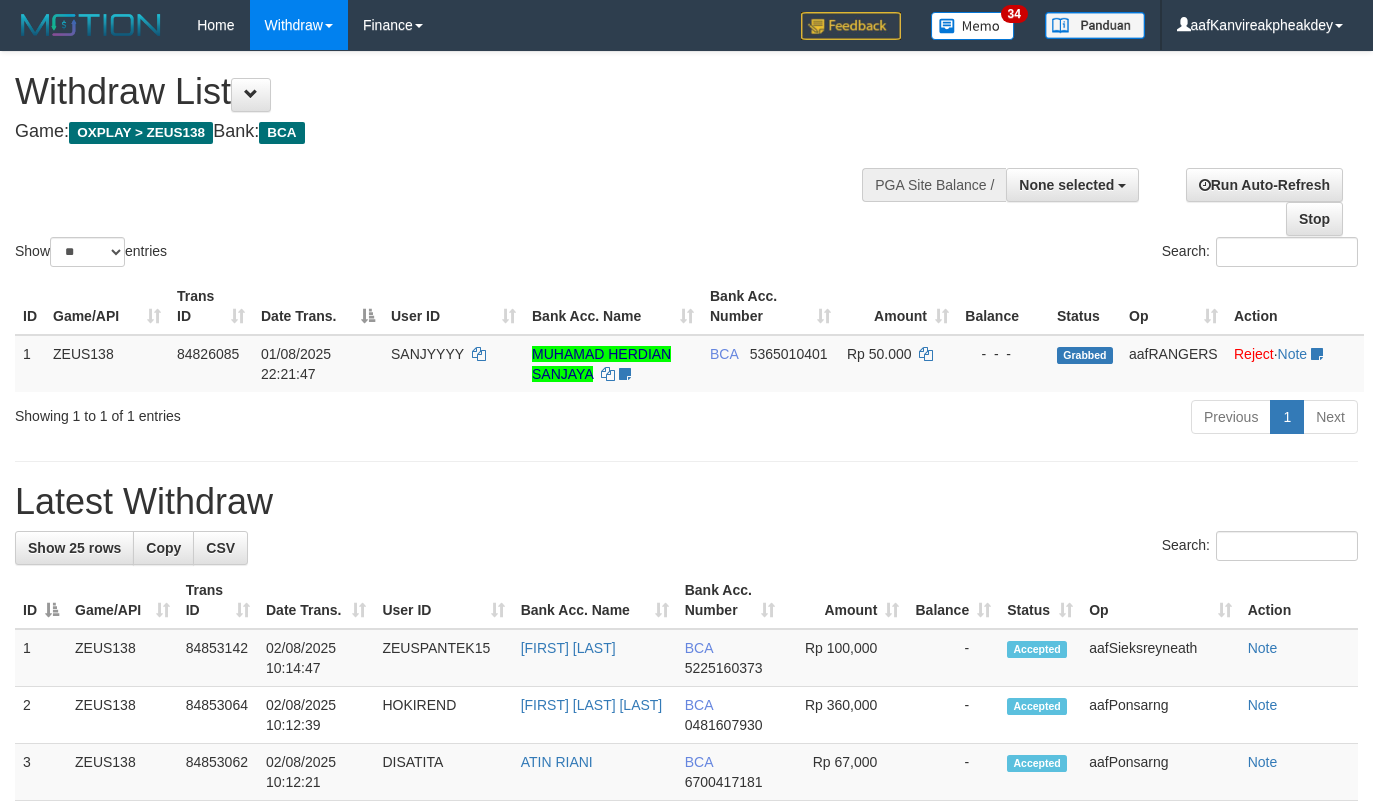 select 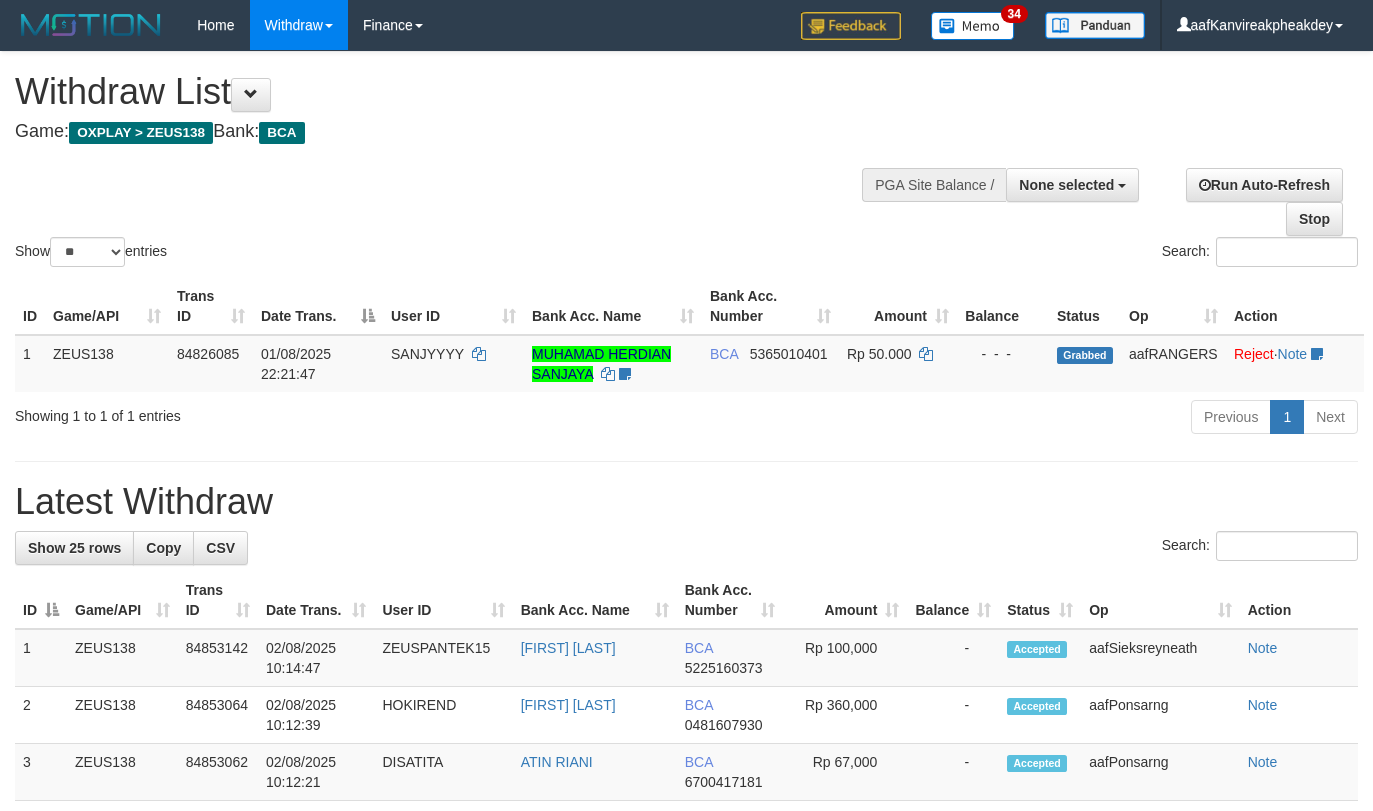 select 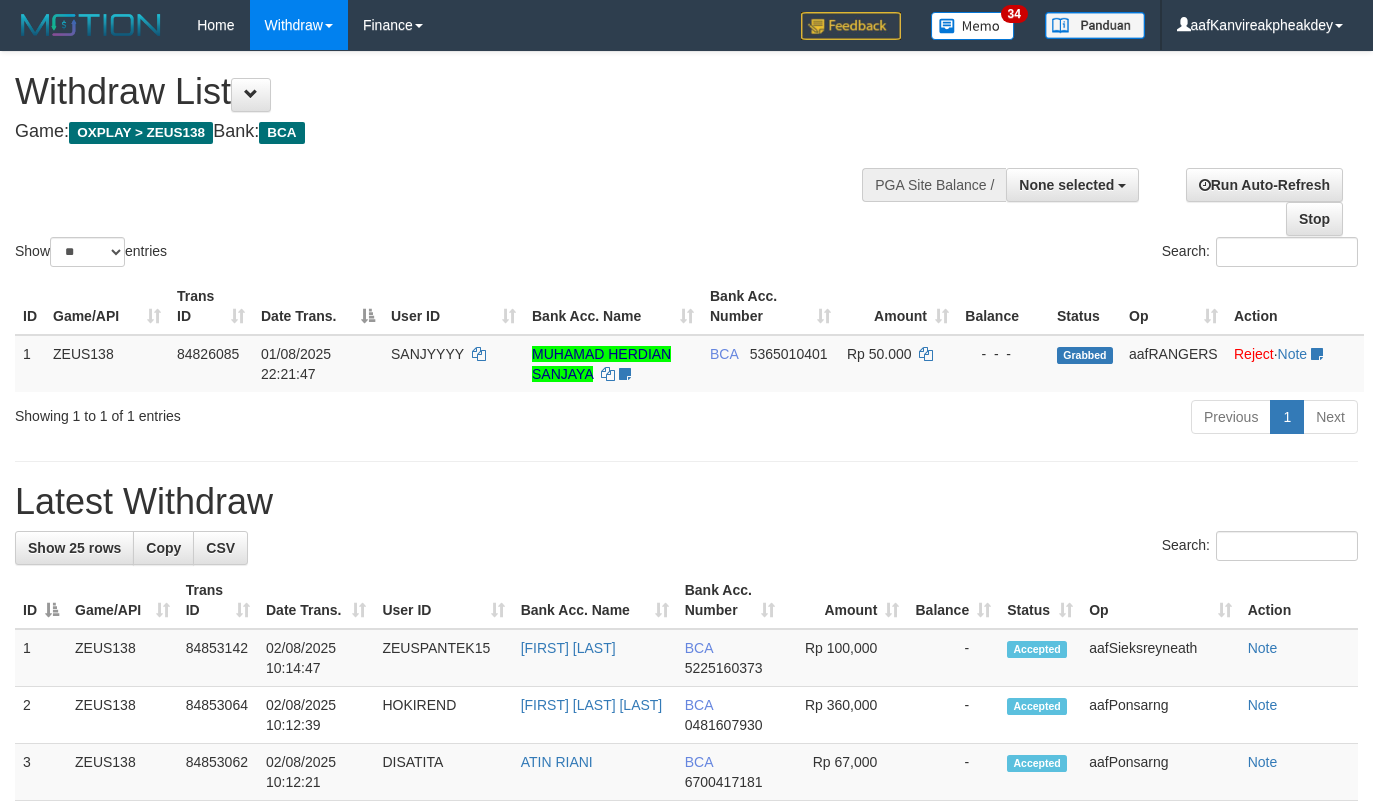 select 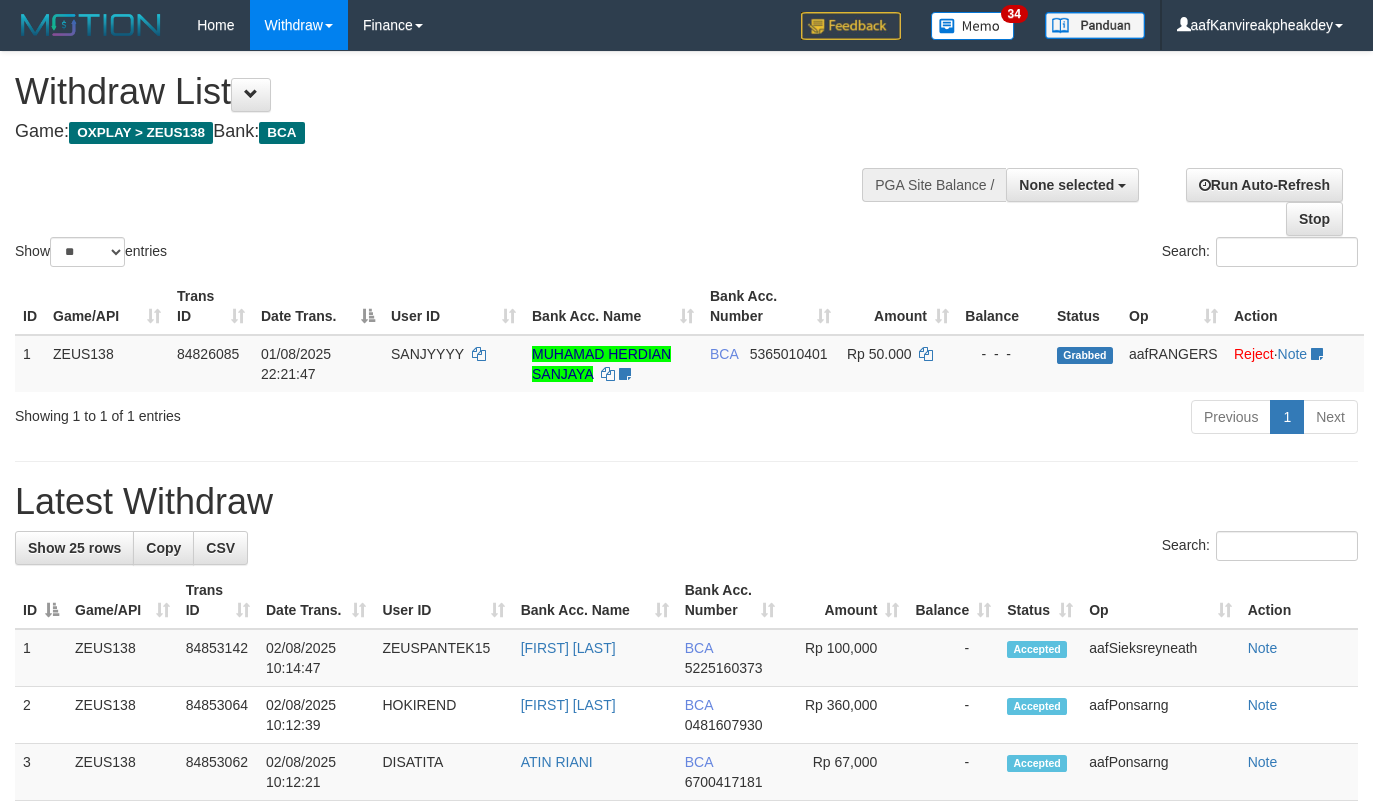 select 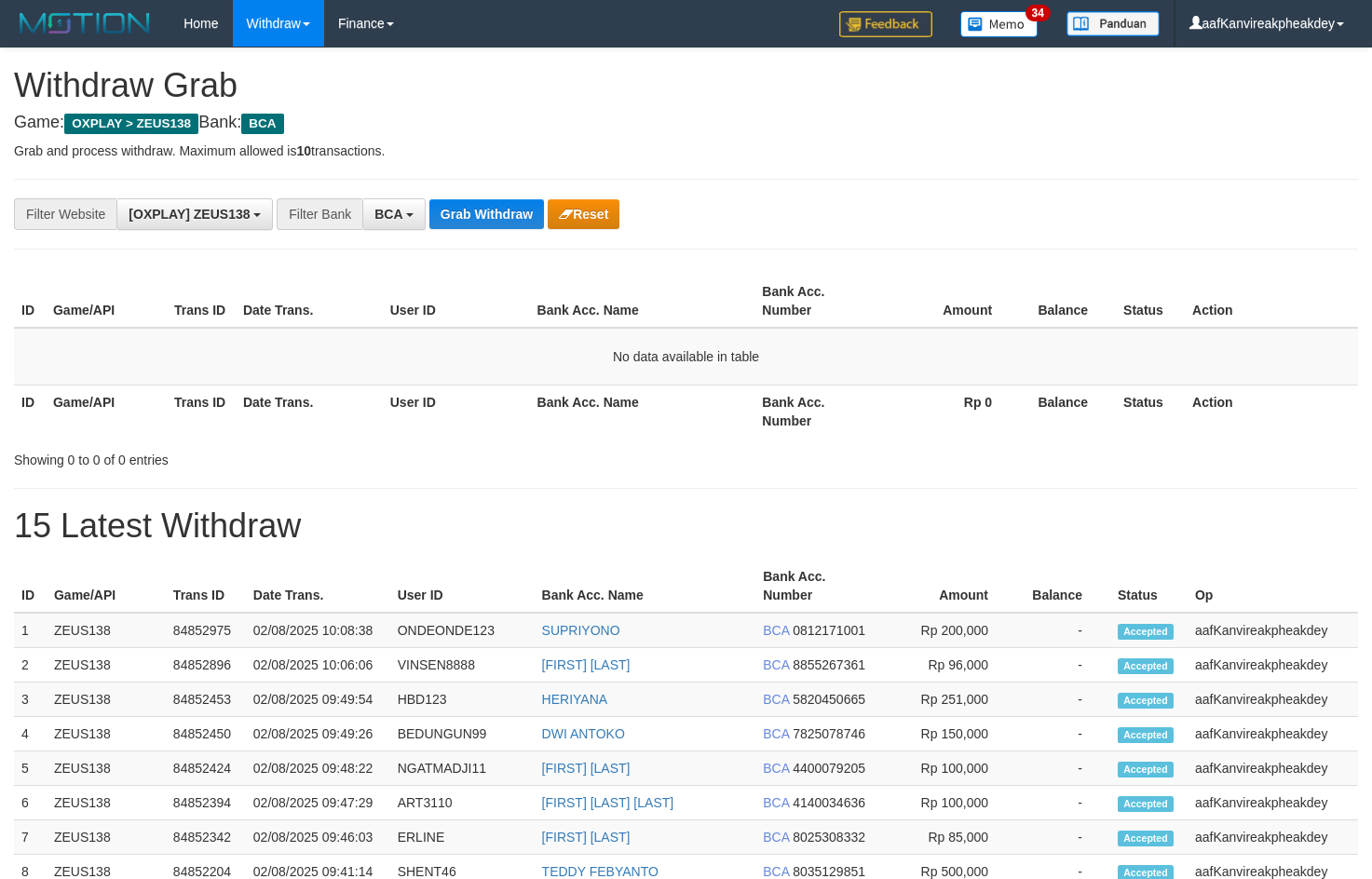 scroll, scrollTop: 0, scrollLeft: 0, axis: both 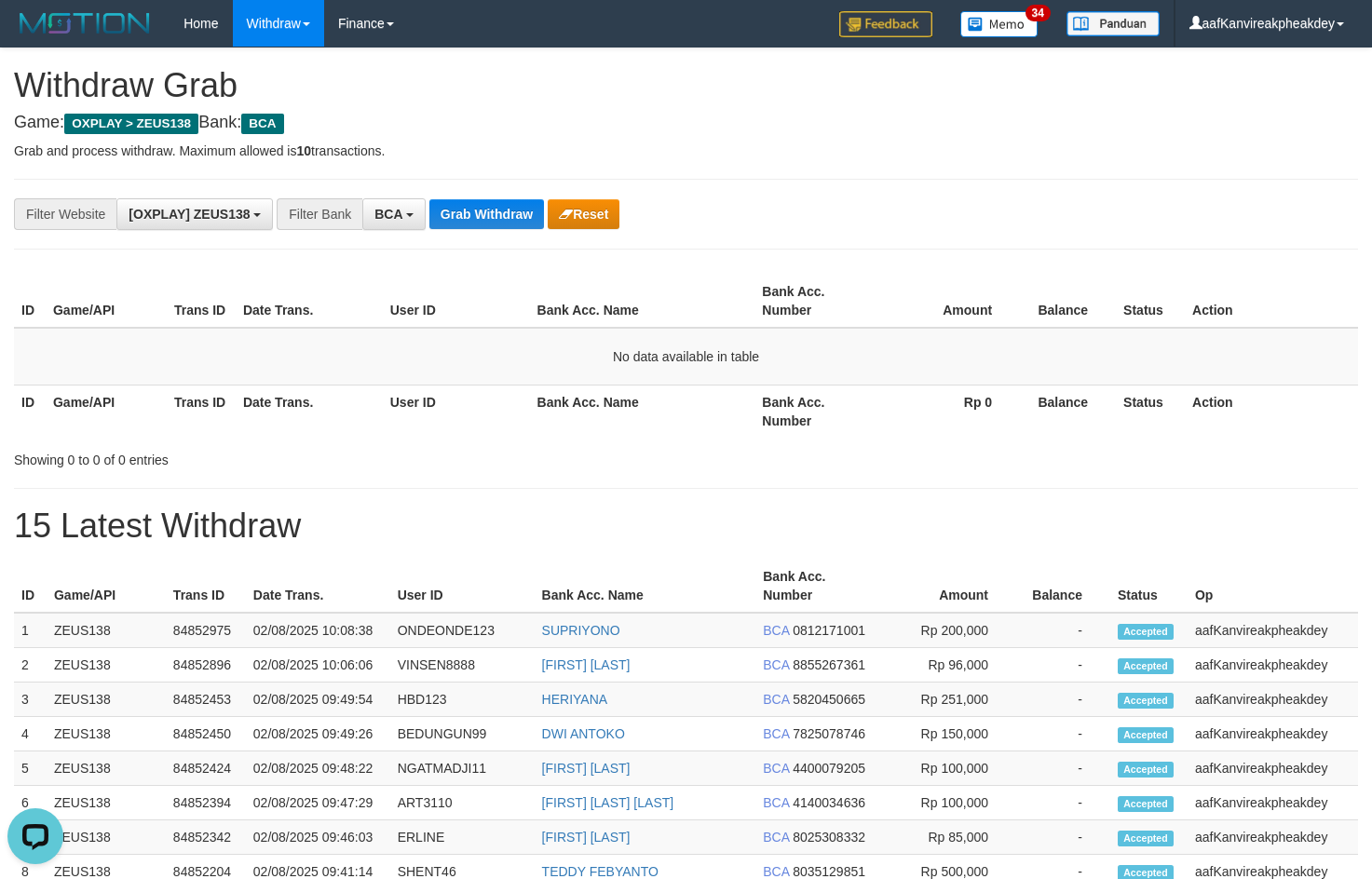 drag, startPoint x: 1041, startPoint y: 299, endPoint x: 1032, endPoint y: 298, distance: 9.055385 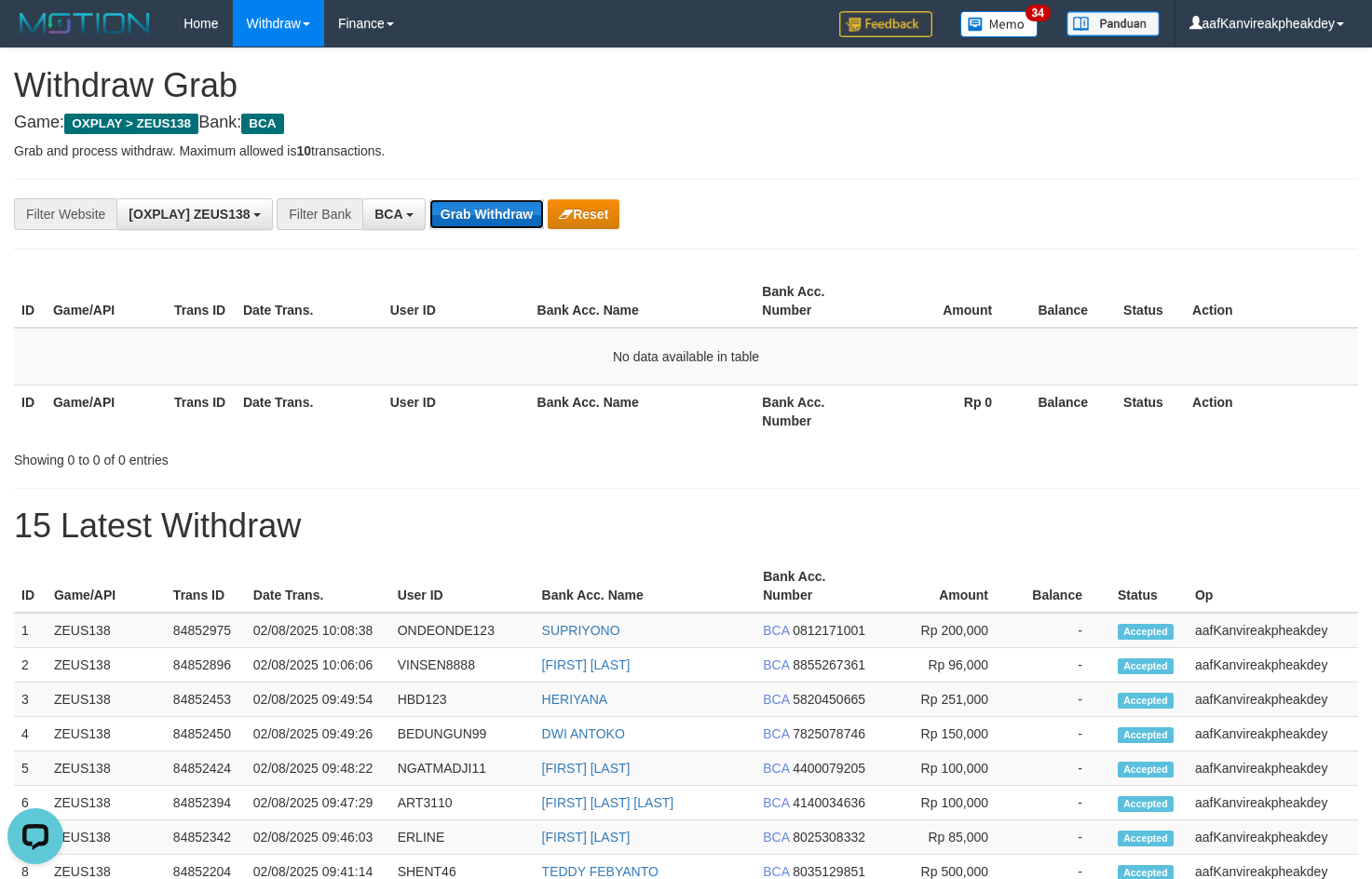 click on "Grab Withdraw" at bounding box center [486, 214] 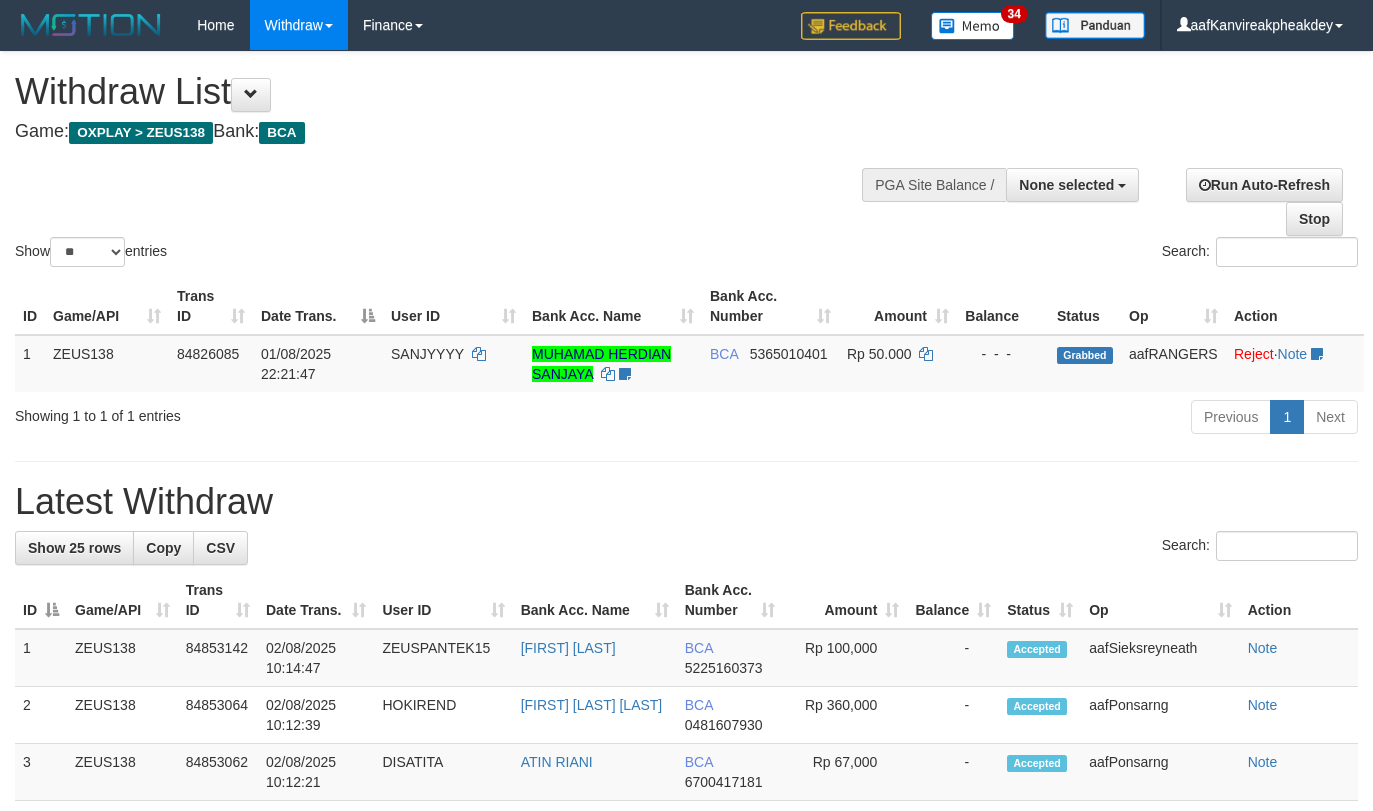 select 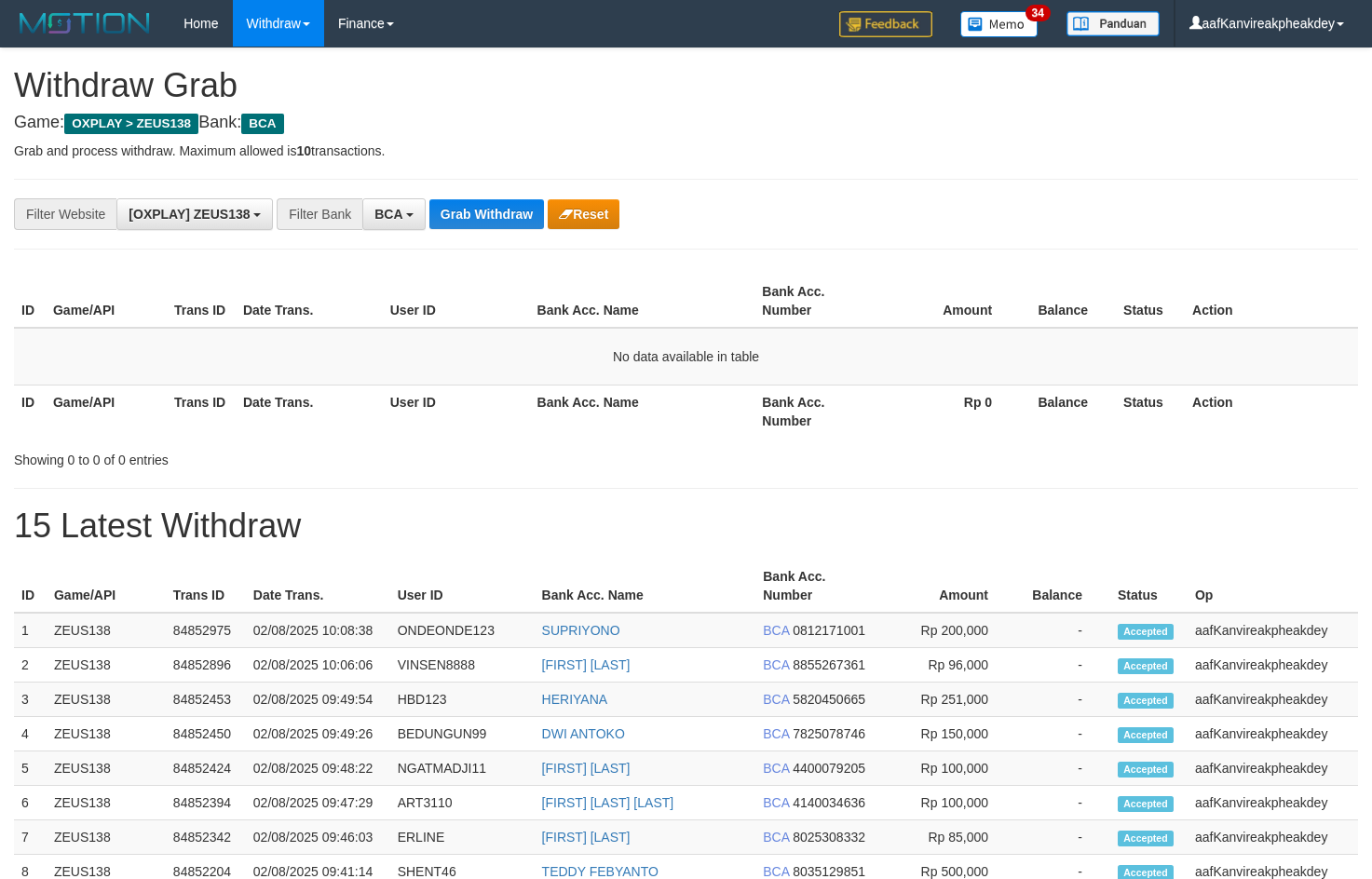 scroll, scrollTop: 0, scrollLeft: 0, axis: both 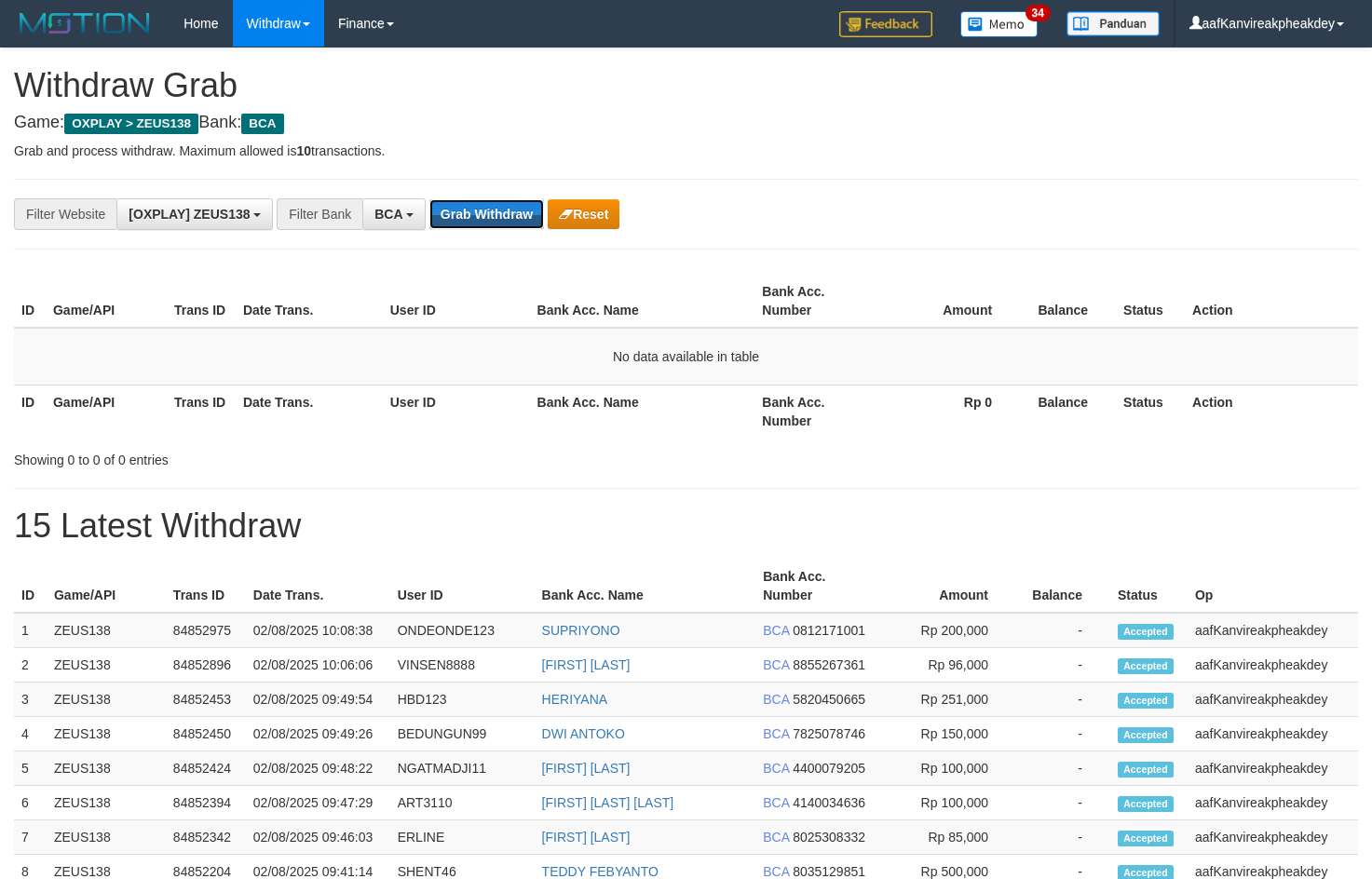 click on "Grab Withdraw" at bounding box center [486, 214] 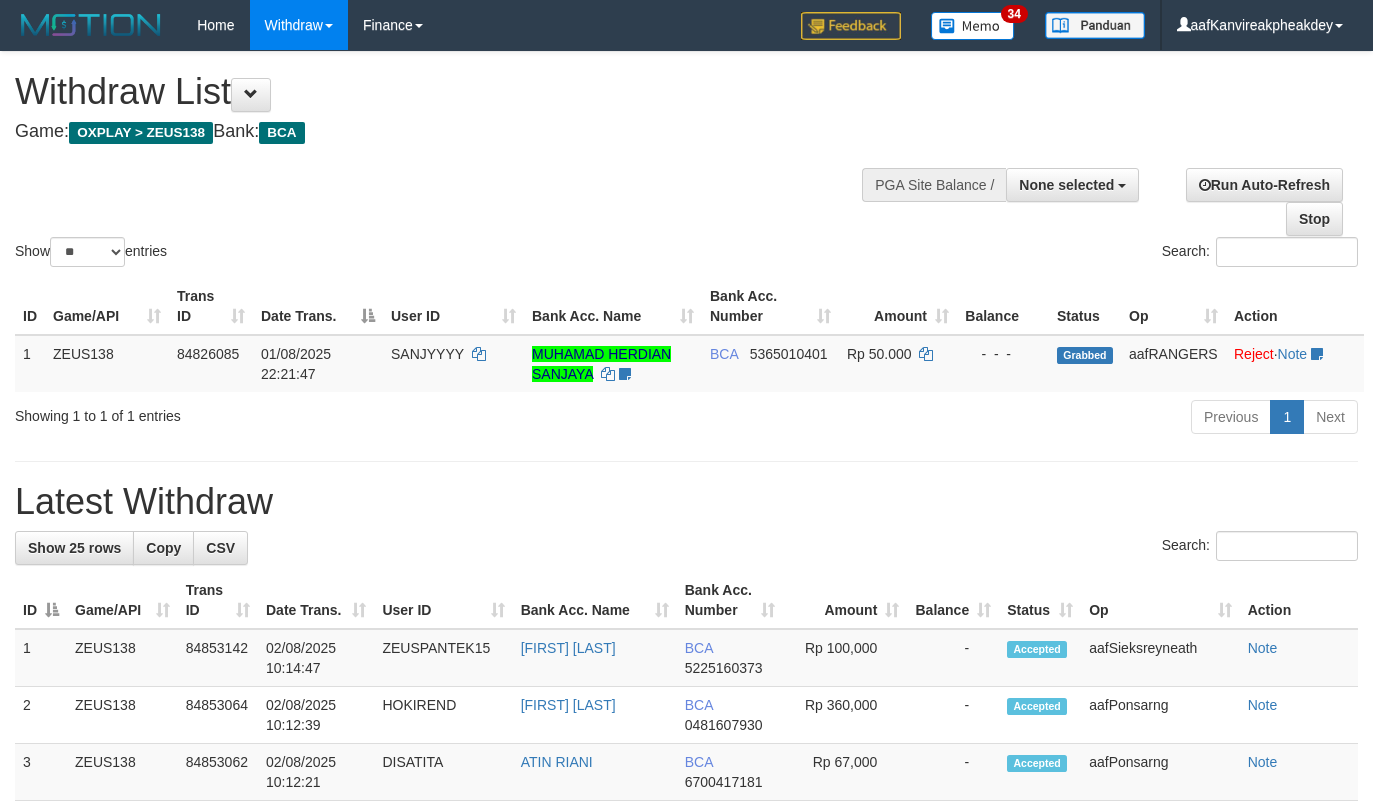select 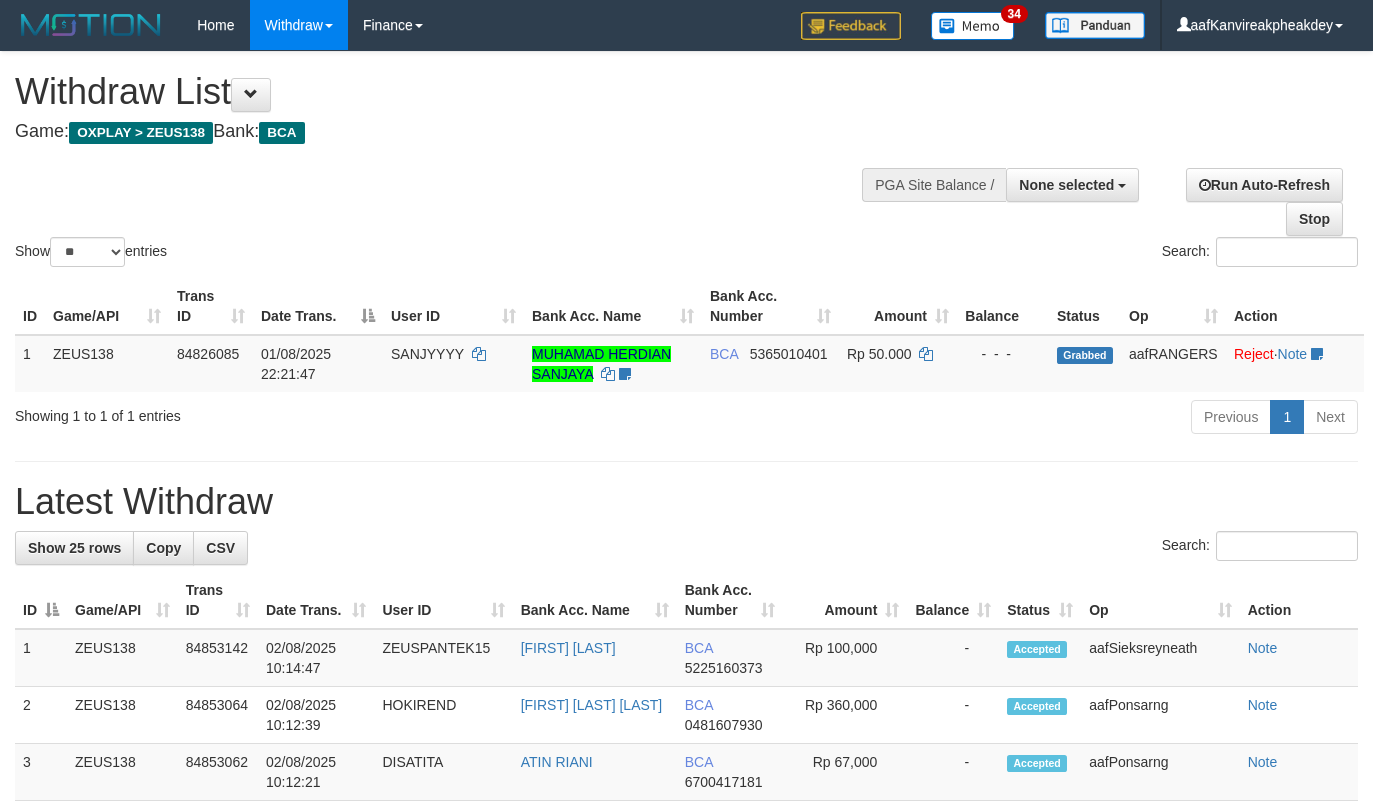 select 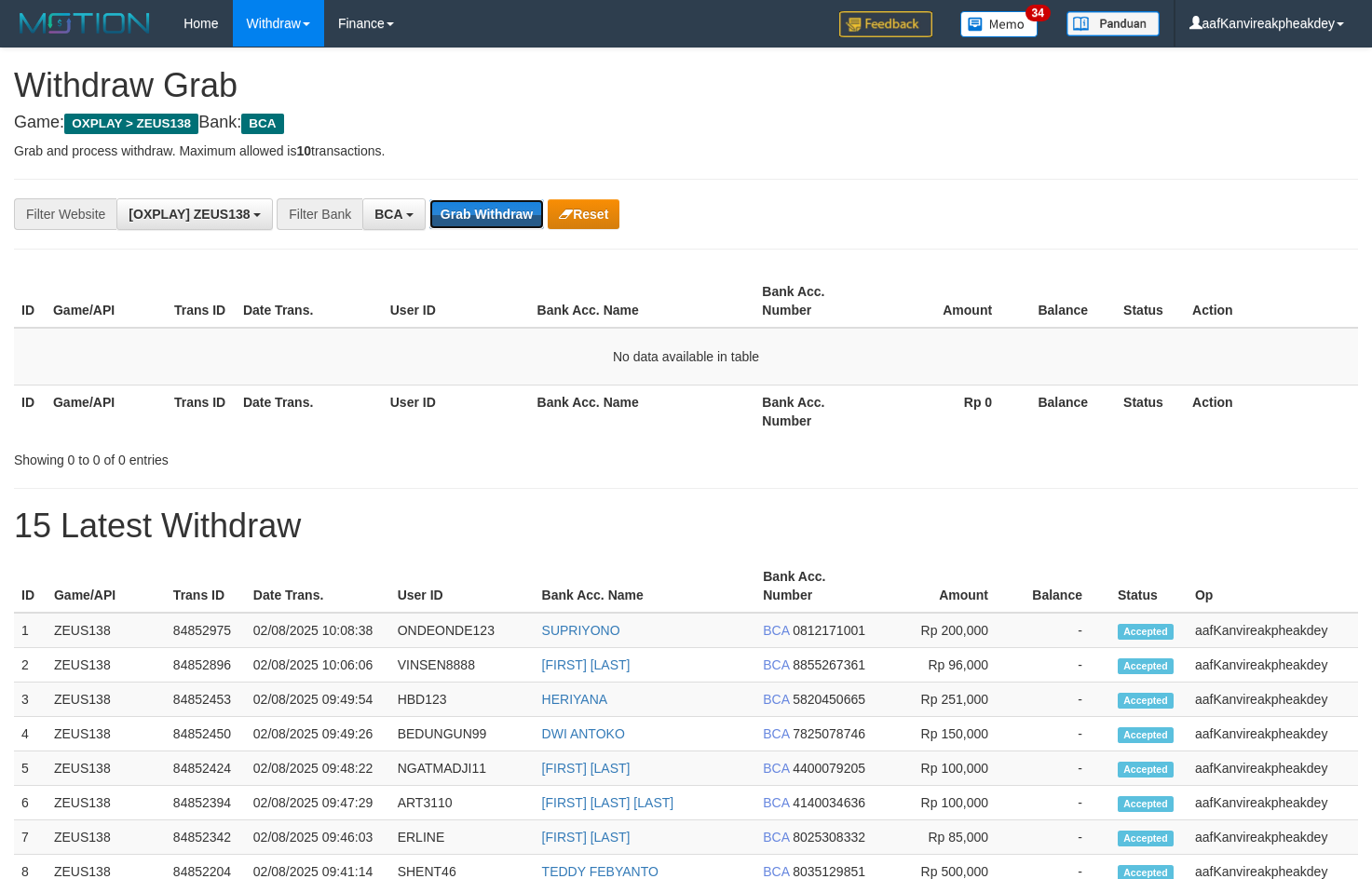 scroll, scrollTop: 0, scrollLeft: 0, axis: both 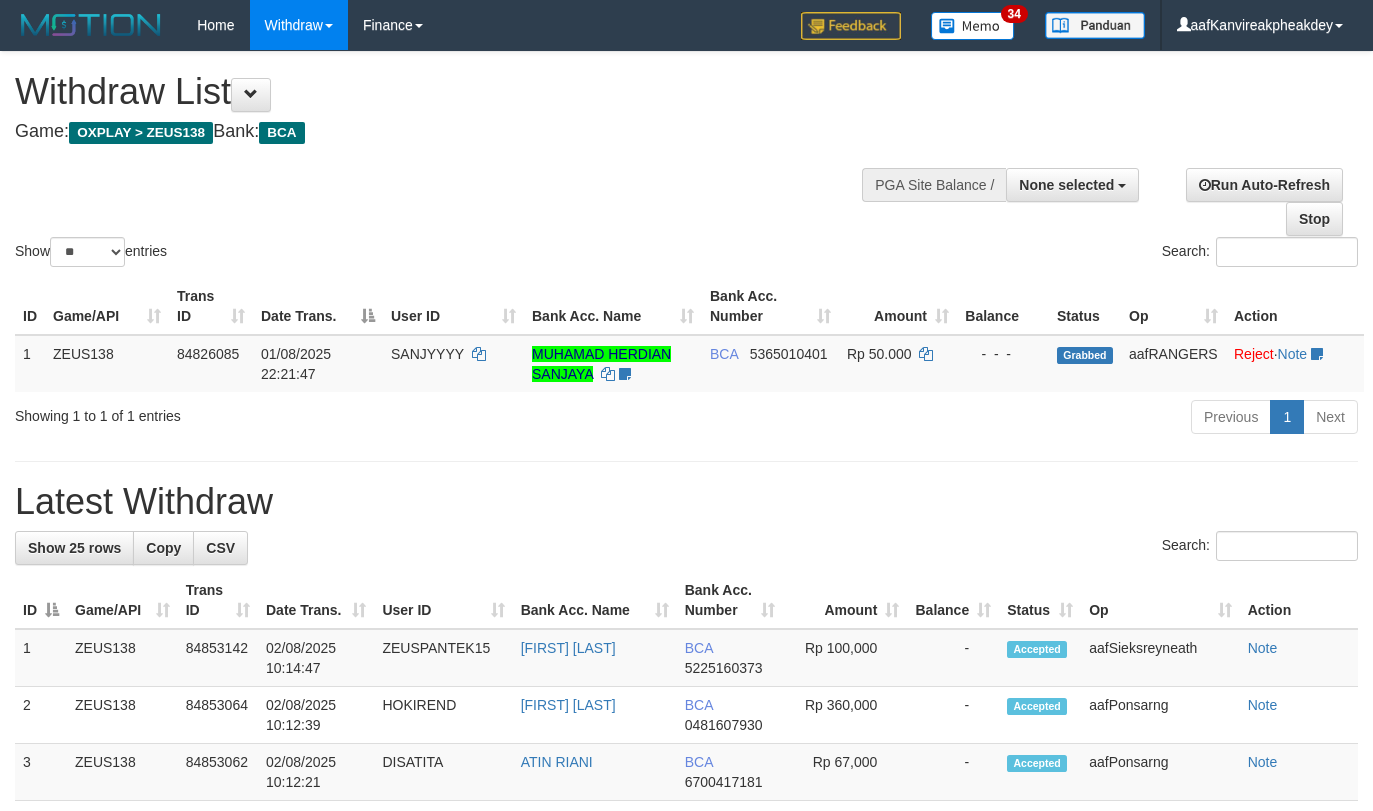 select 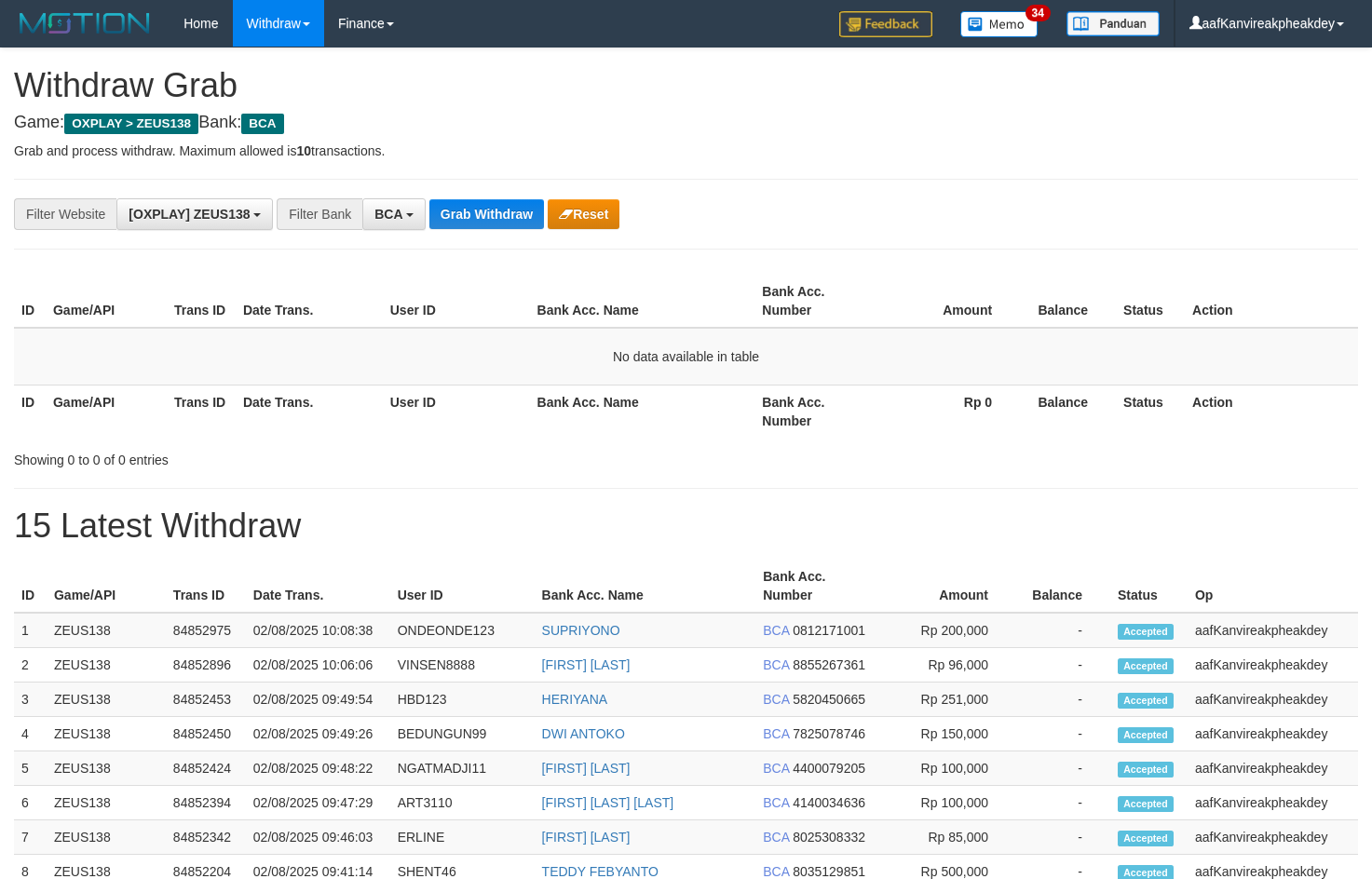 scroll, scrollTop: 0, scrollLeft: 0, axis: both 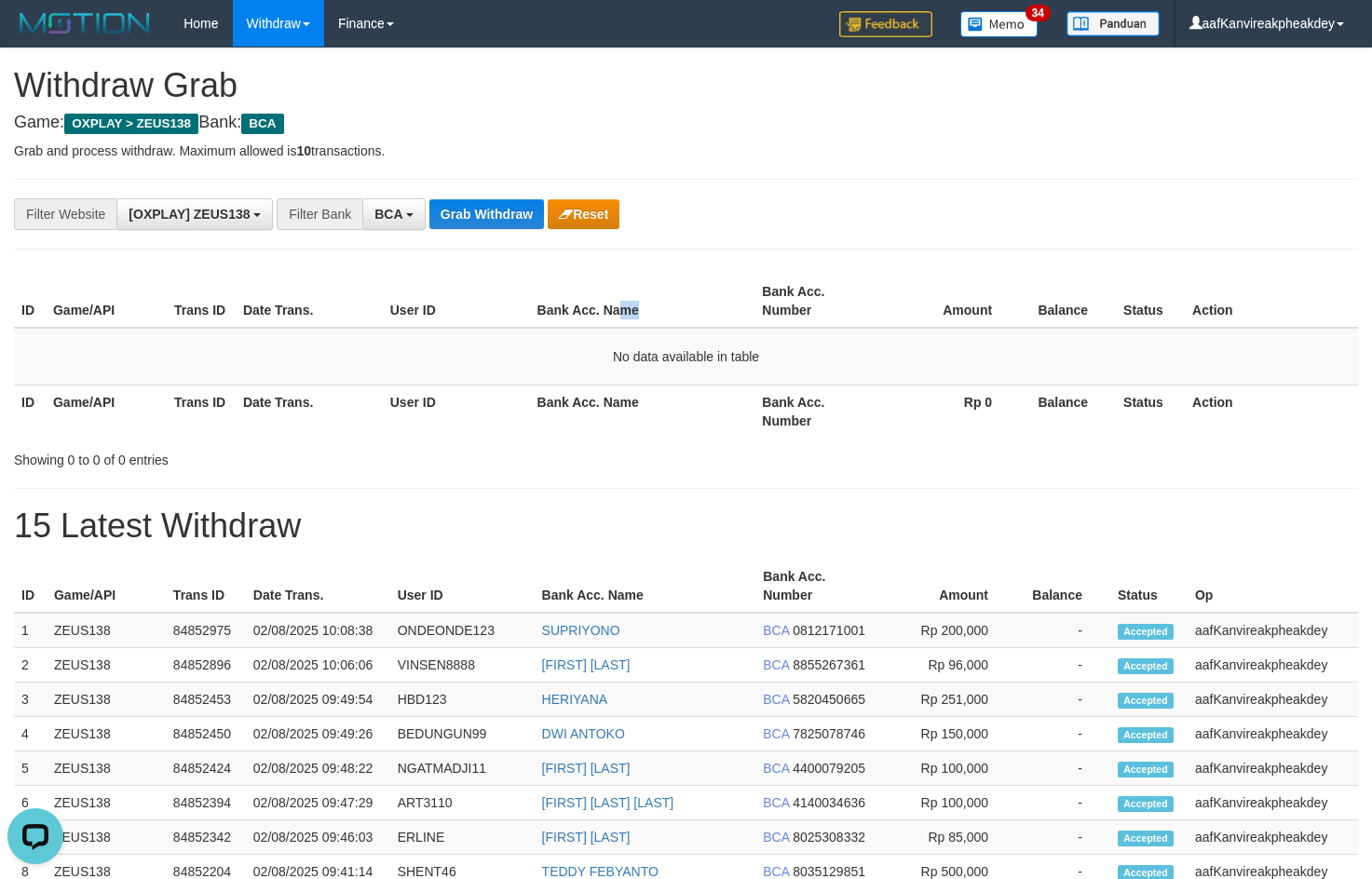 drag, startPoint x: 625, startPoint y: 287, endPoint x: 637, endPoint y: 237, distance: 51.419841 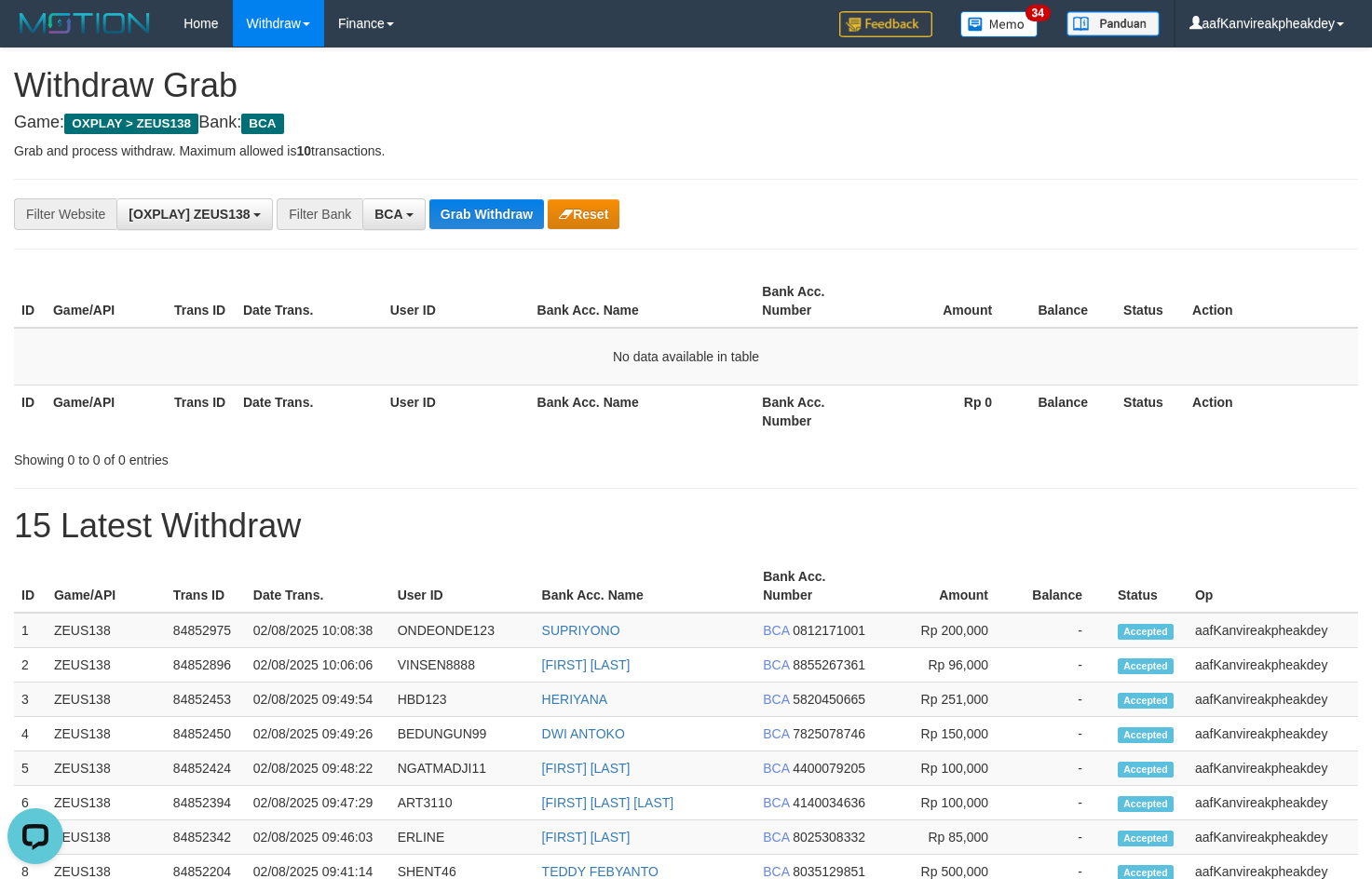 click on "**********" at bounding box center [686, 683] 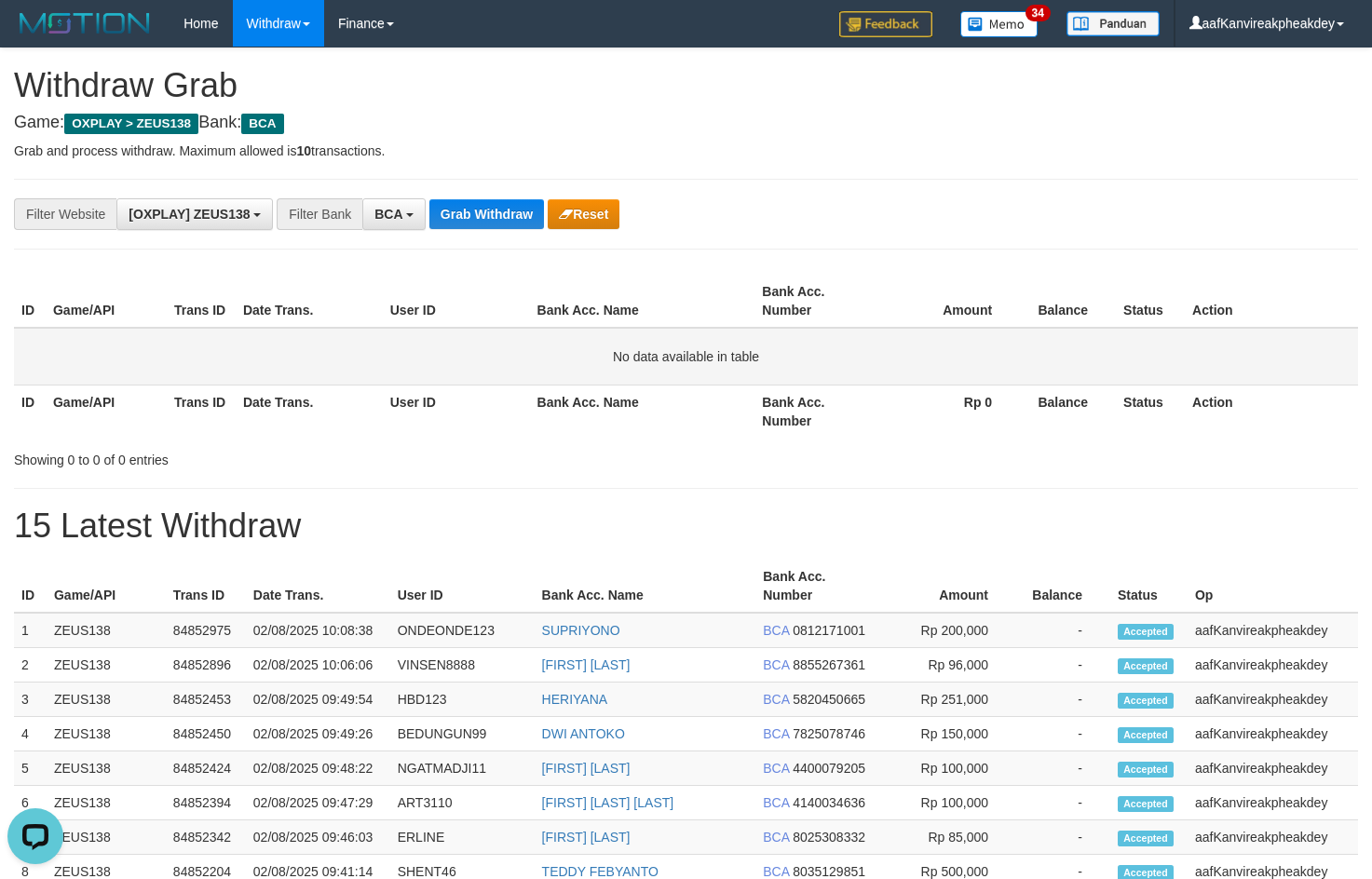 click on "No data available in table" at bounding box center (686, 357) 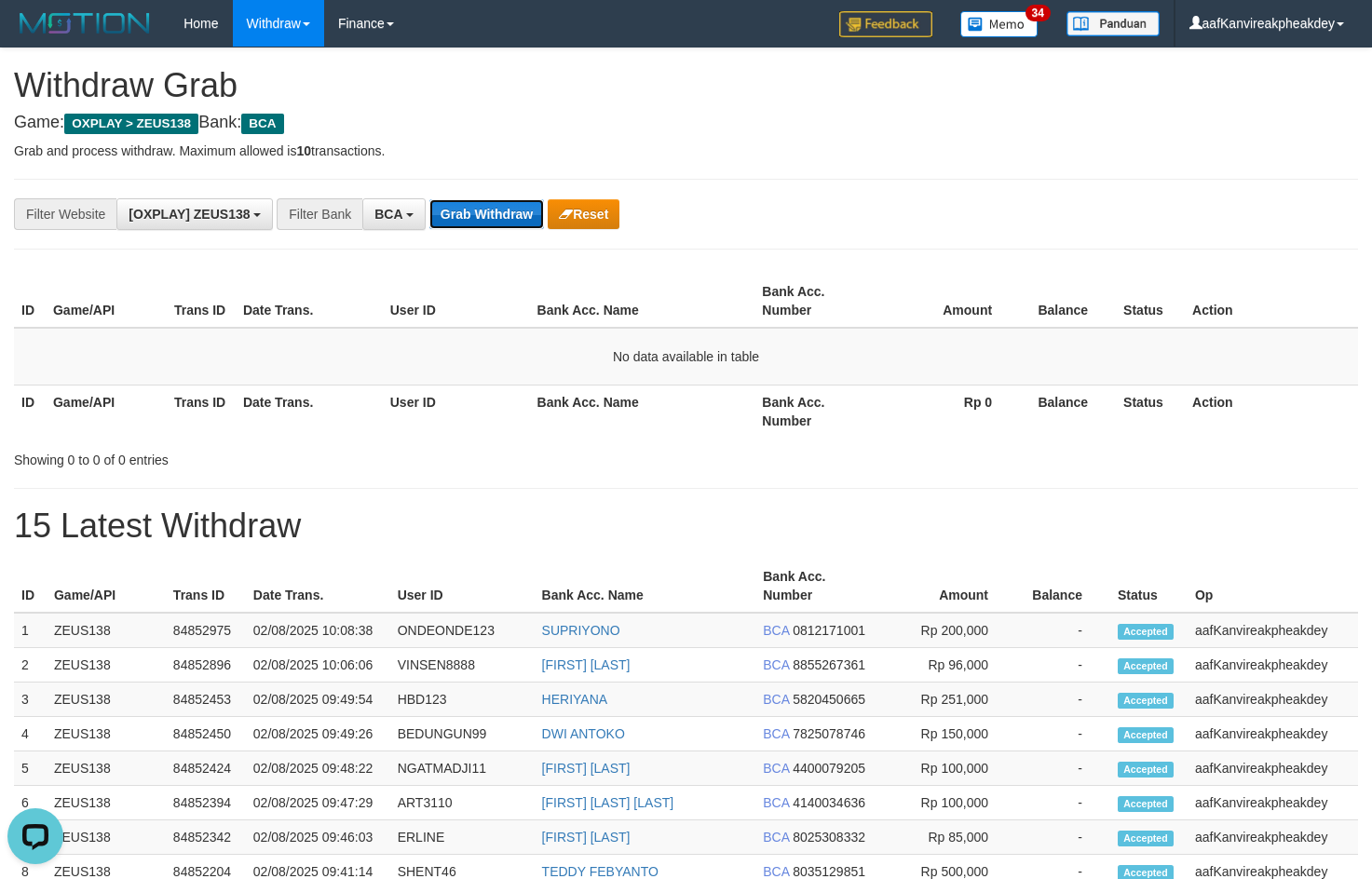 click on "Grab Withdraw" at bounding box center [486, 214] 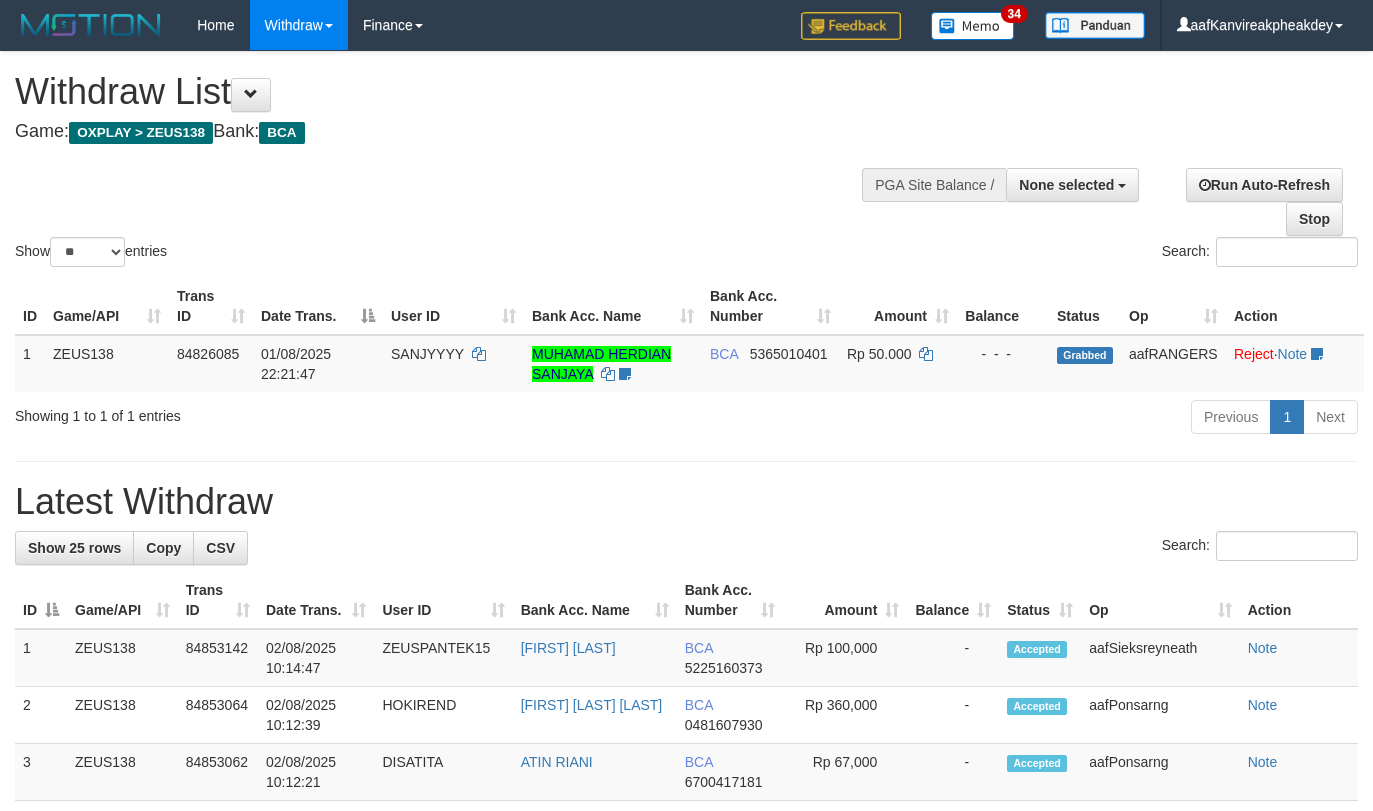 select 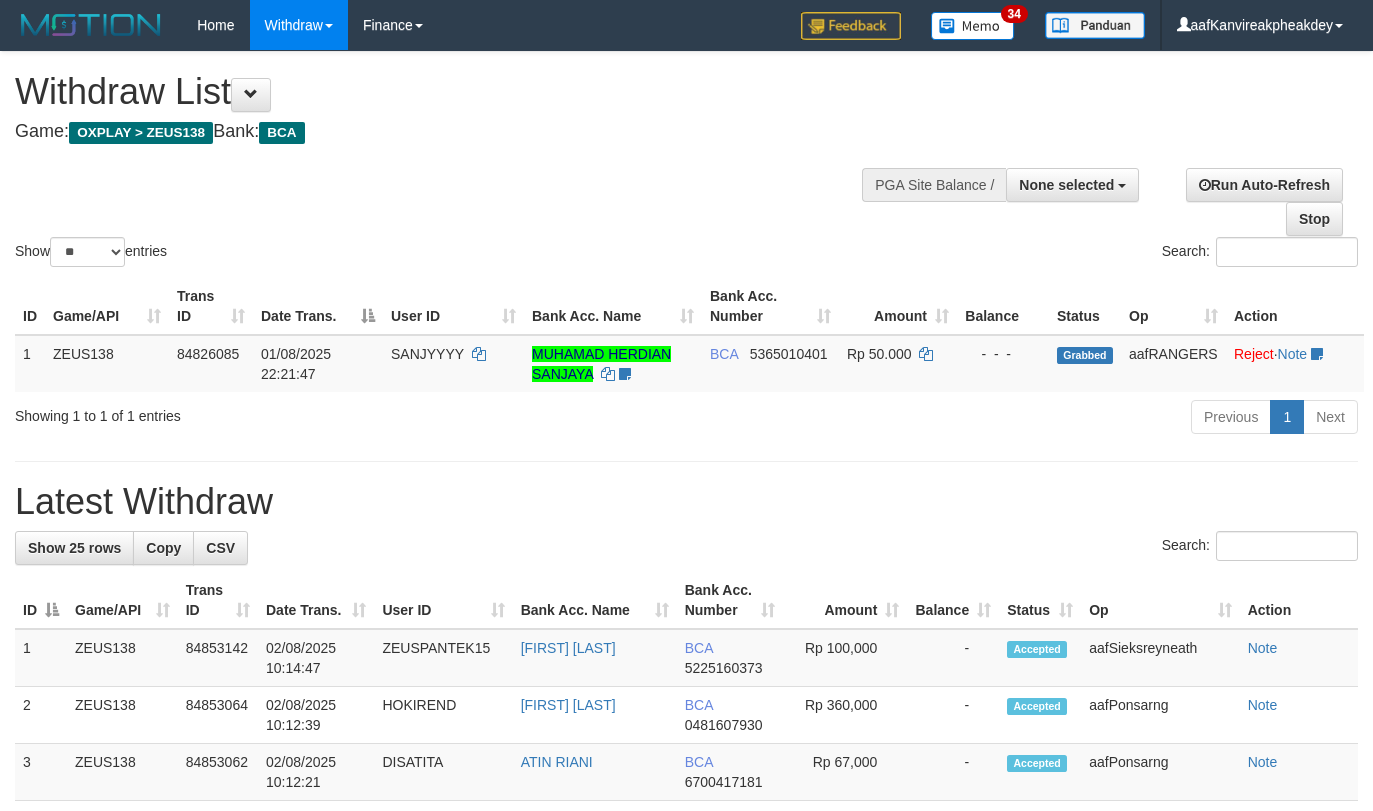 select 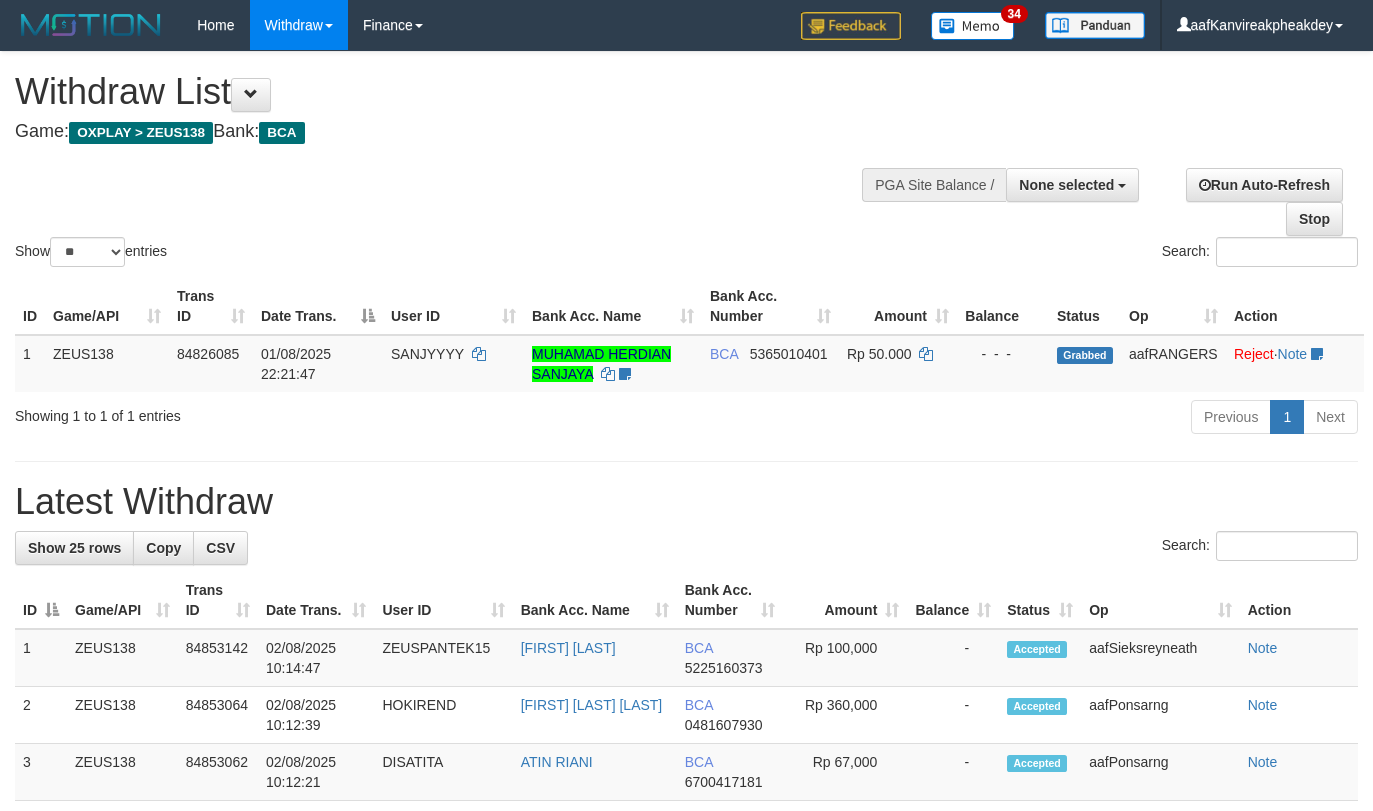select 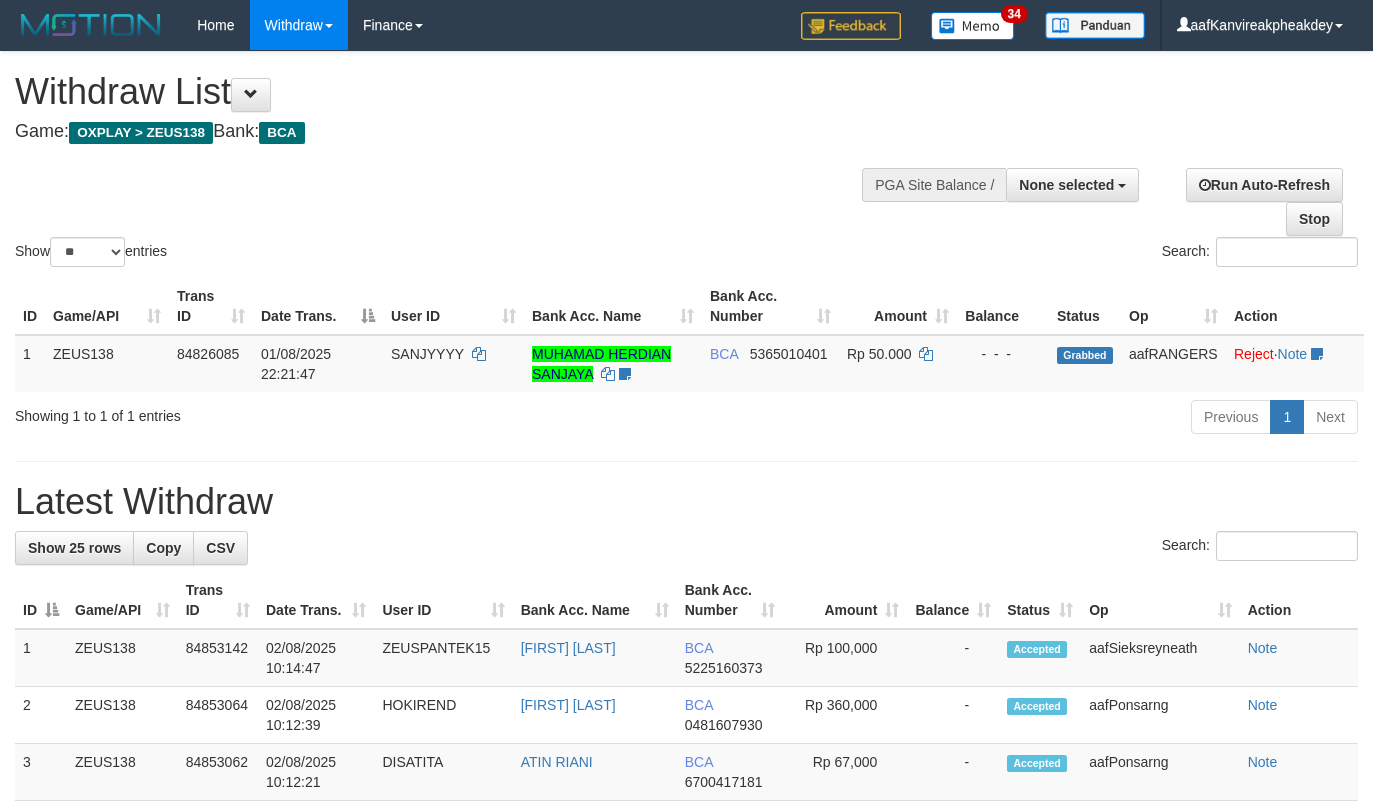 select 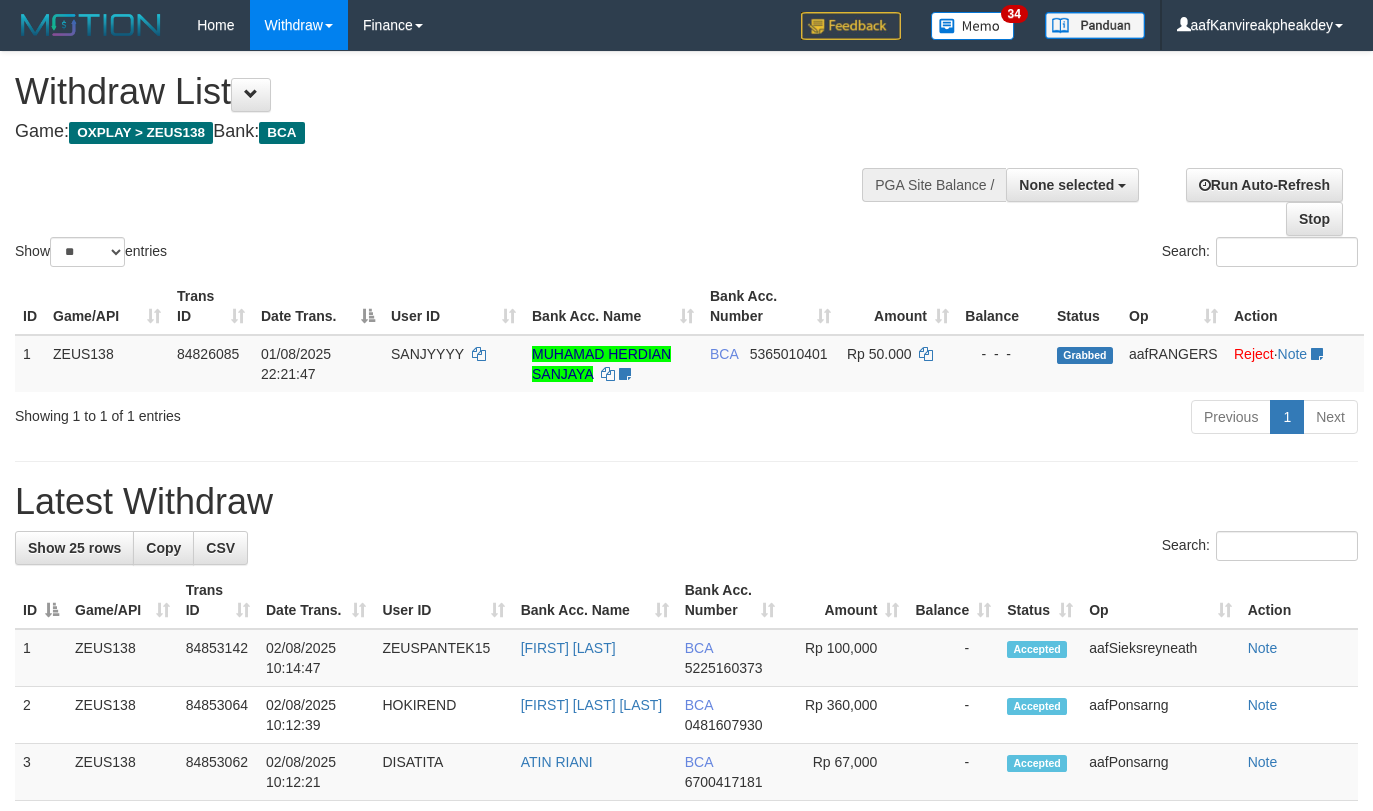 select 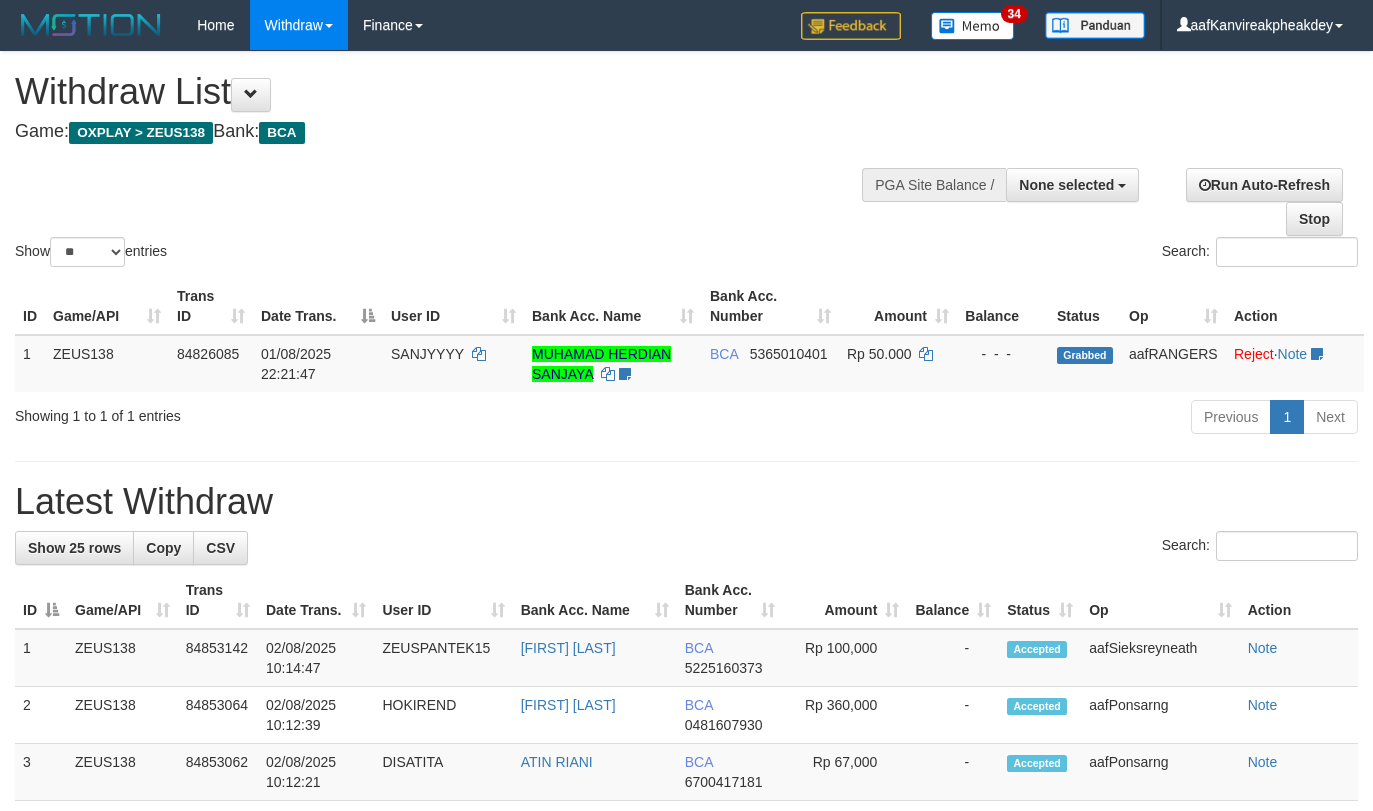 select 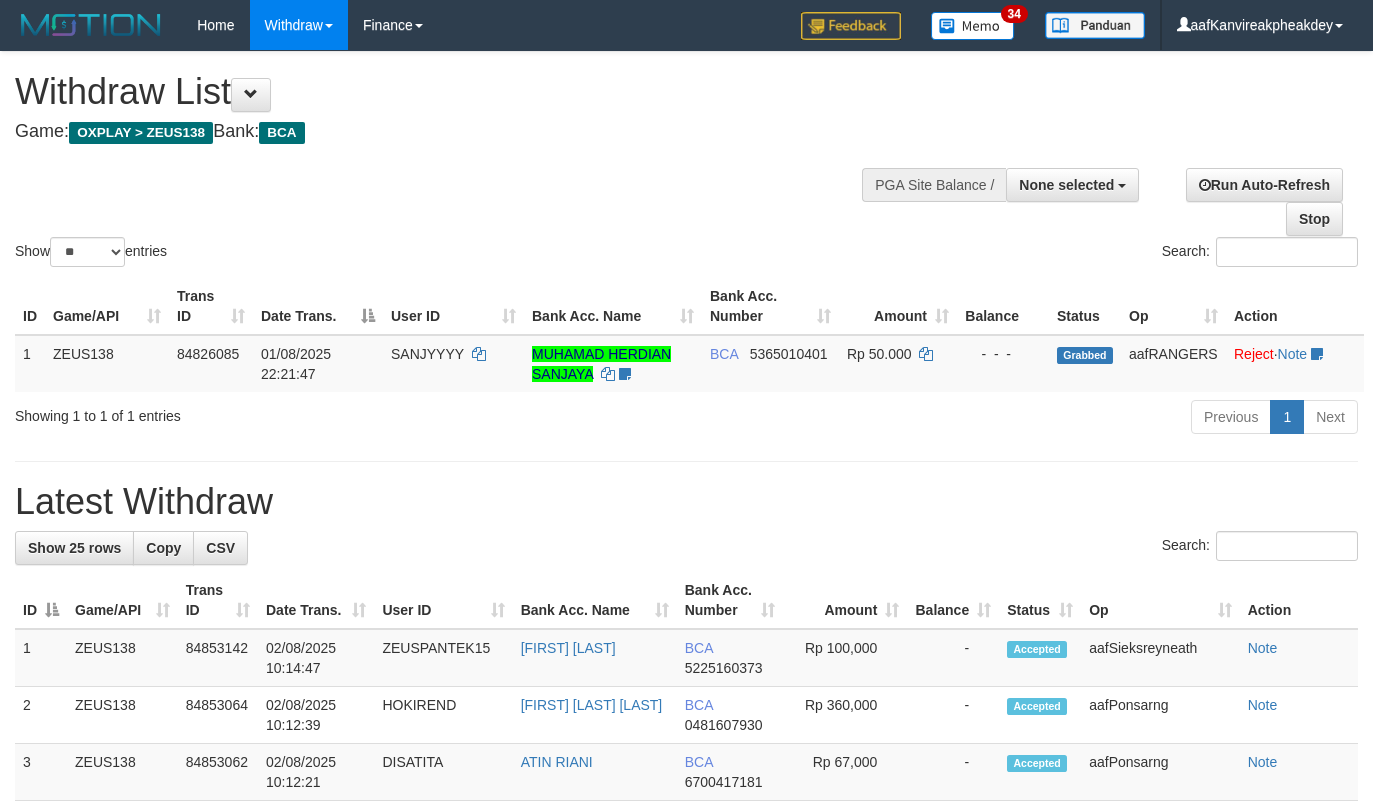 select 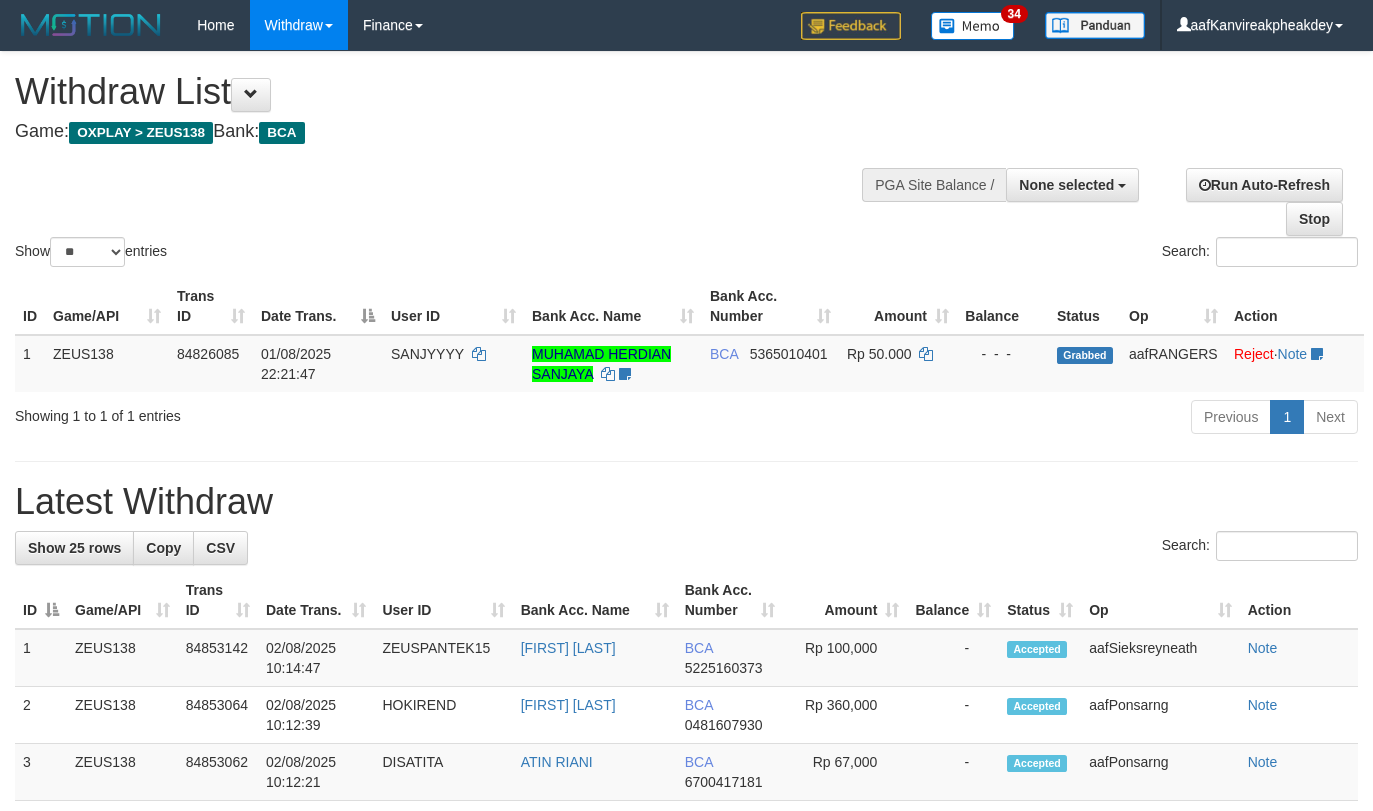 select 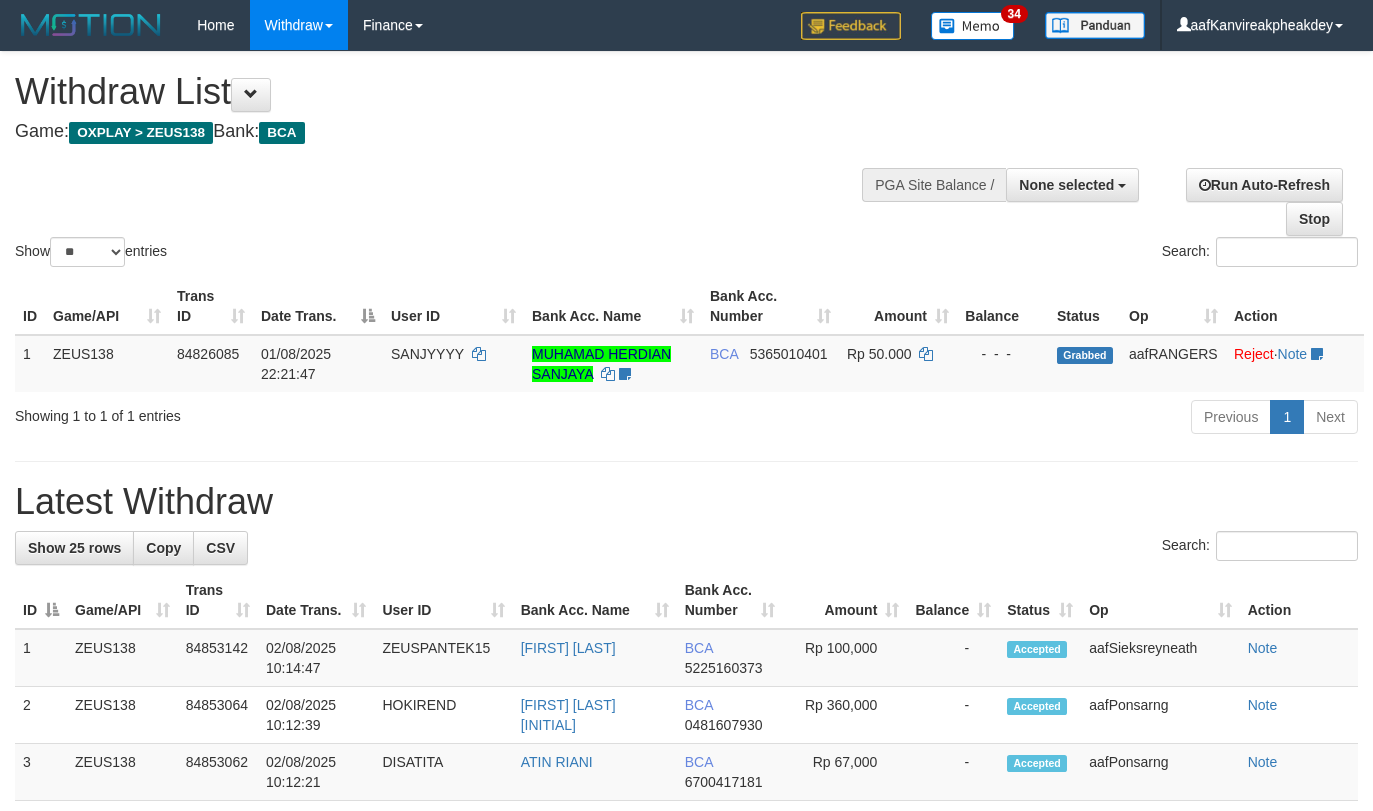 select 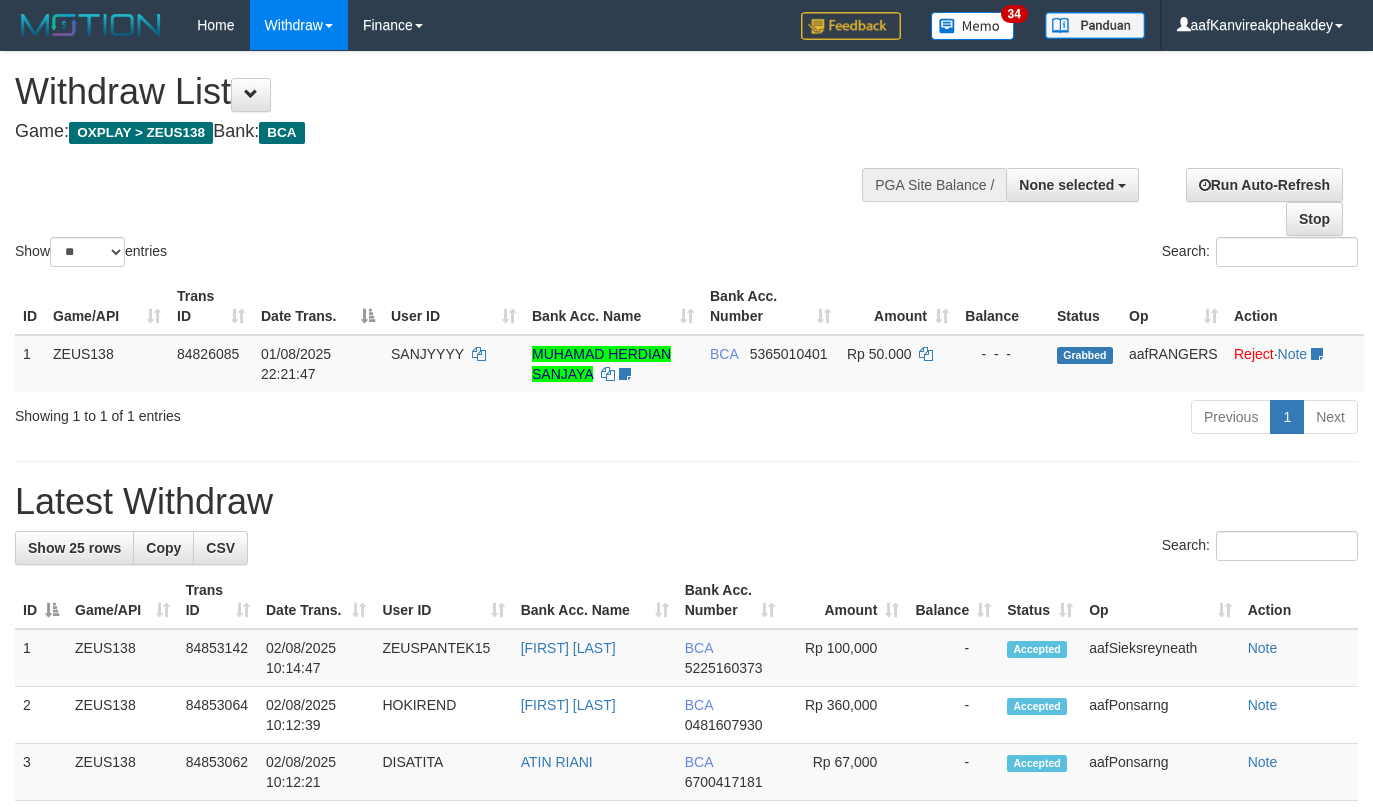 select 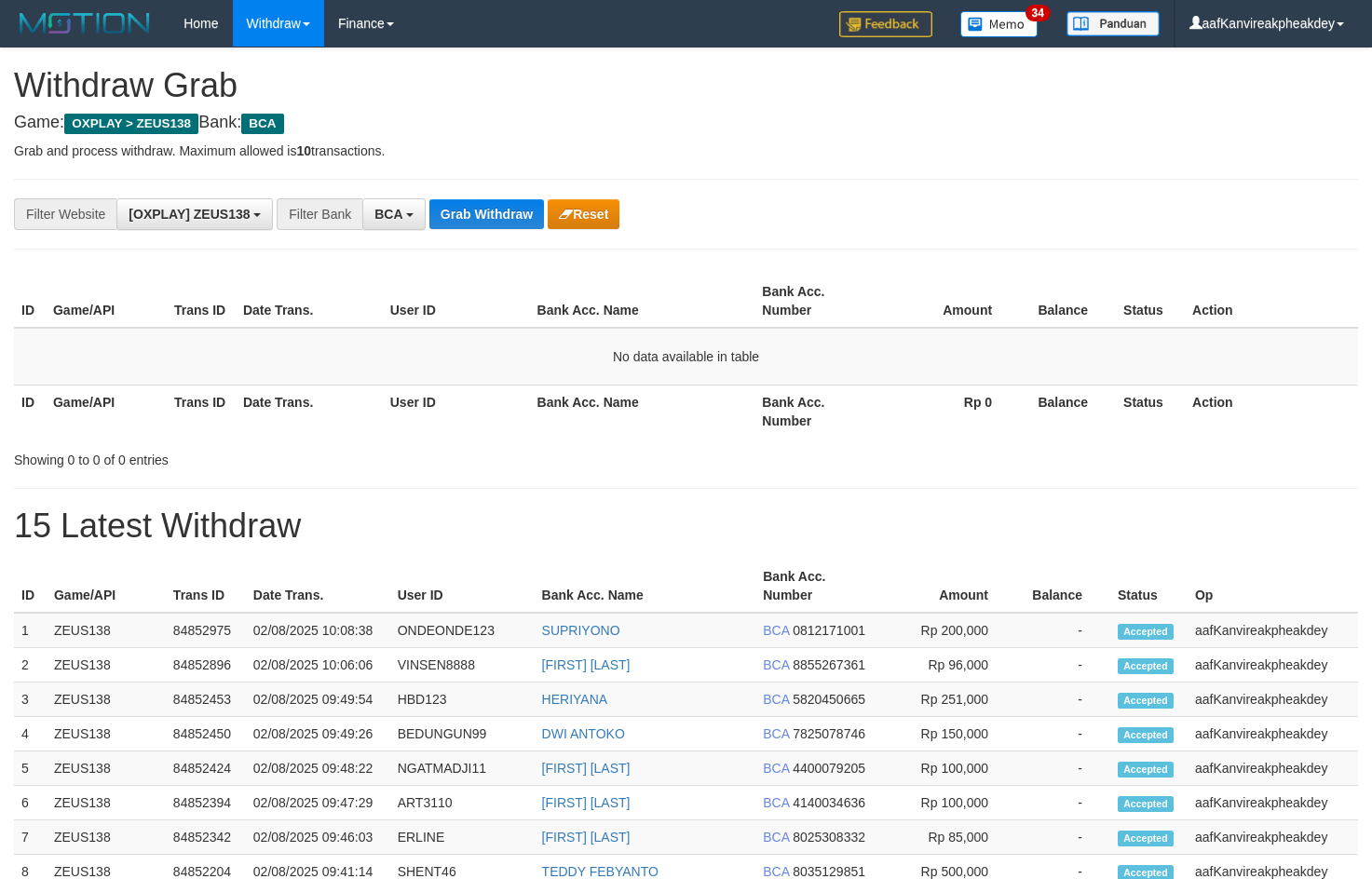scroll, scrollTop: 0, scrollLeft: 0, axis: both 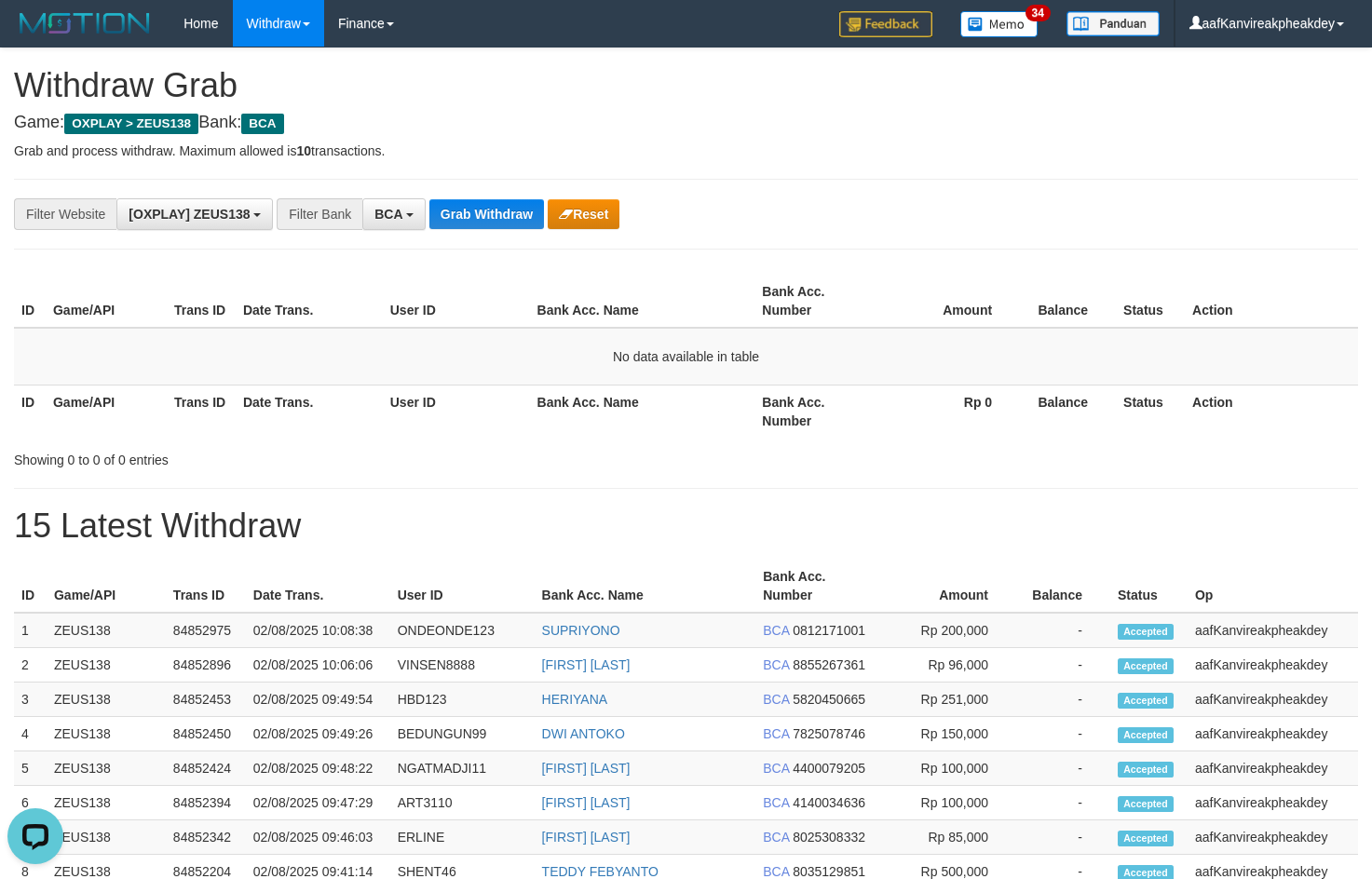click on "Rp 0" at bounding box center (947, 411) 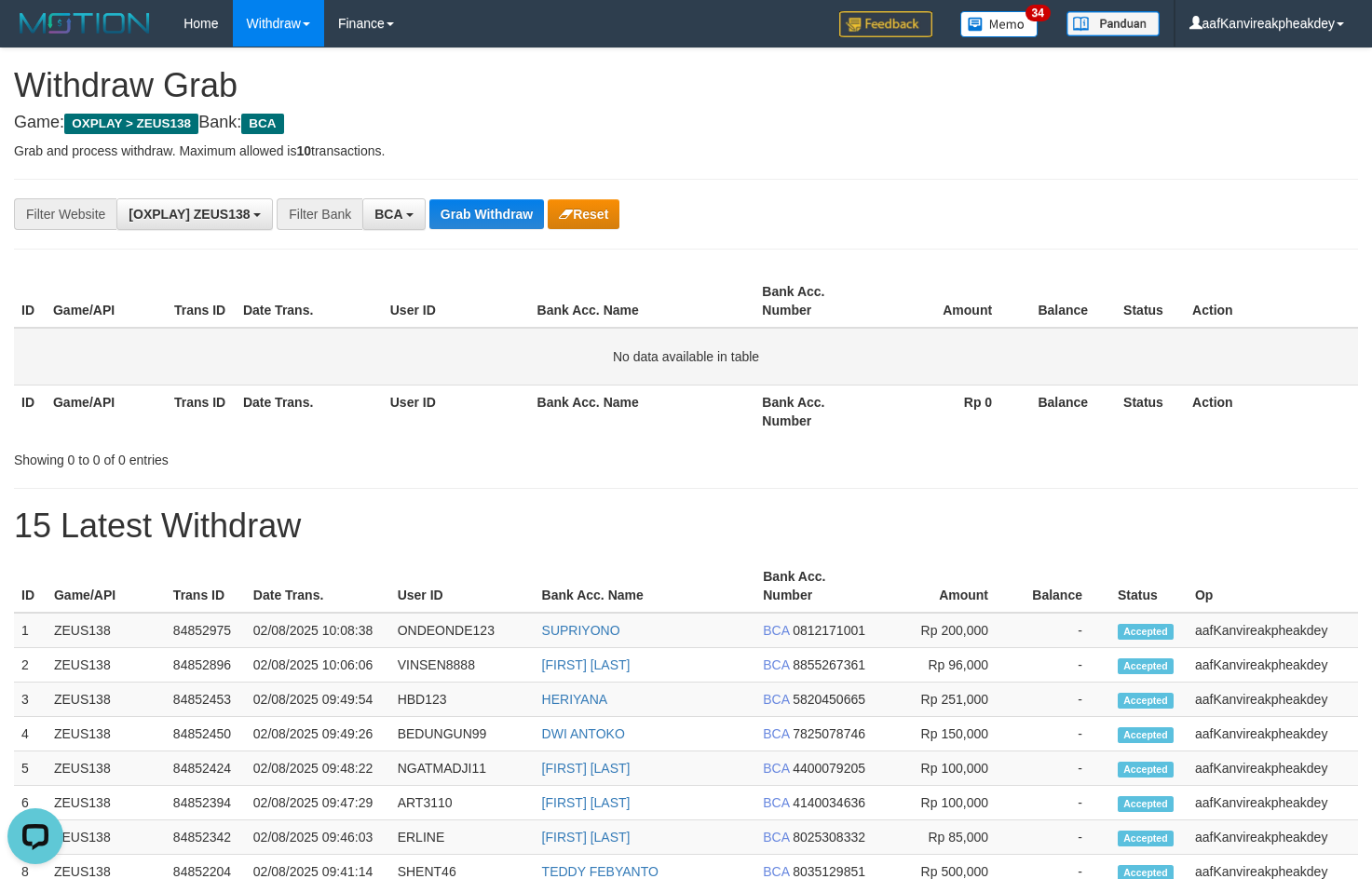 click on "No data available in table" at bounding box center [686, 357] 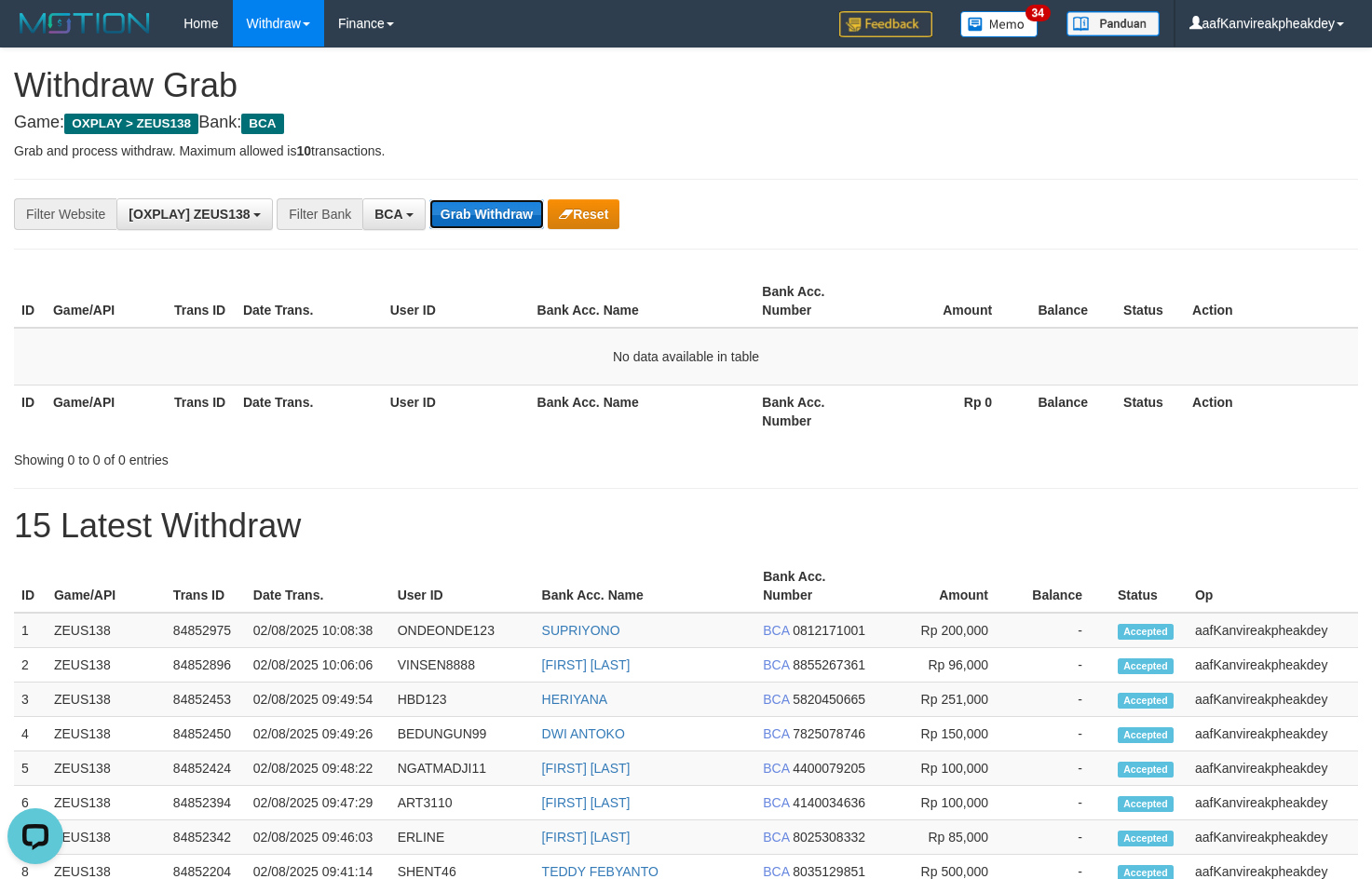 click on "Grab Withdraw" at bounding box center [486, 214] 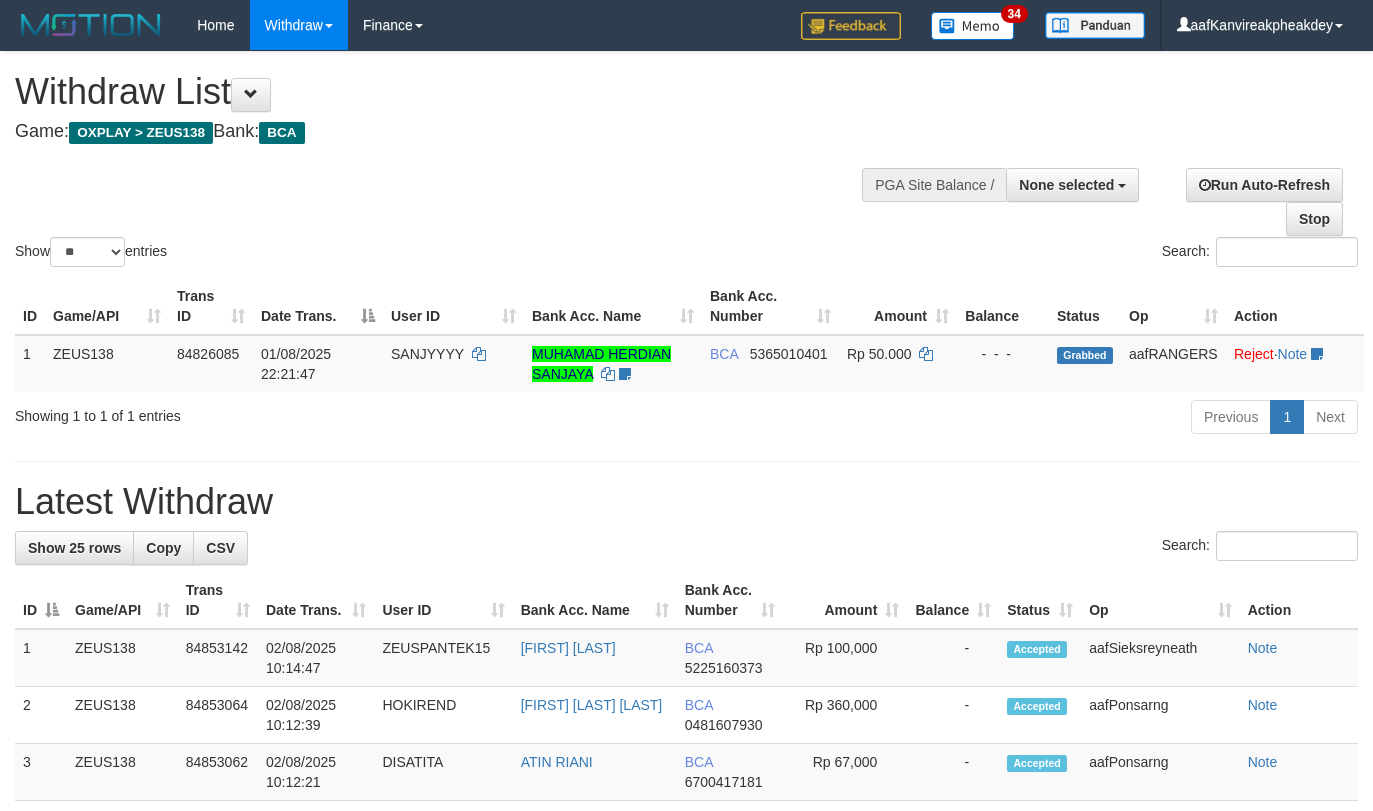 select 